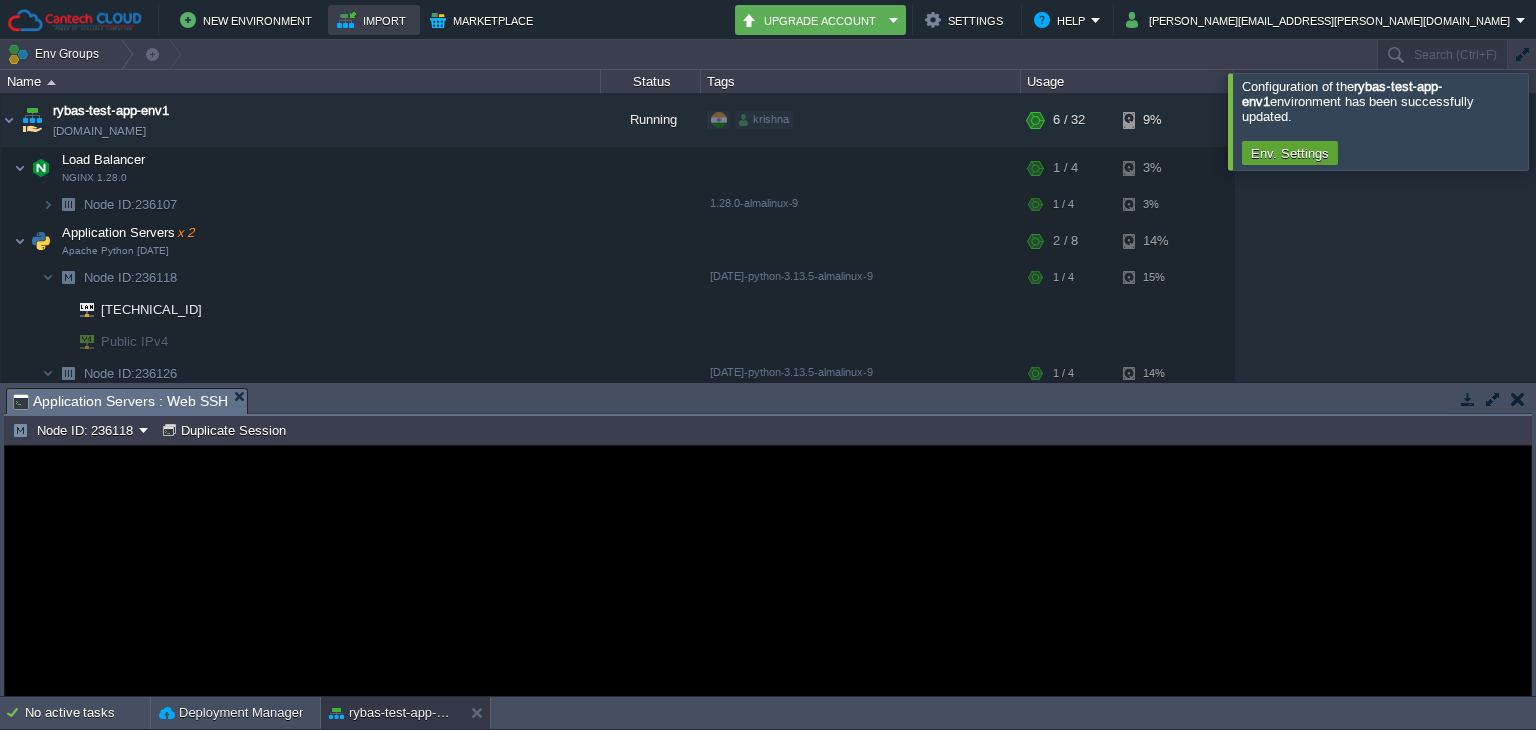 scroll, scrollTop: 0, scrollLeft: 0, axis: both 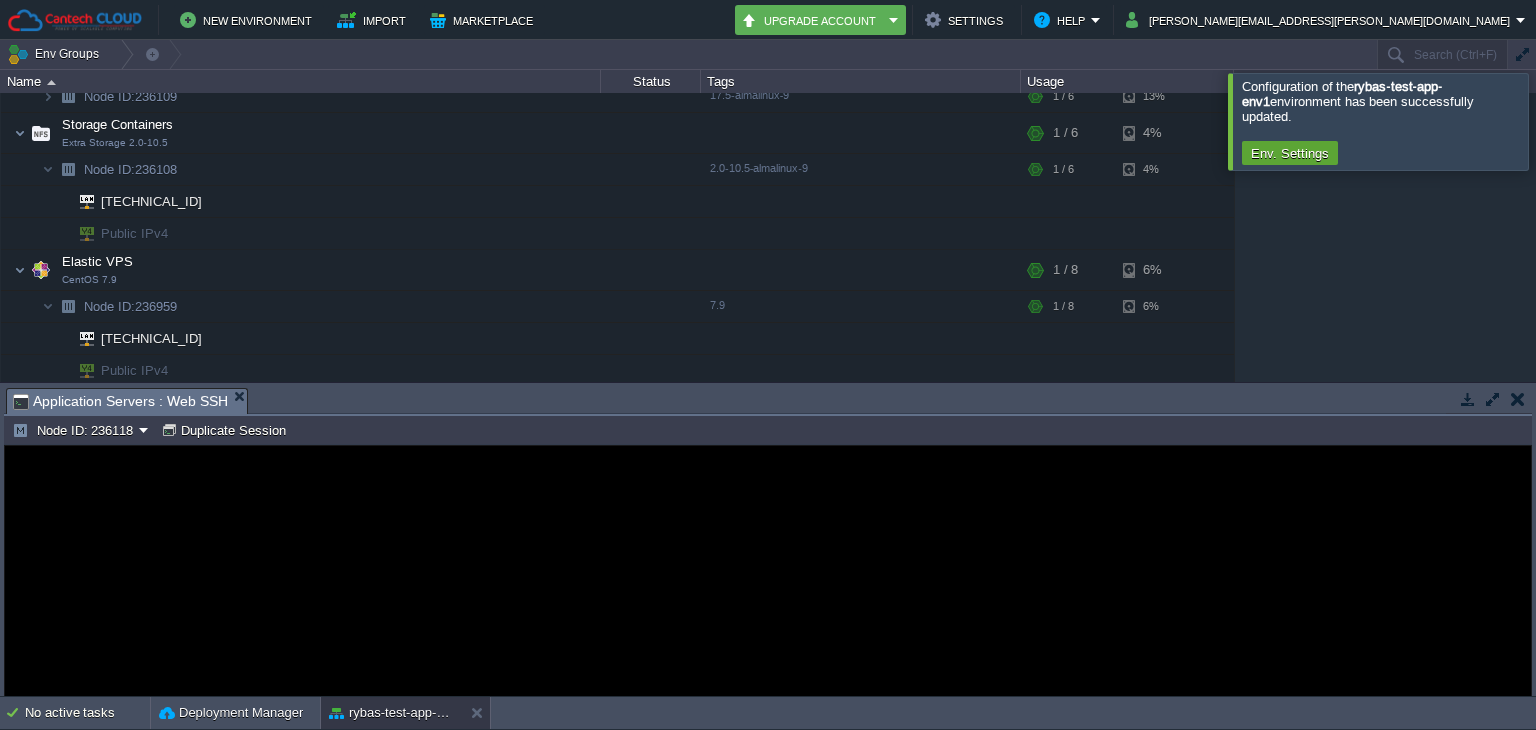 click at bounding box center (1518, 399) 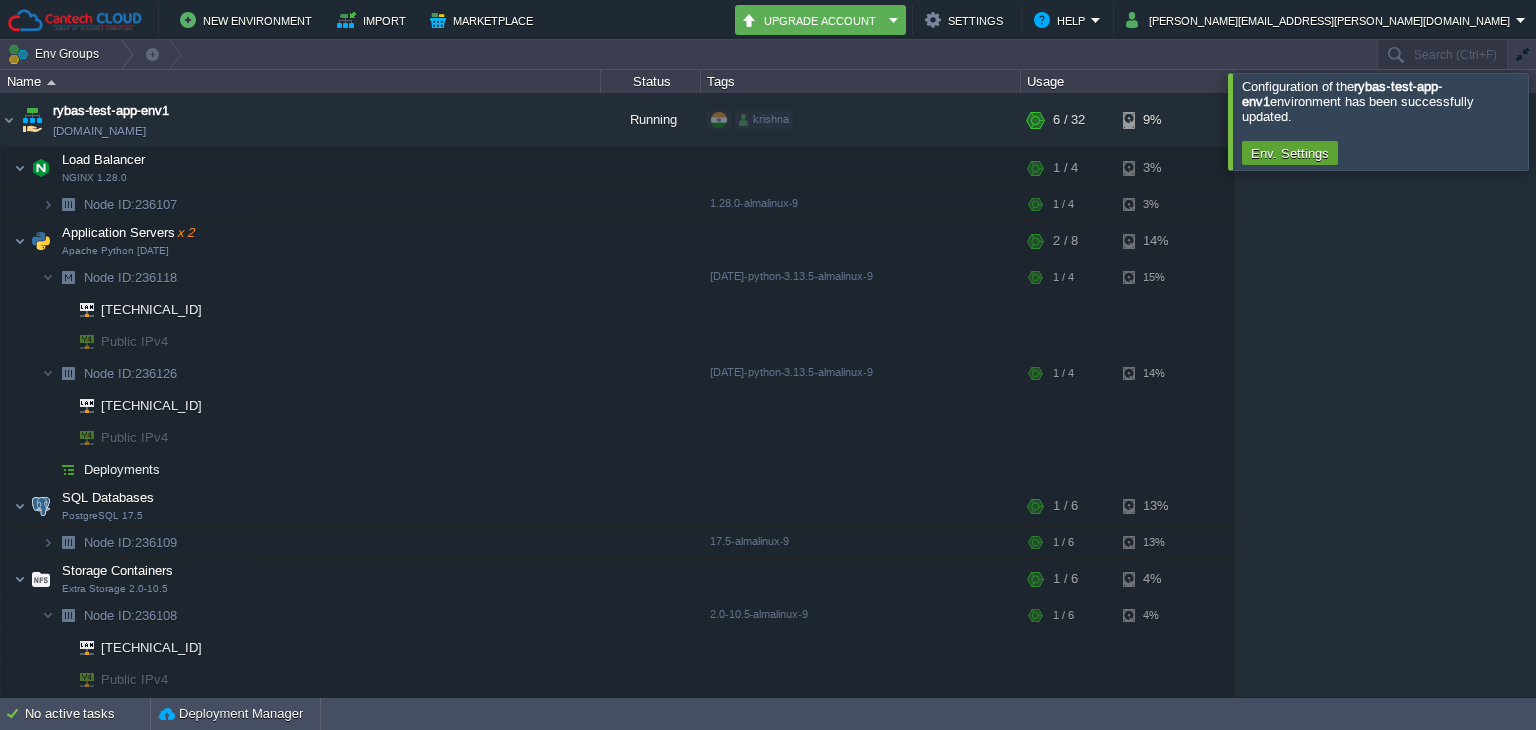 scroll, scrollTop: 132, scrollLeft: 0, axis: vertical 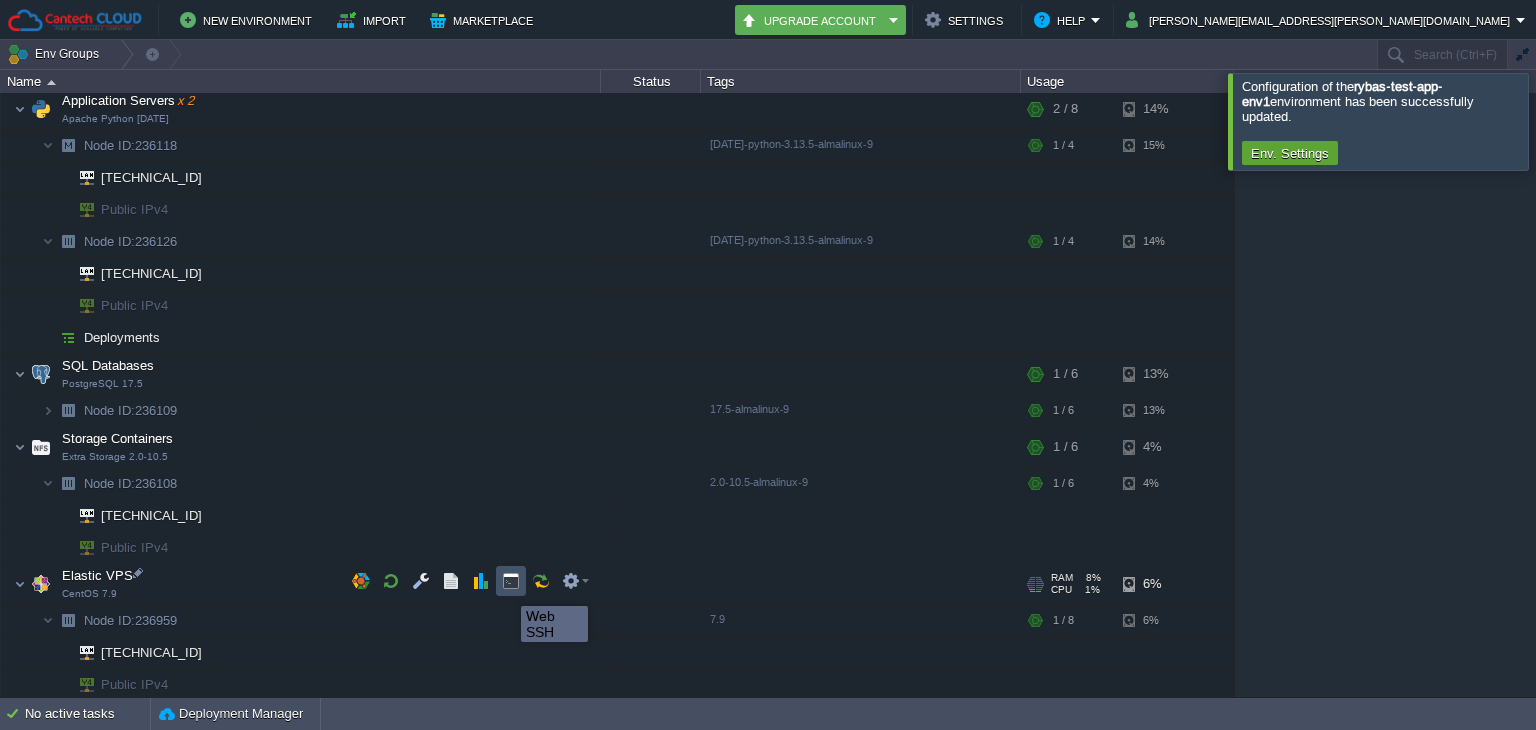 click at bounding box center (511, 581) 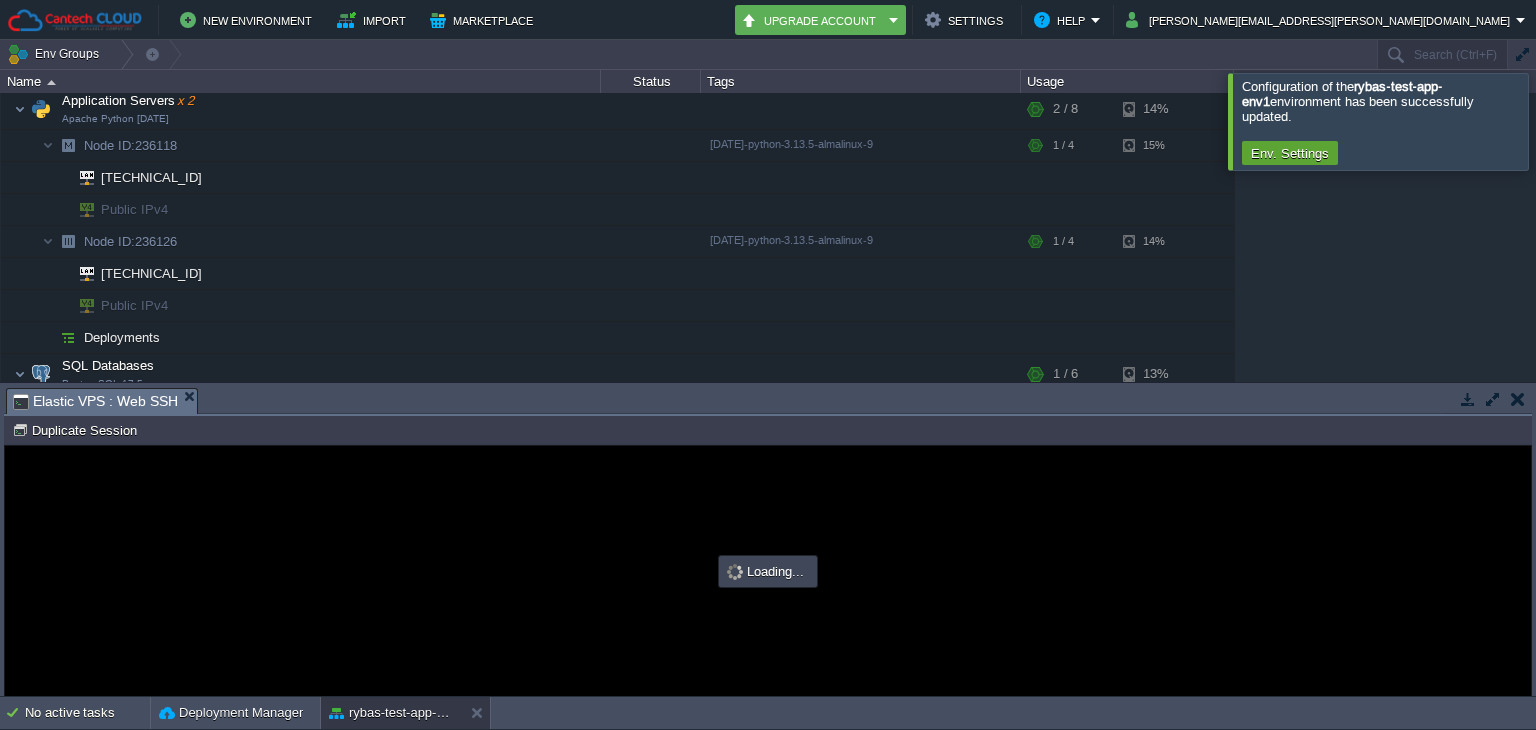 scroll, scrollTop: 0, scrollLeft: 0, axis: both 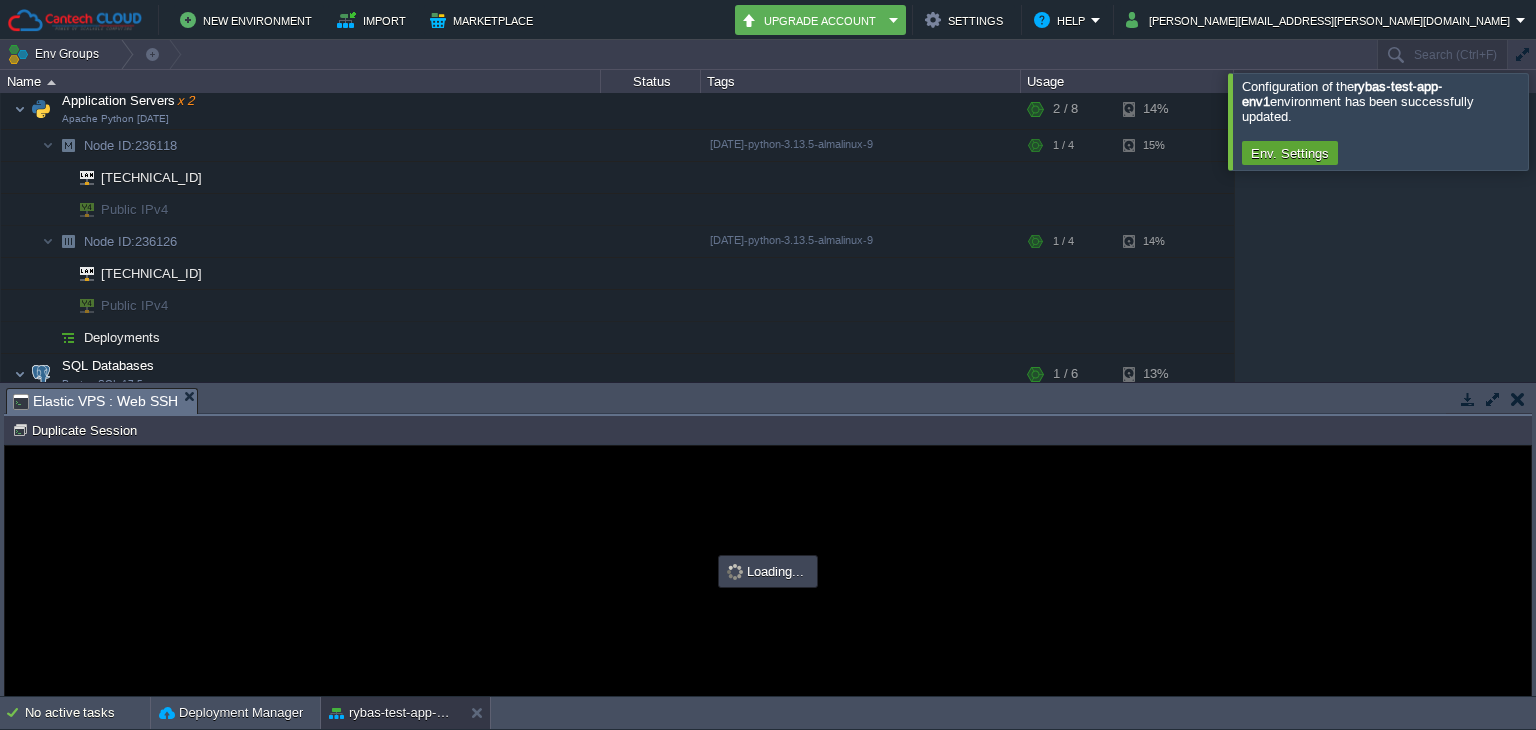 type on "#000000" 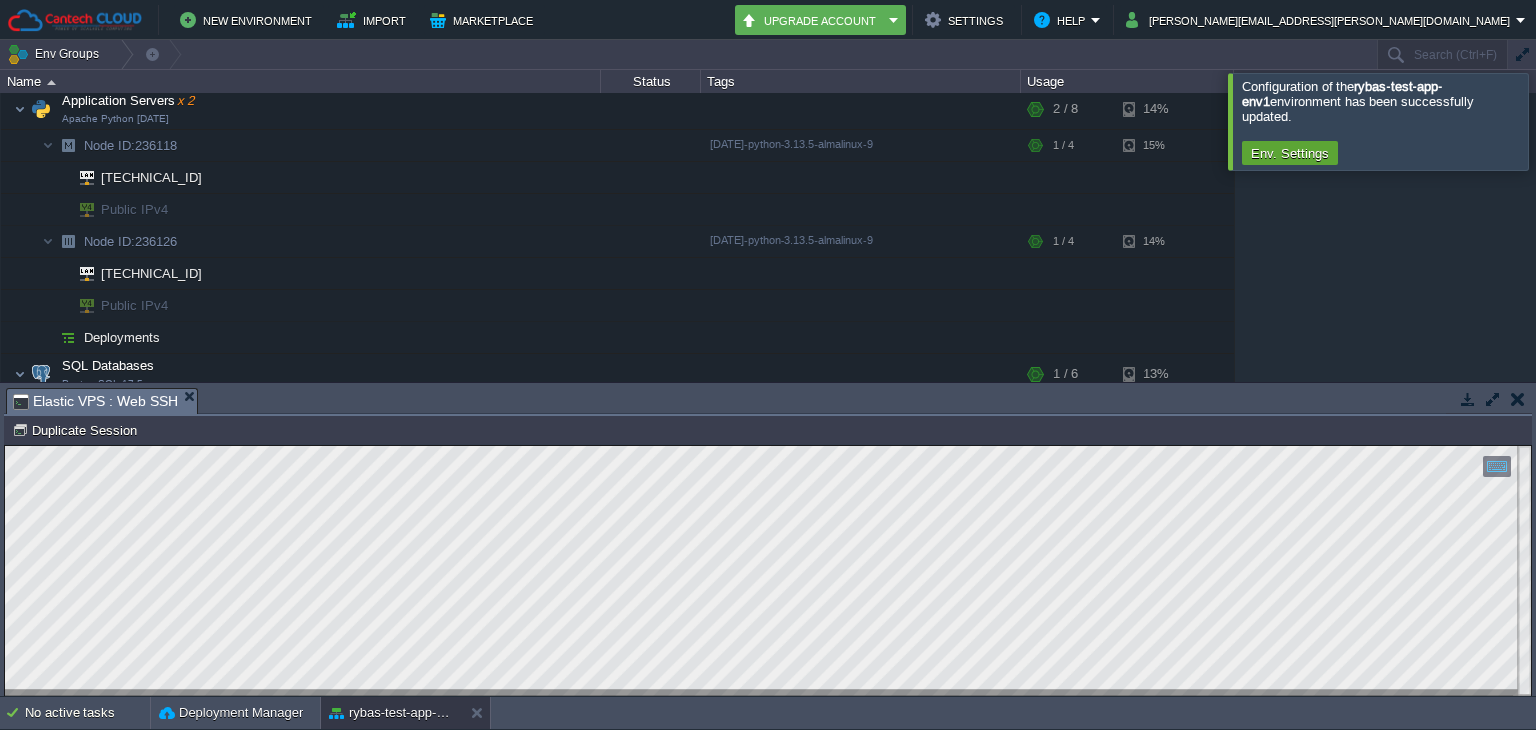 click at bounding box center (1518, 399) 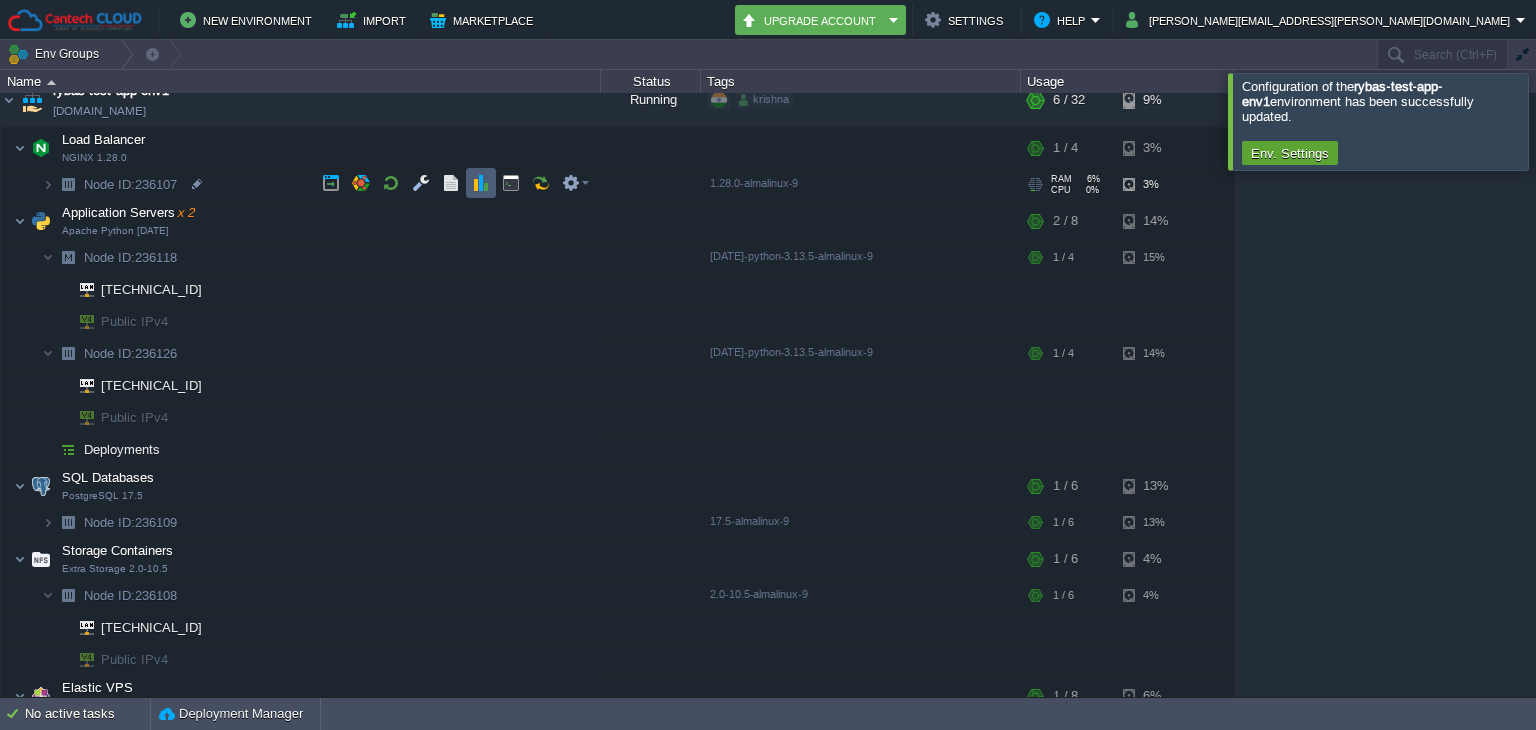 scroll, scrollTop: 8, scrollLeft: 0, axis: vertical 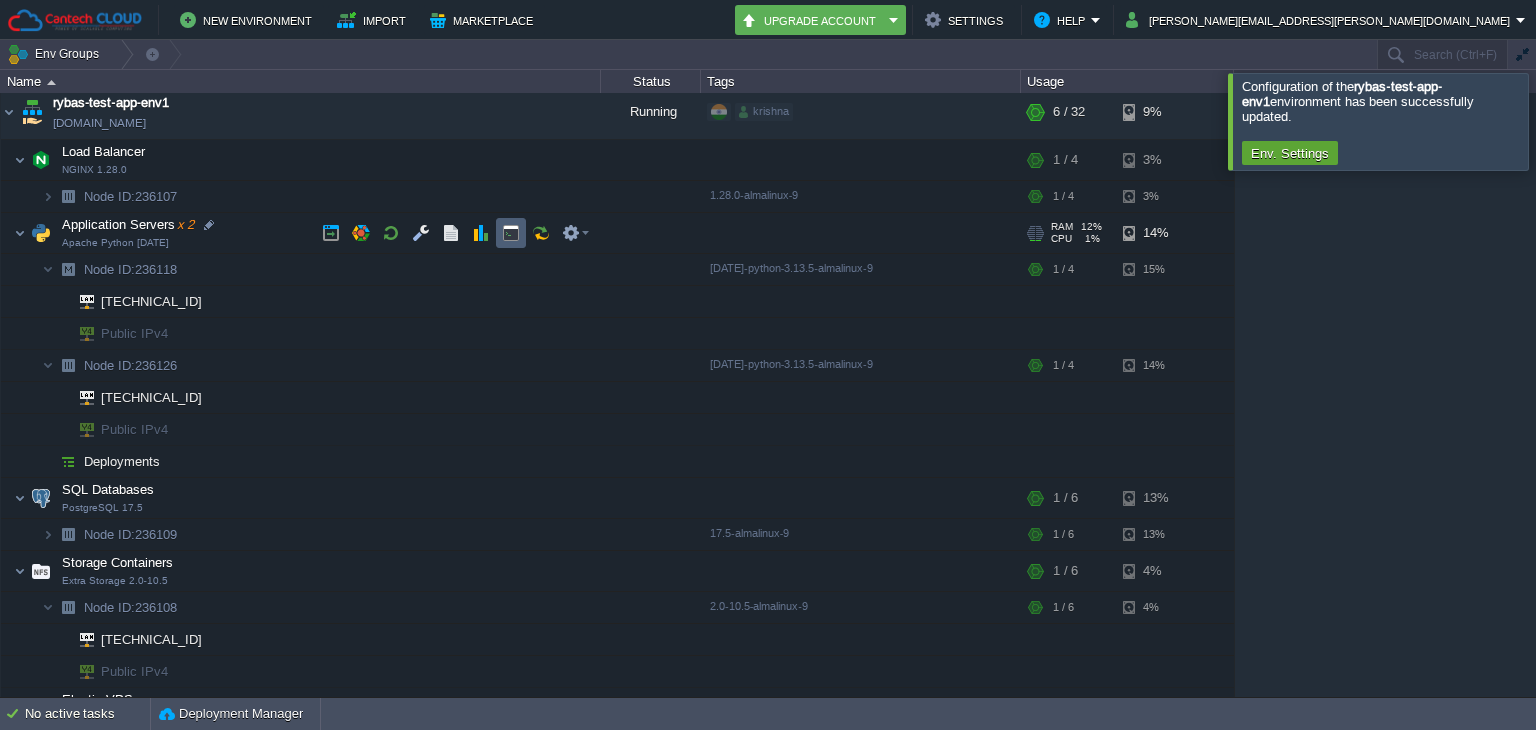 click at bounding box center (511, 233) 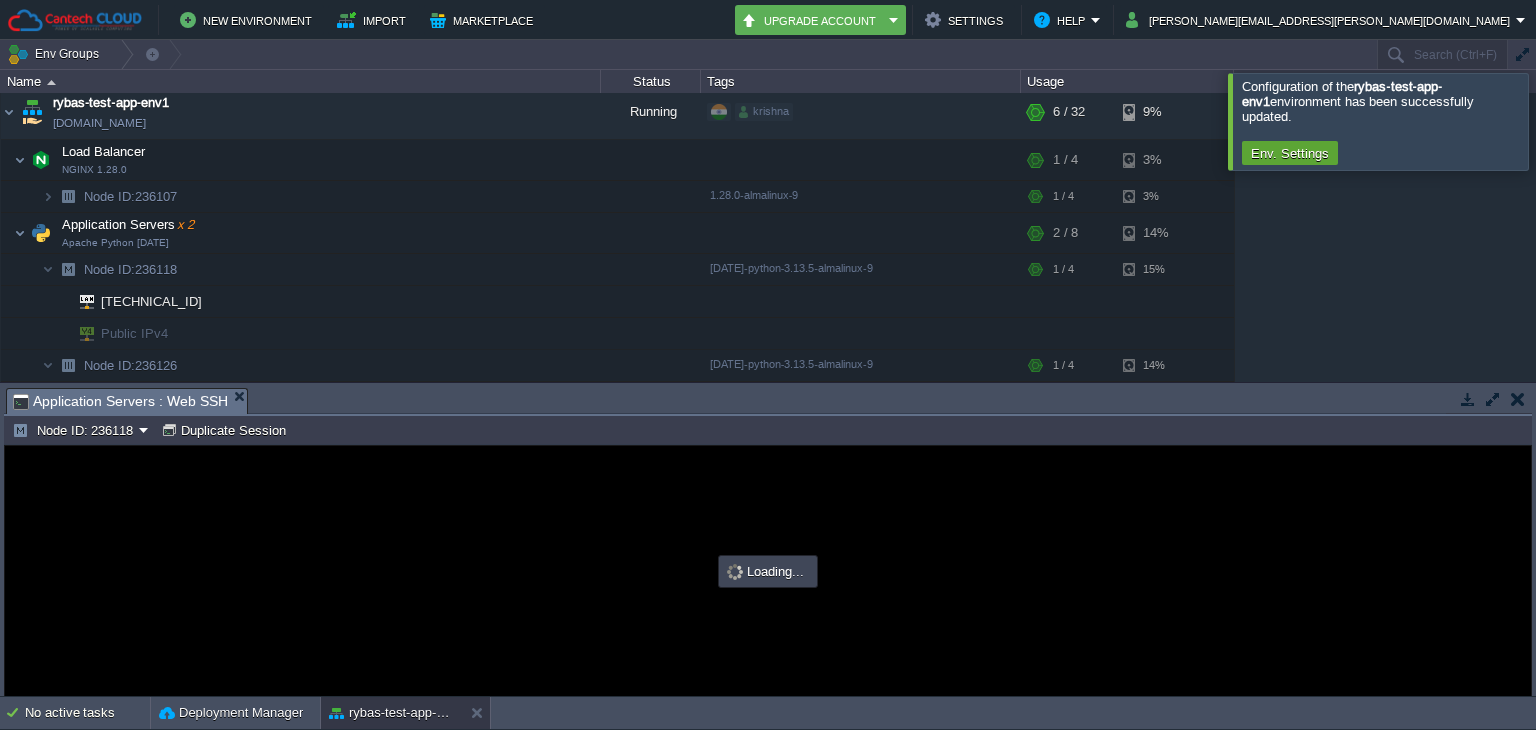 scroll, scrollTop: 0, scrollLeft: 0, axis: both 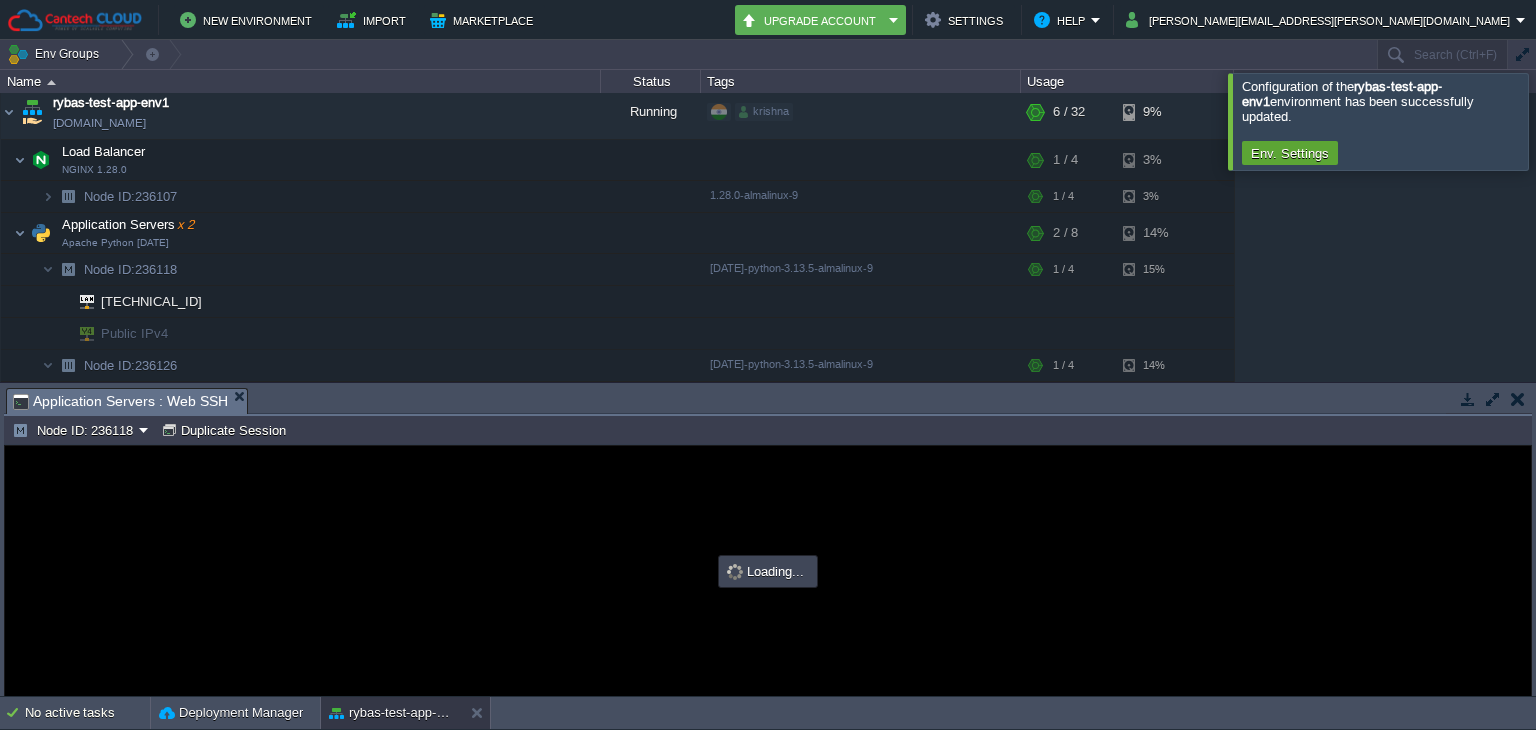 type on "#000000" 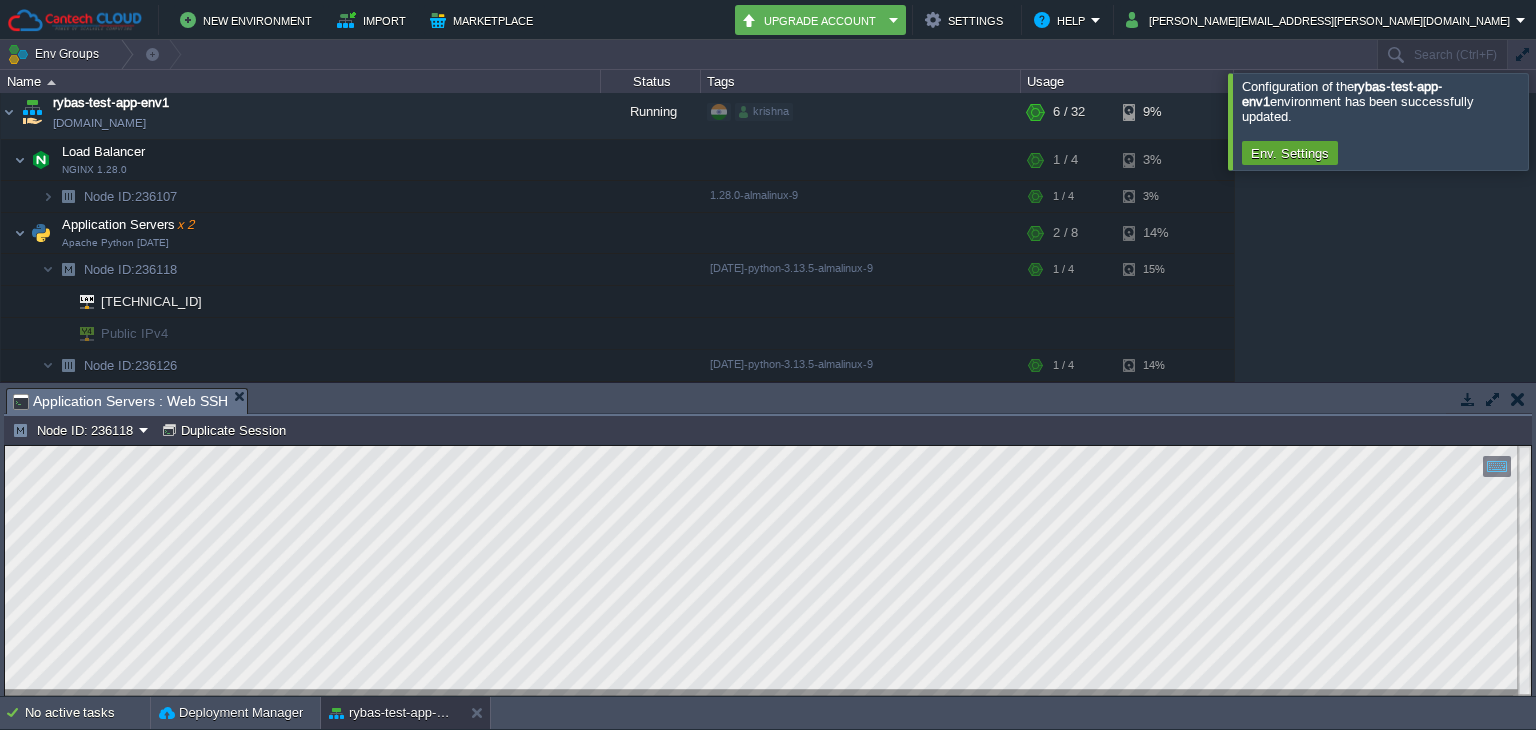 click at bounding box center (1518, 399) 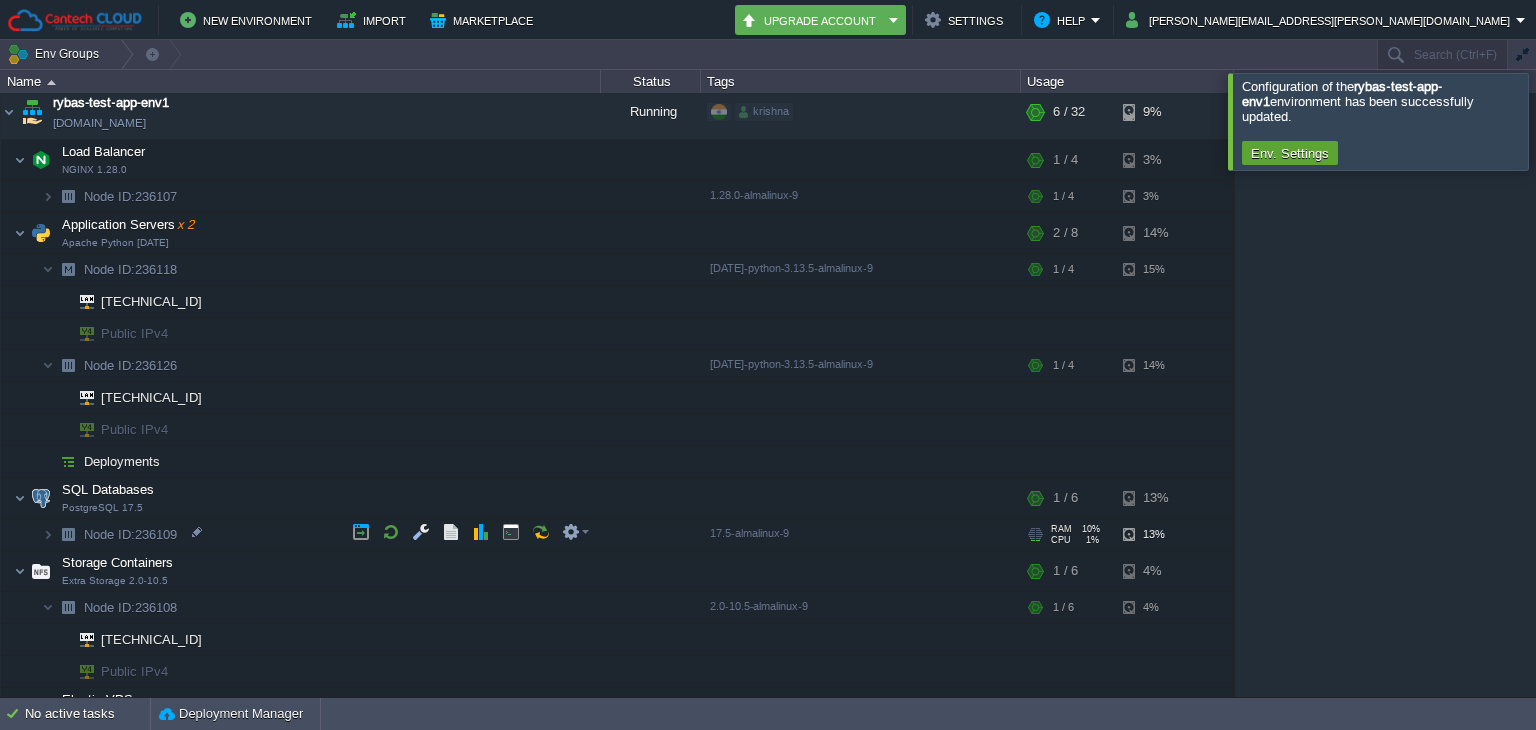 scroll, scrollTop: 132, scrollLeft: 0, axis: vertical 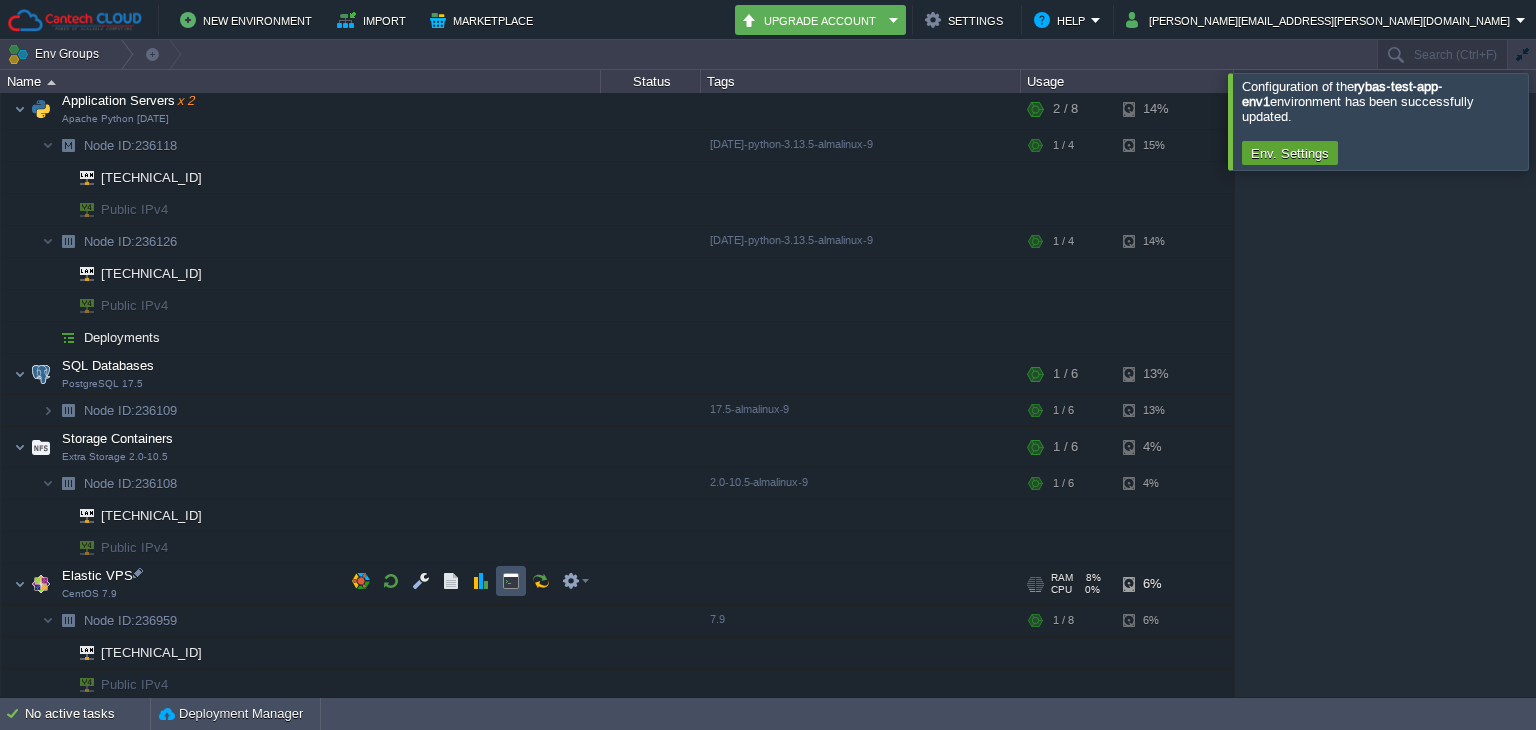 click at bounding box center [511, 581] 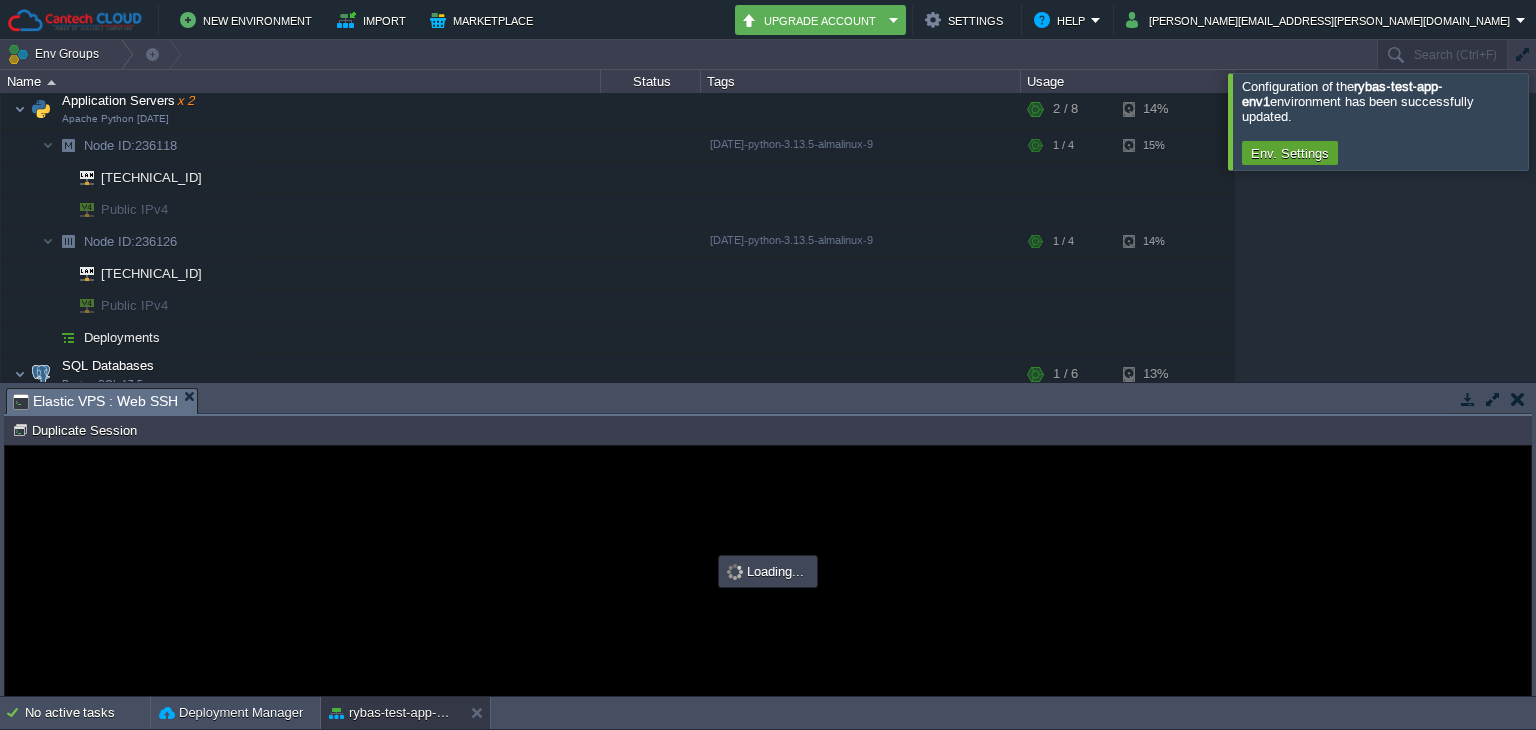 scroll, scrollTop: 0, scrollLeft: 0, axis: both 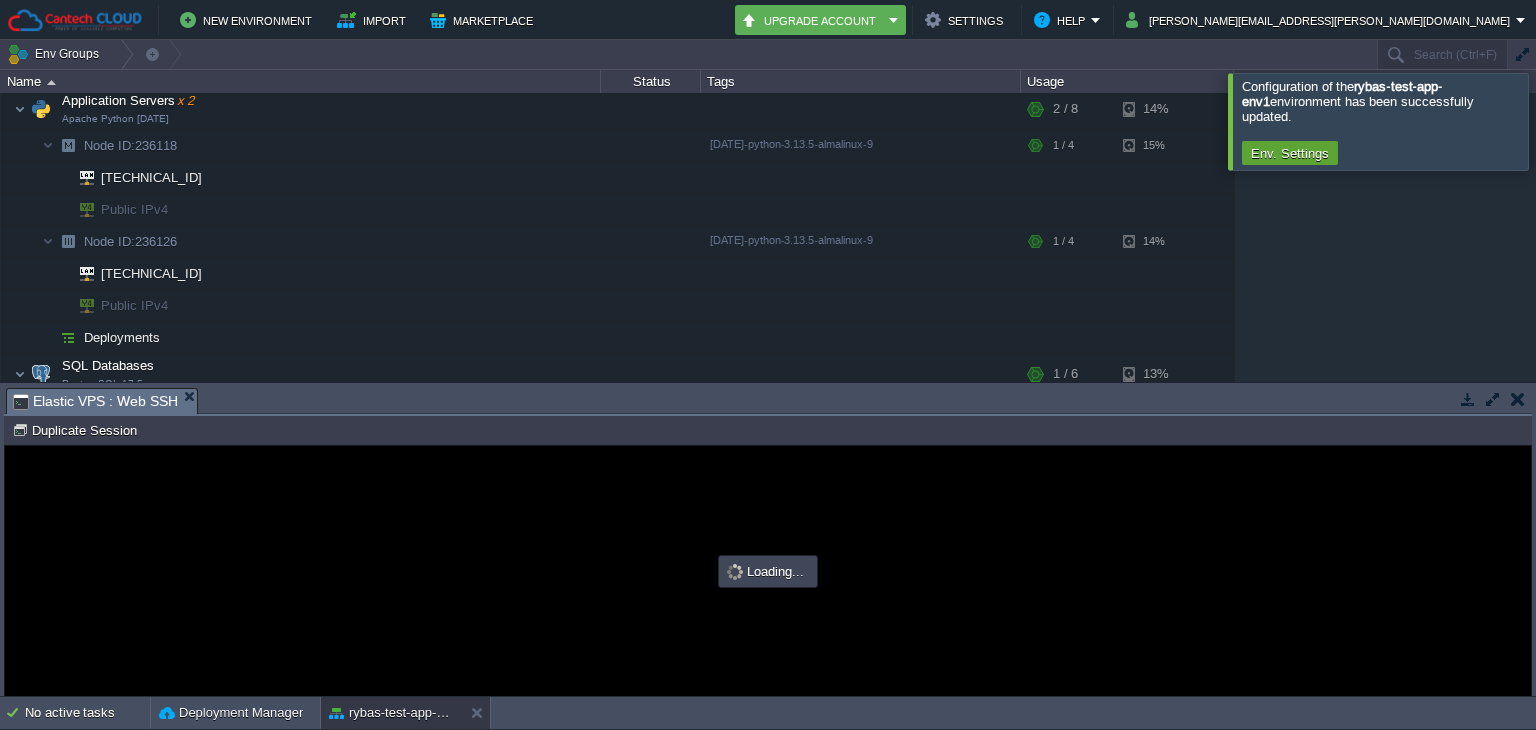 type on "#000000" 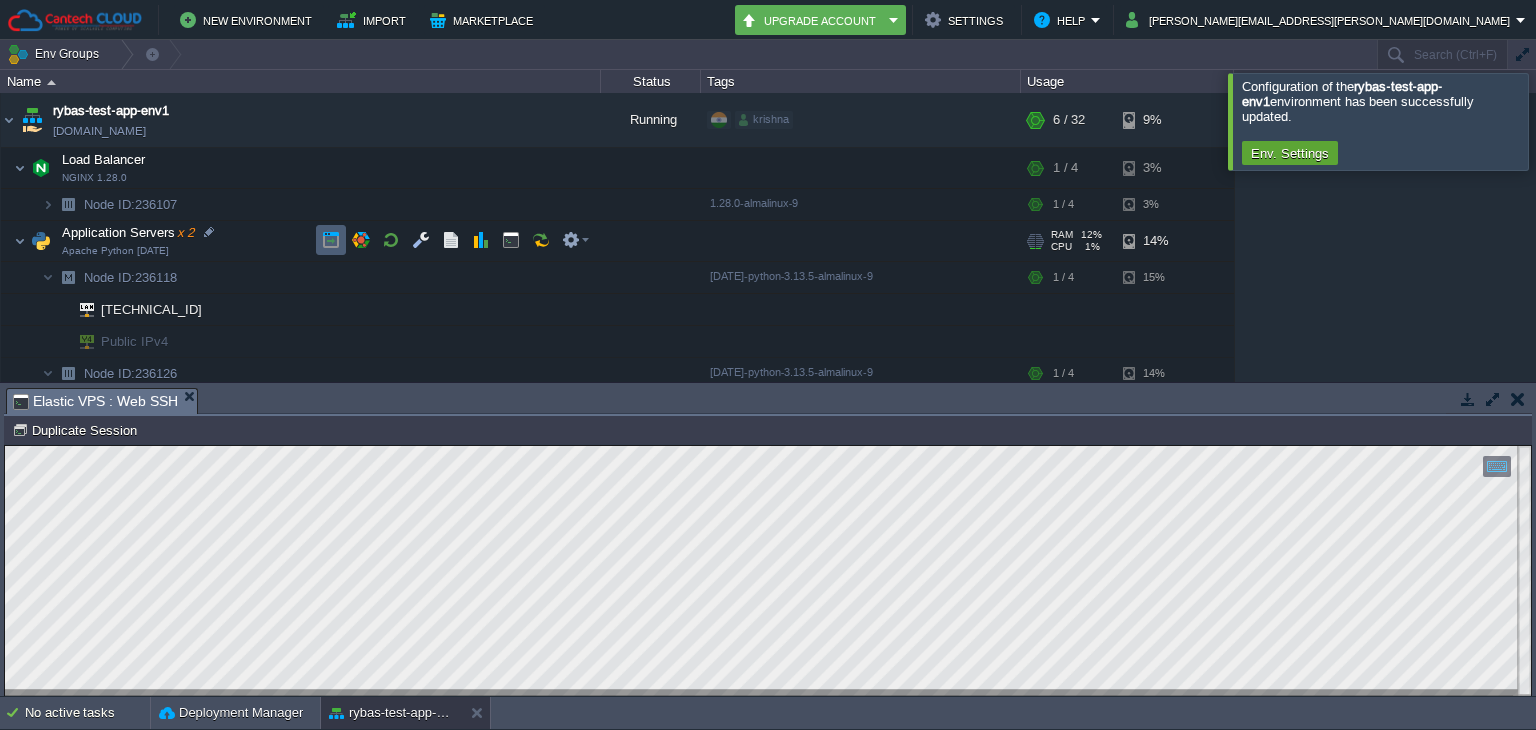 scroll, scrollTop: 446, scrollLeft: 0, axis: vertical 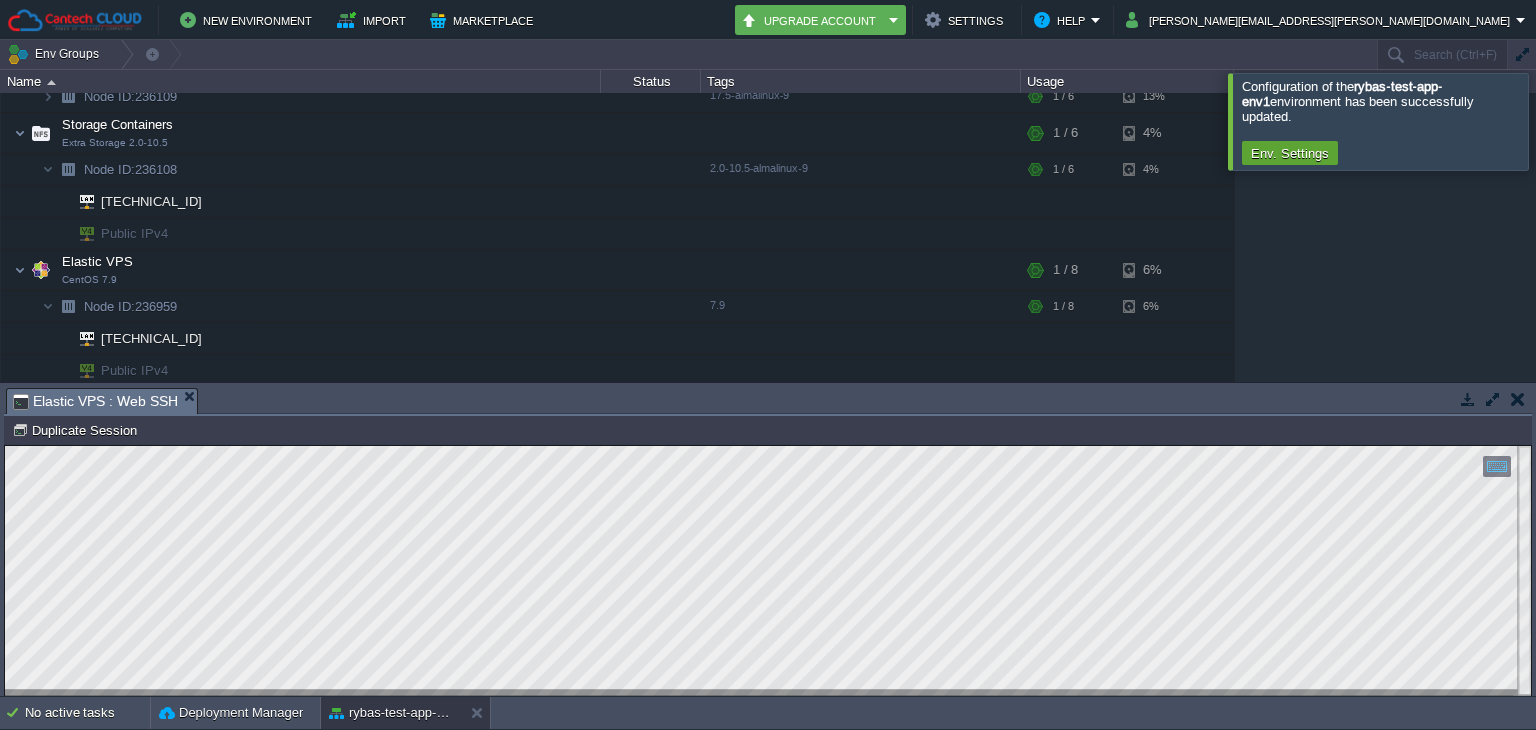 click on "Copy:                  Ctrl + Shift + C                                          Paste:                  Ctrl + V                                         Settings:                  Ctrl + Shift + Alt
0" at bounding box center [768, 446] 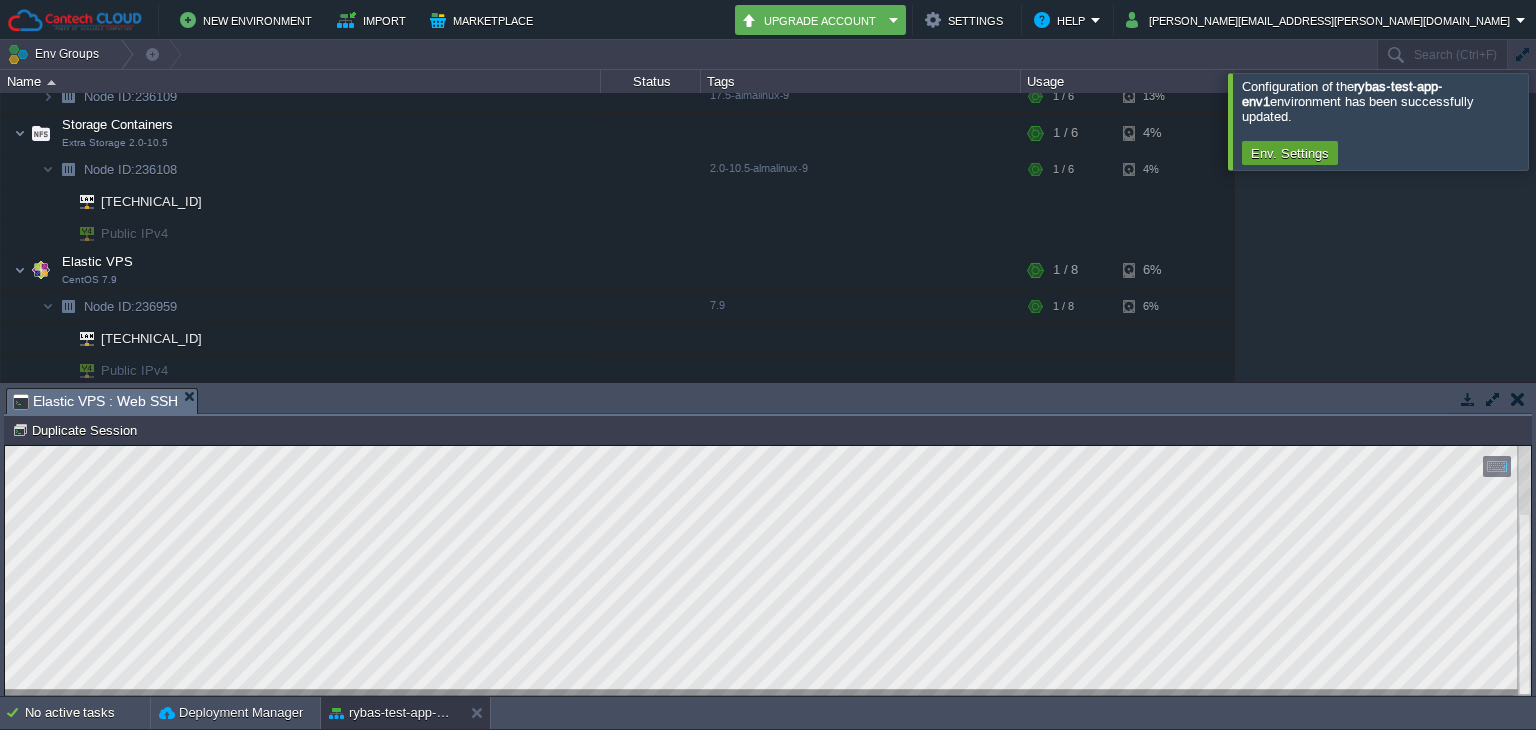 click on "Copy:                  Ctrl + Shift + C                                          Paste:                  Ctrl + V                                         Settings:                  Ctrl + Shift + Alt
0" at bounding box center [768, 446] 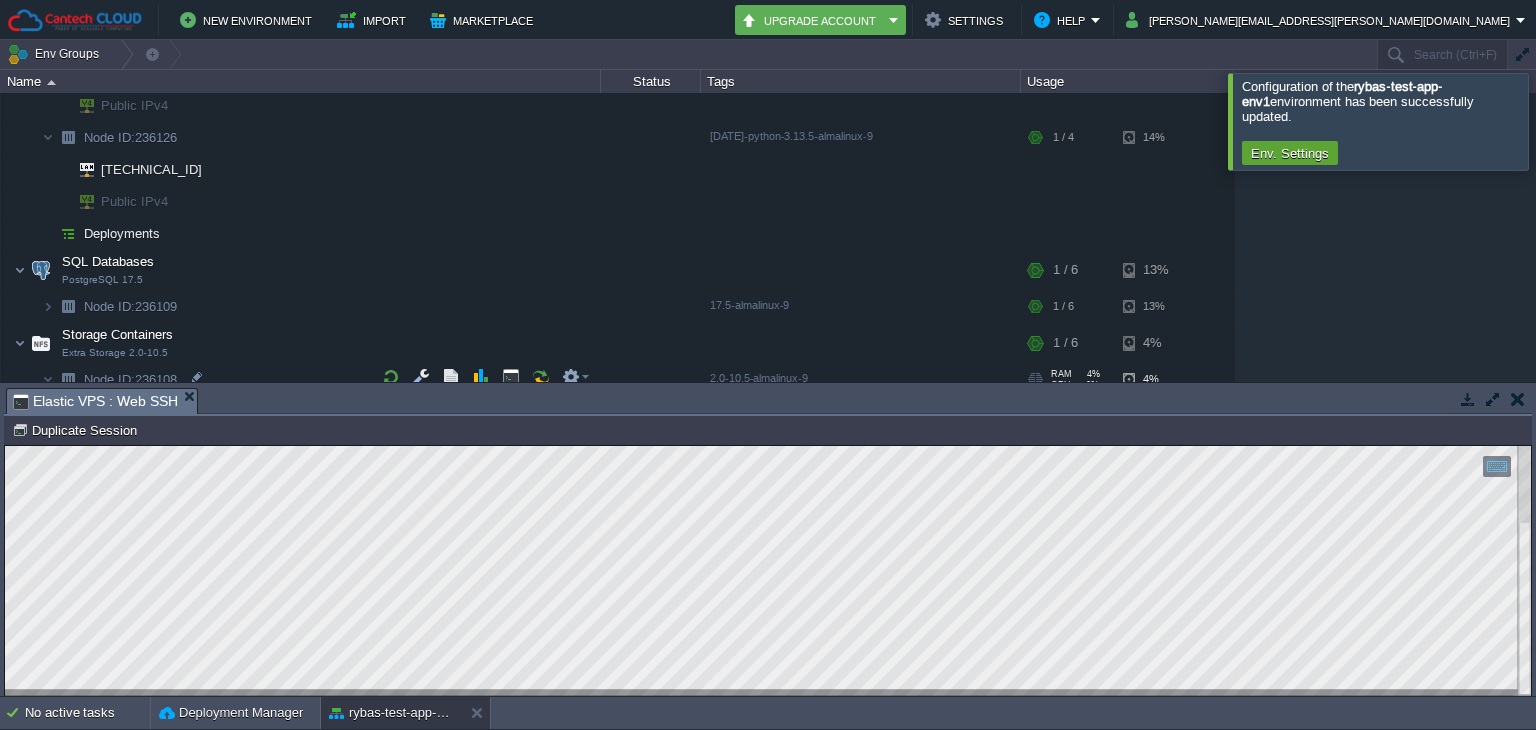 scroll, scrollTop: 446, scrollLeft: 0, axis: vertical 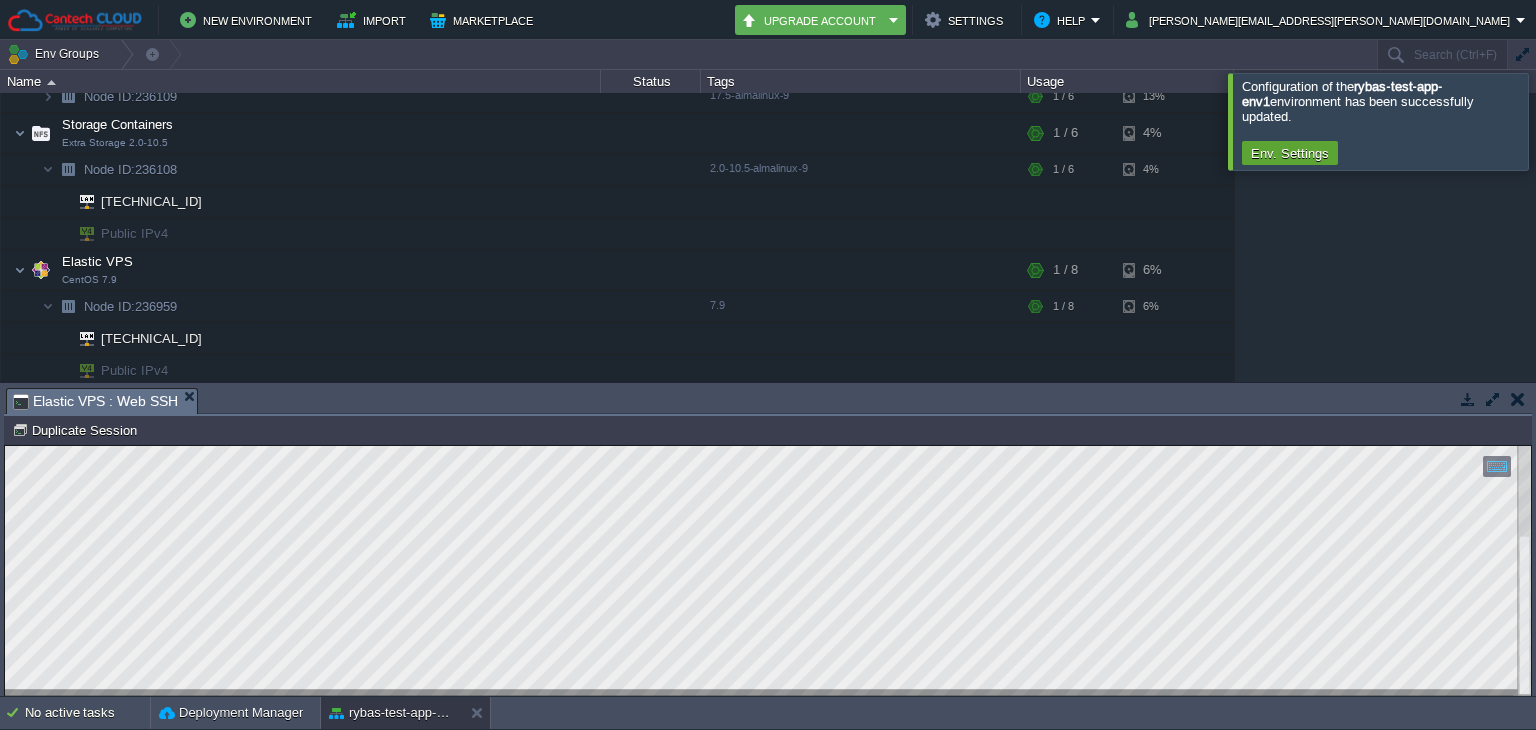 click at bounding box center (1517, 399) 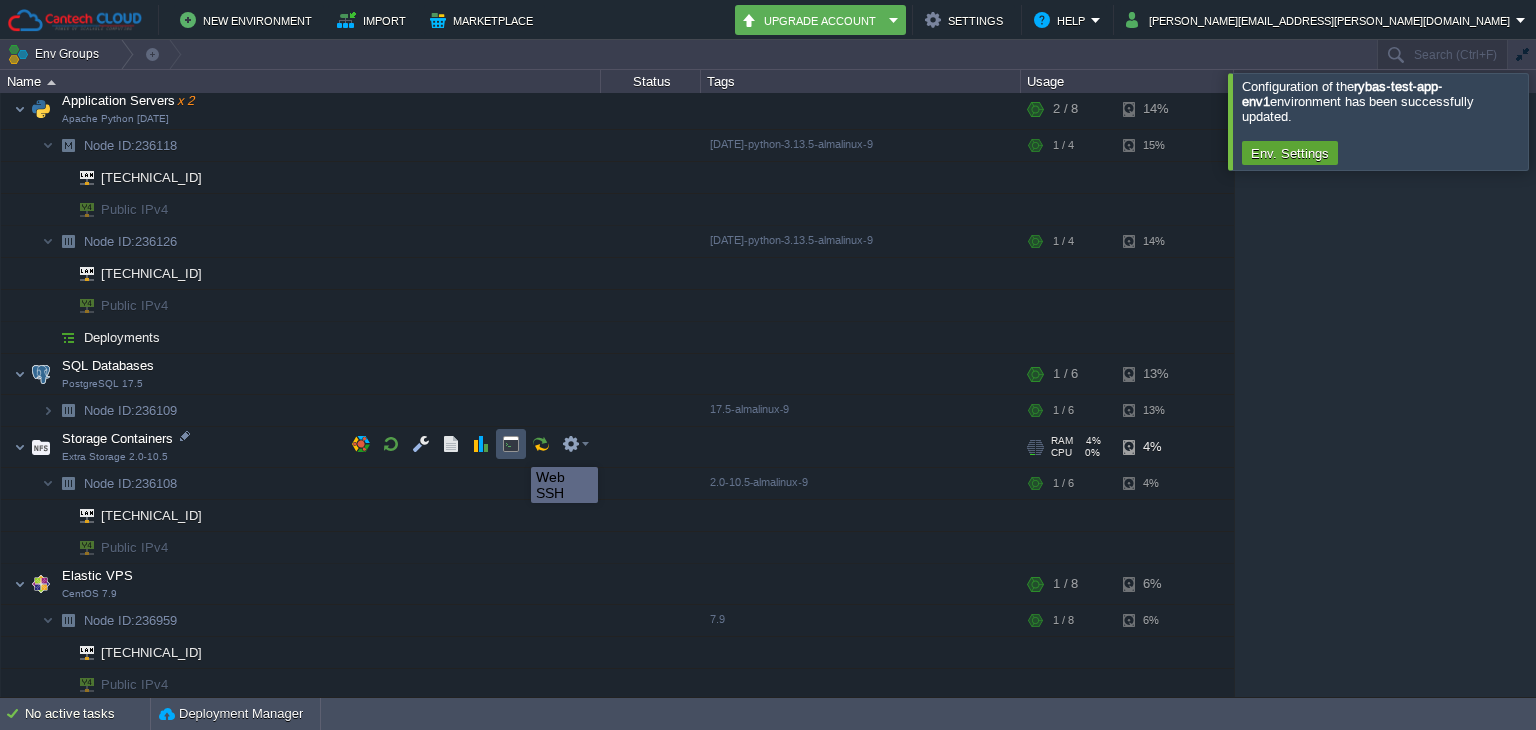 click at bounding box center (511, 444) 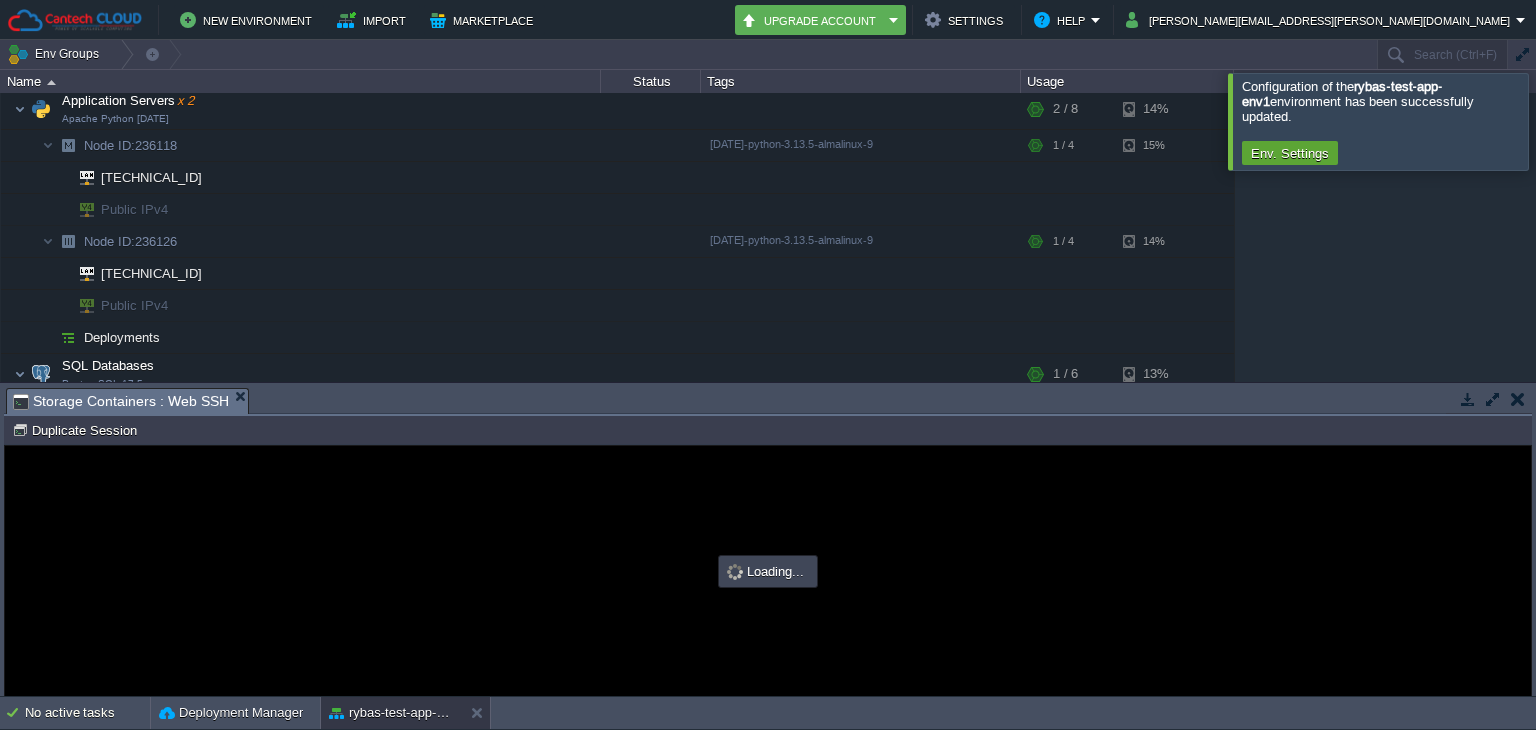 click at bounding box center [1517, 399] 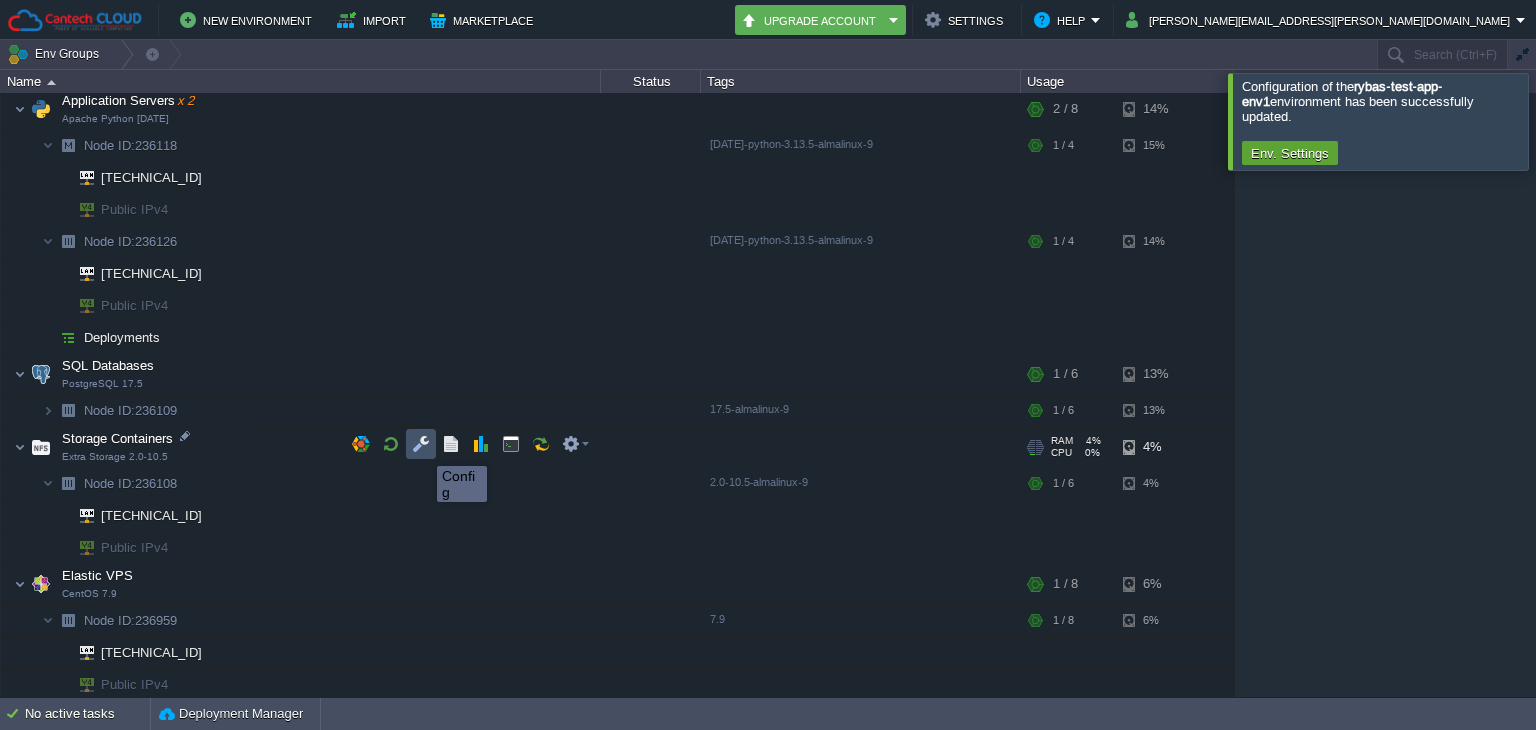 click at bounding box center [421, 444] 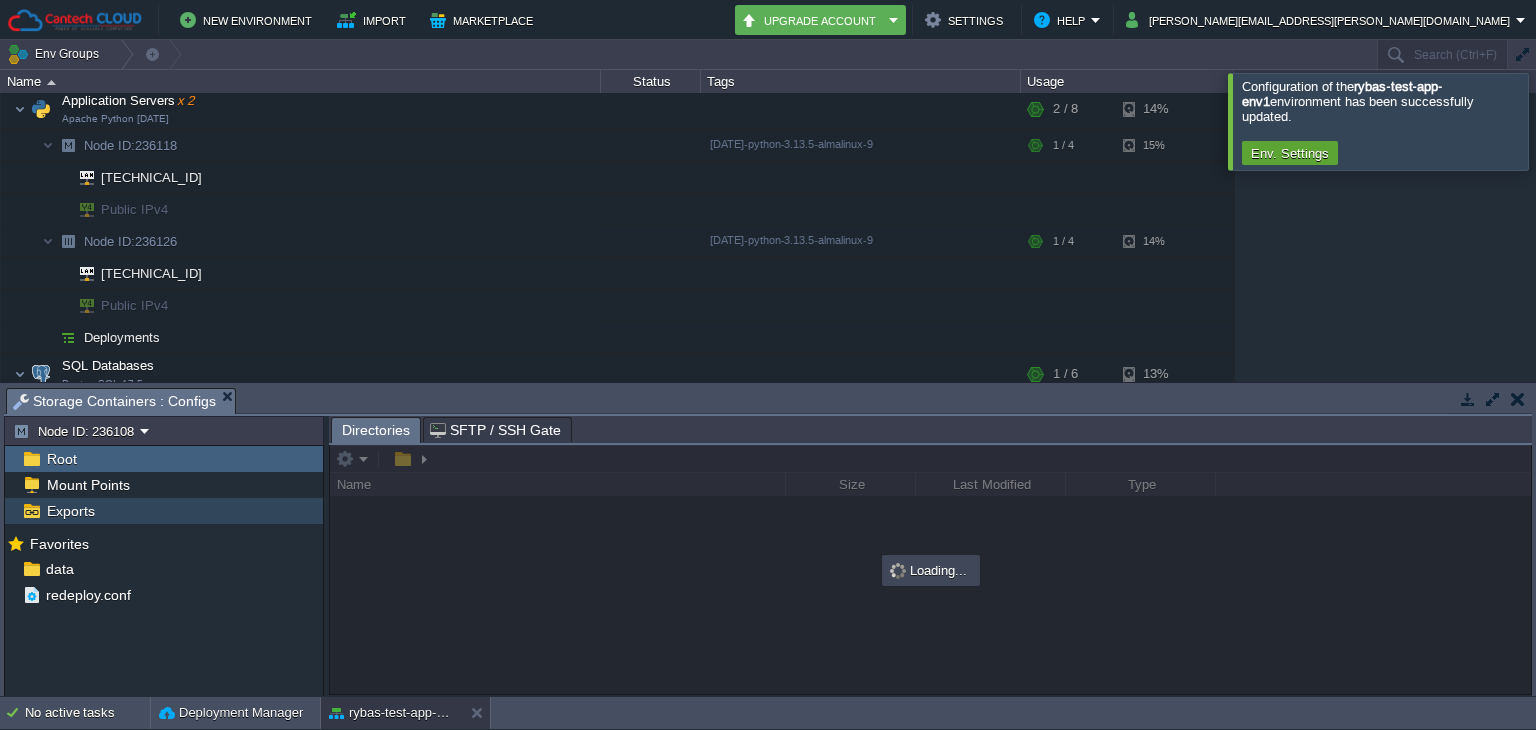 click on "Exports" at bounding box center [164, 511] 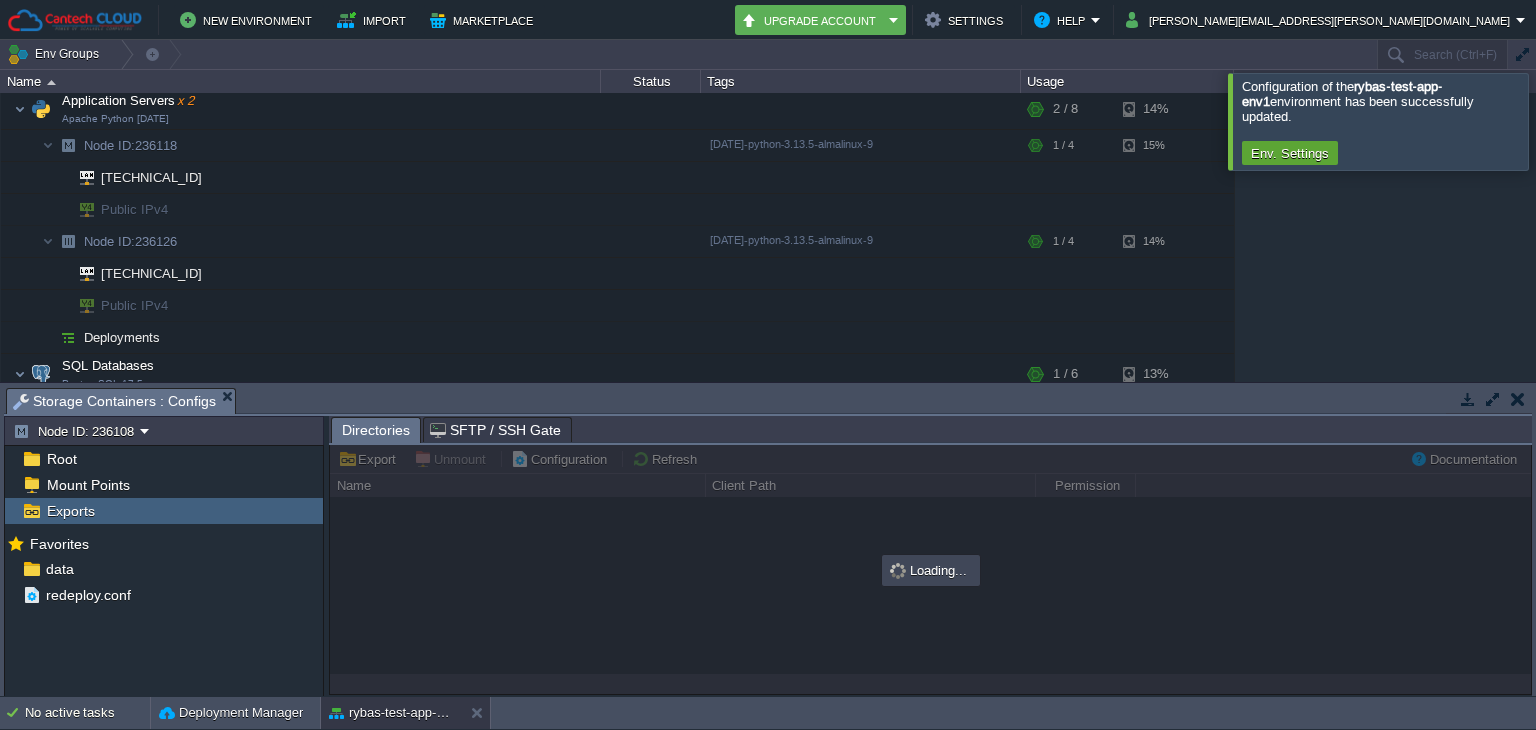 click on "Exports" at bounding box center (164, 511) 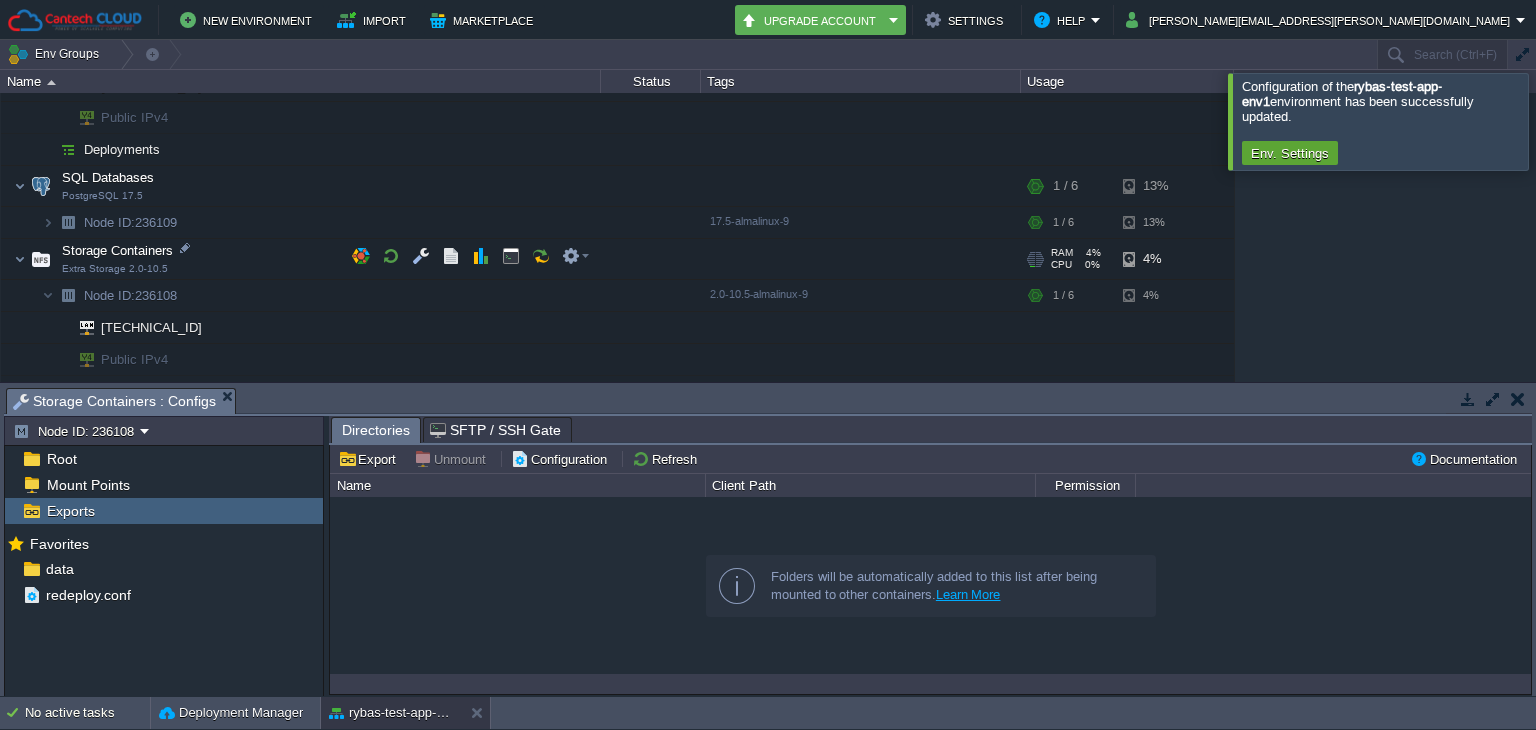 scroll, scrollTop: 446, scrollLeft: 0, axis: vertical 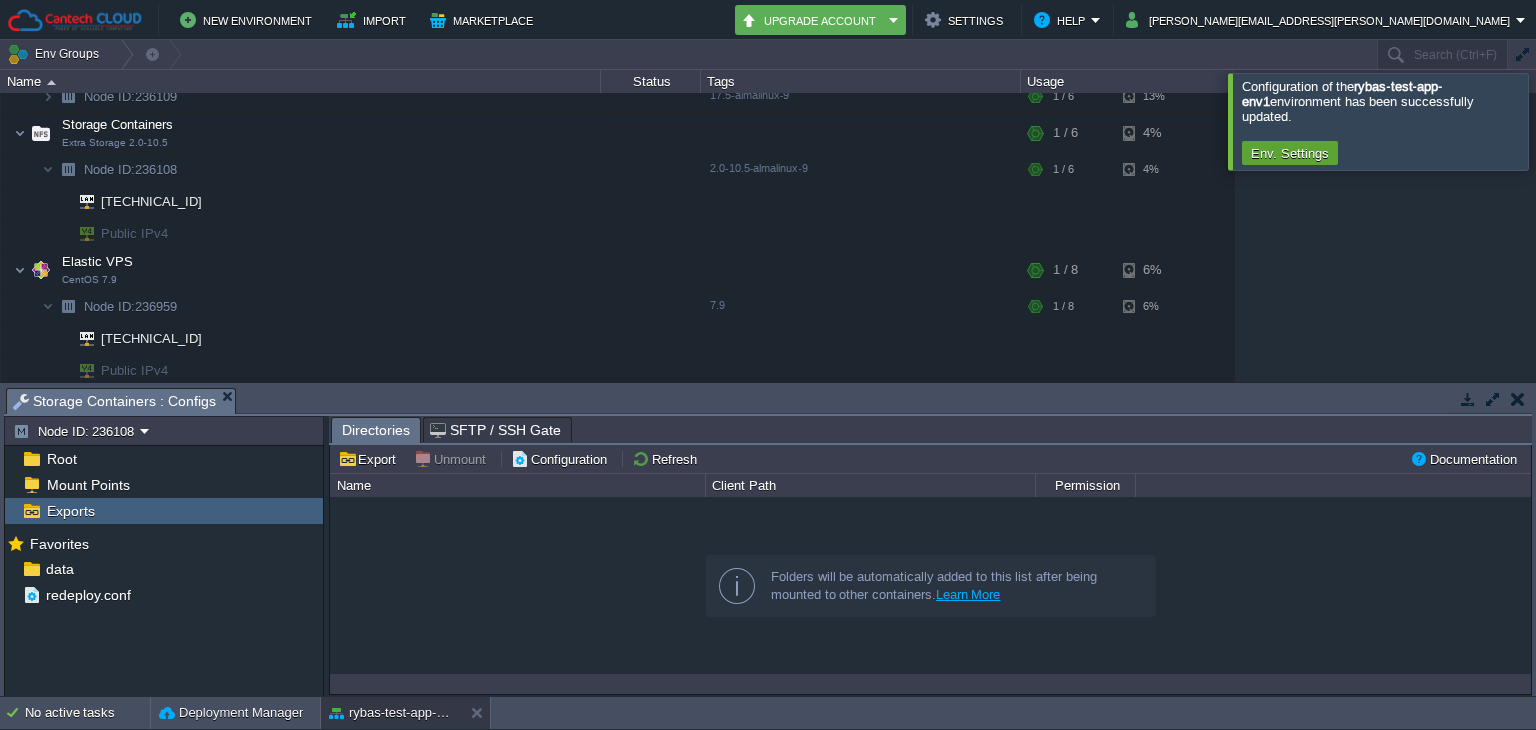 click at bounding box center (1518, 399) 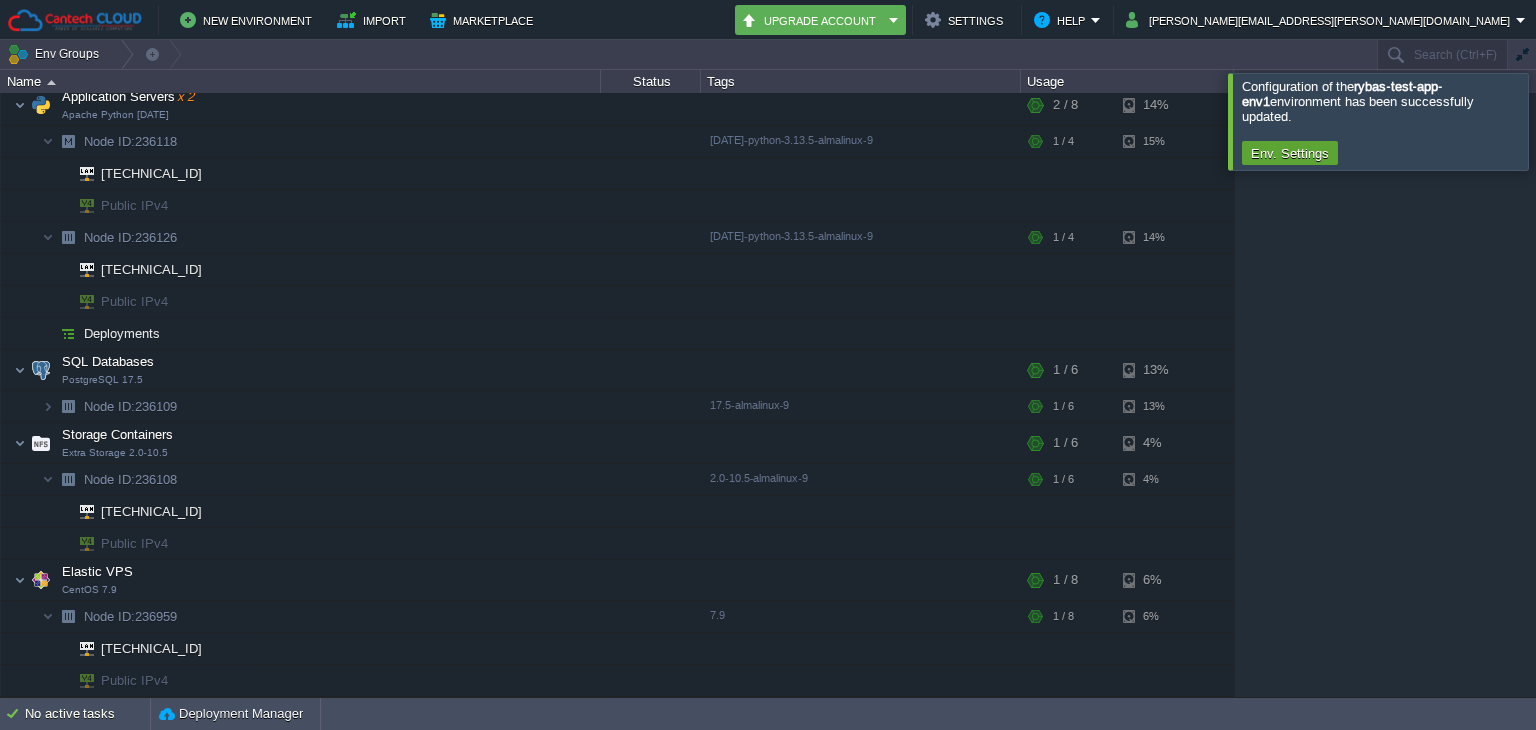scroll, scrollTop: 132, scrollLeft: 0, axis: vertical 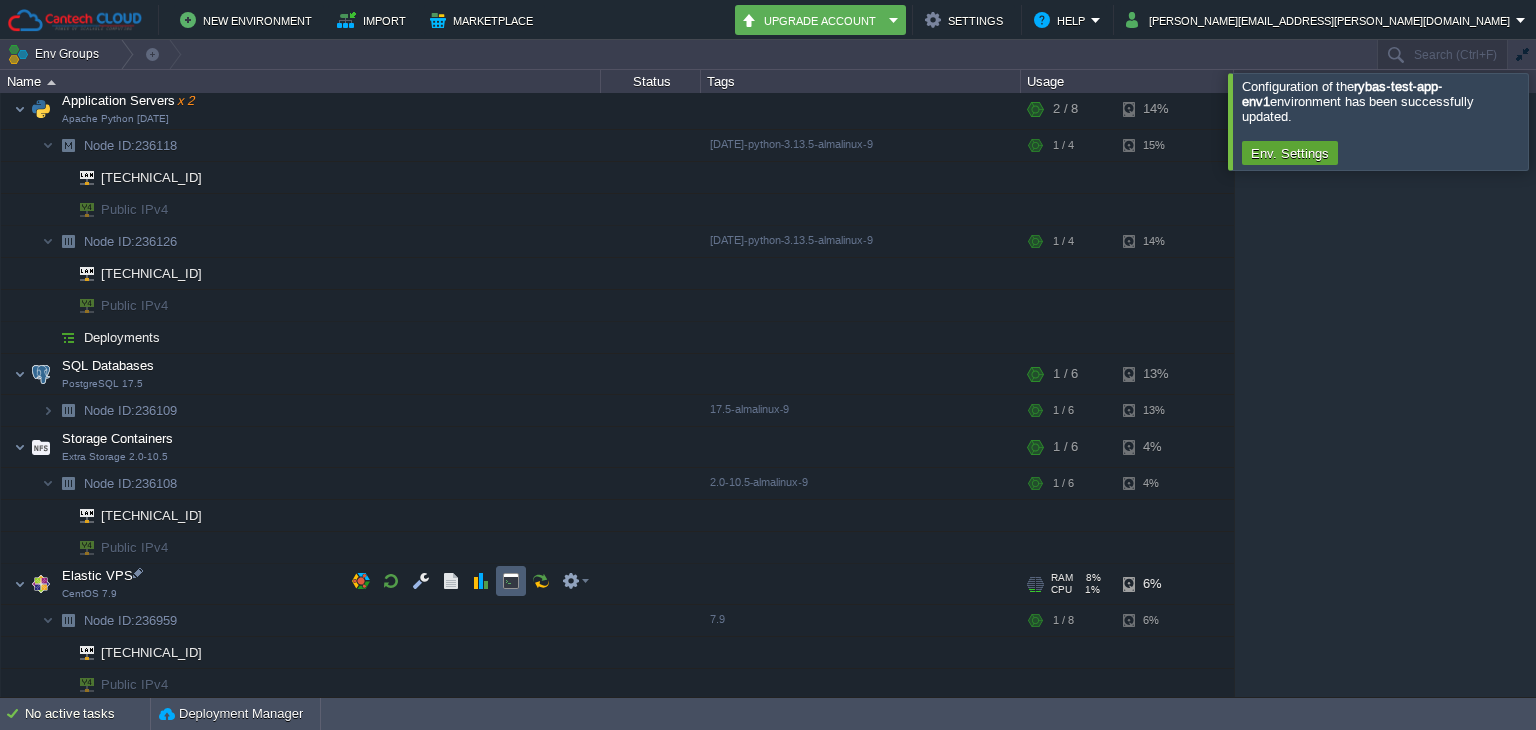 click at bounding box center (511, 581) 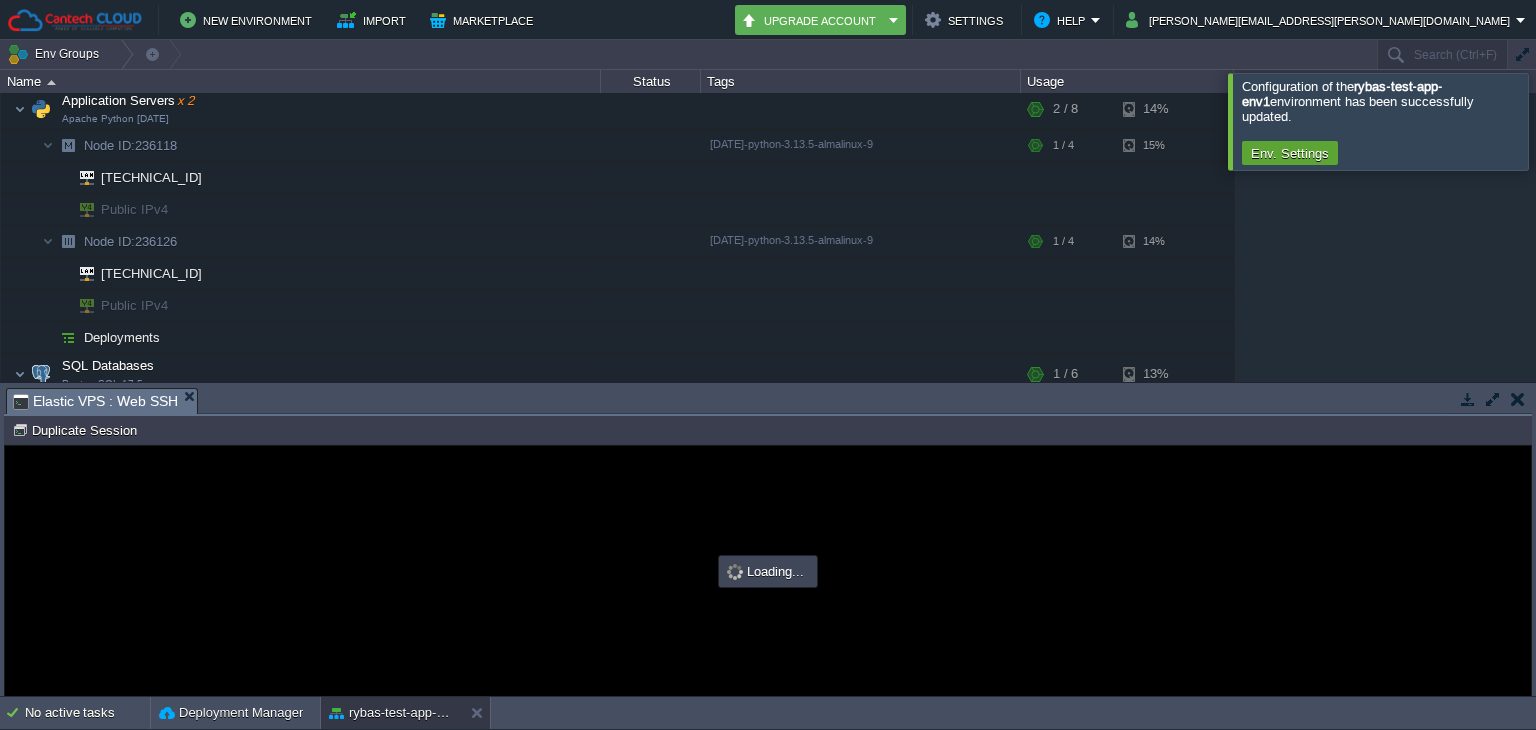 scroll, scrollTop: 0, scrollLeft: 0, axis: both 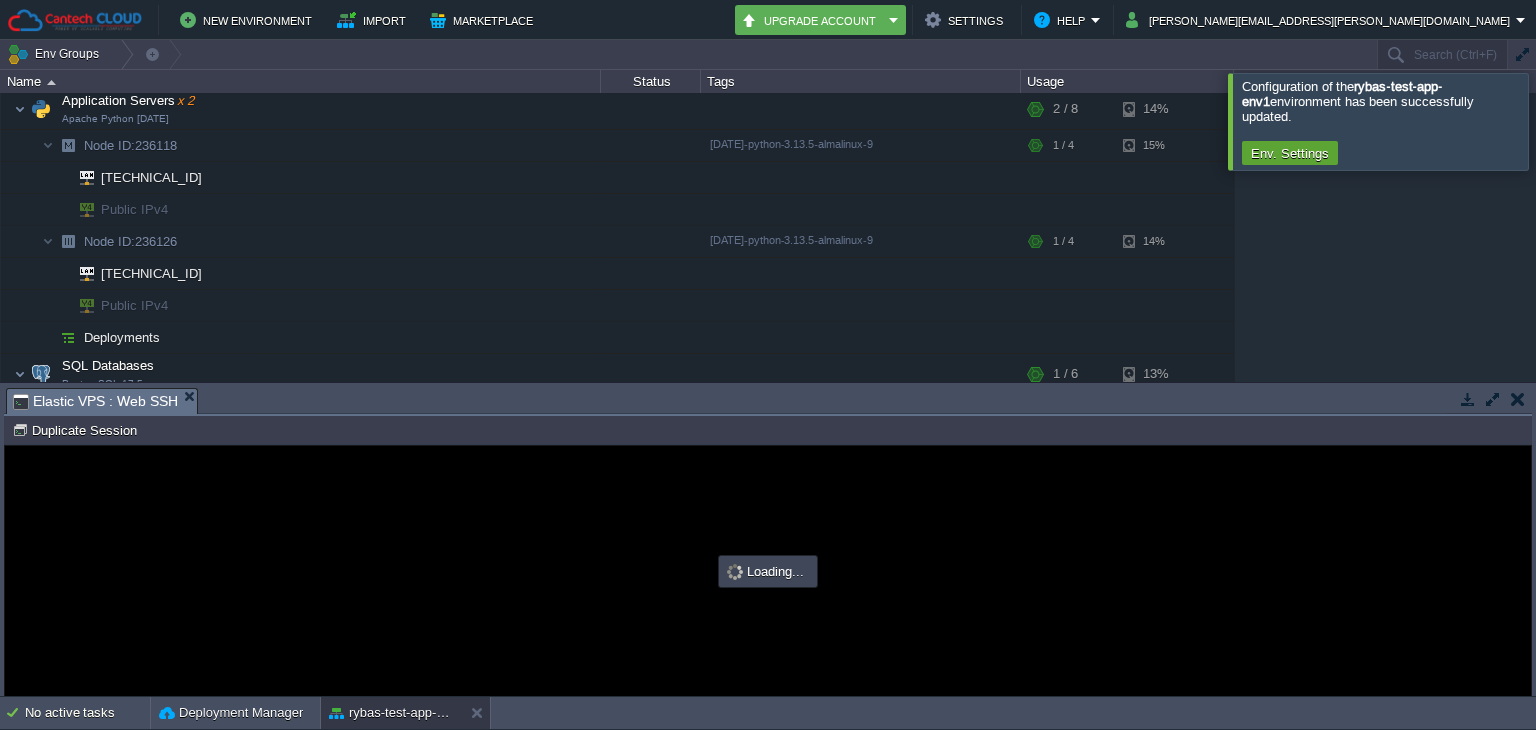 type on "#000000" 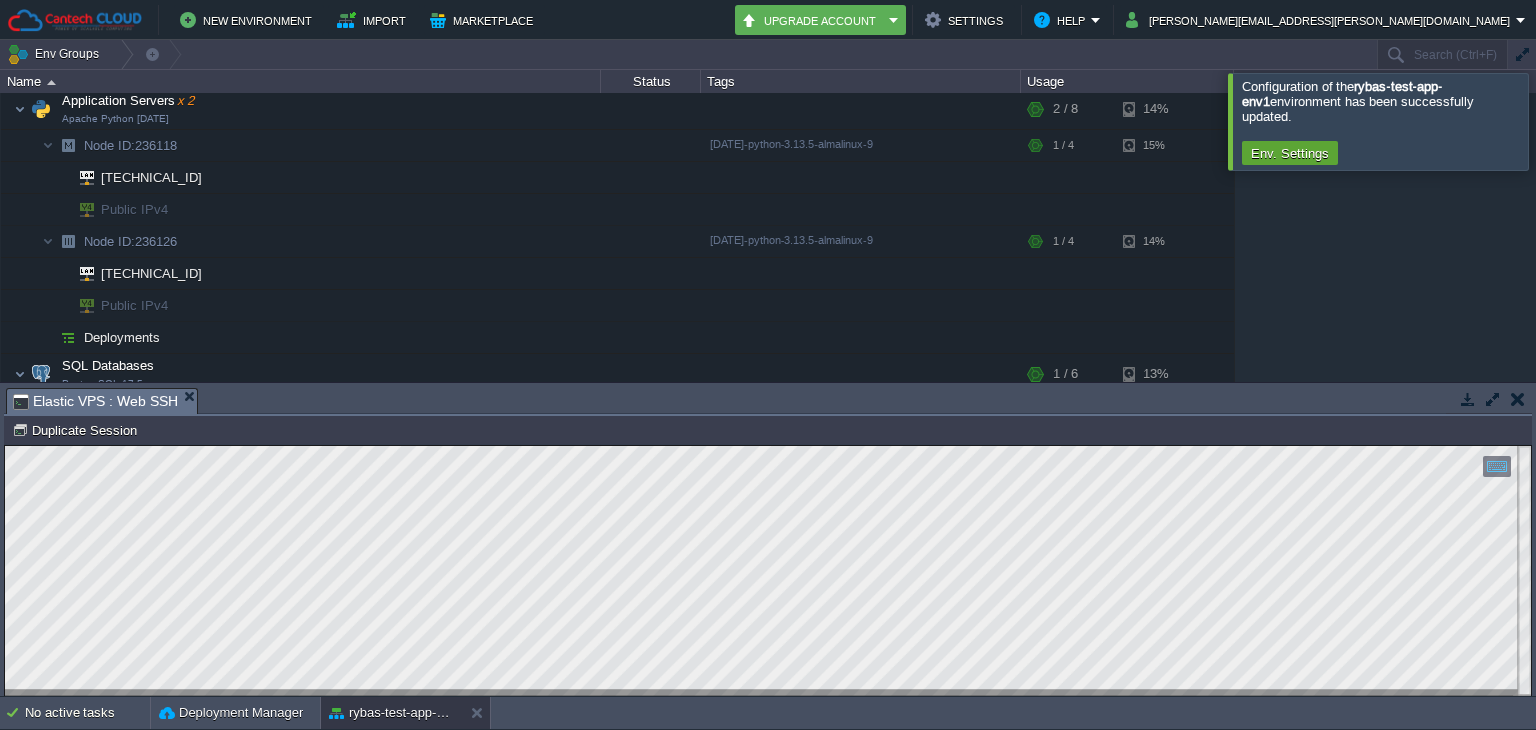 click at bounding box center [1518, 399] 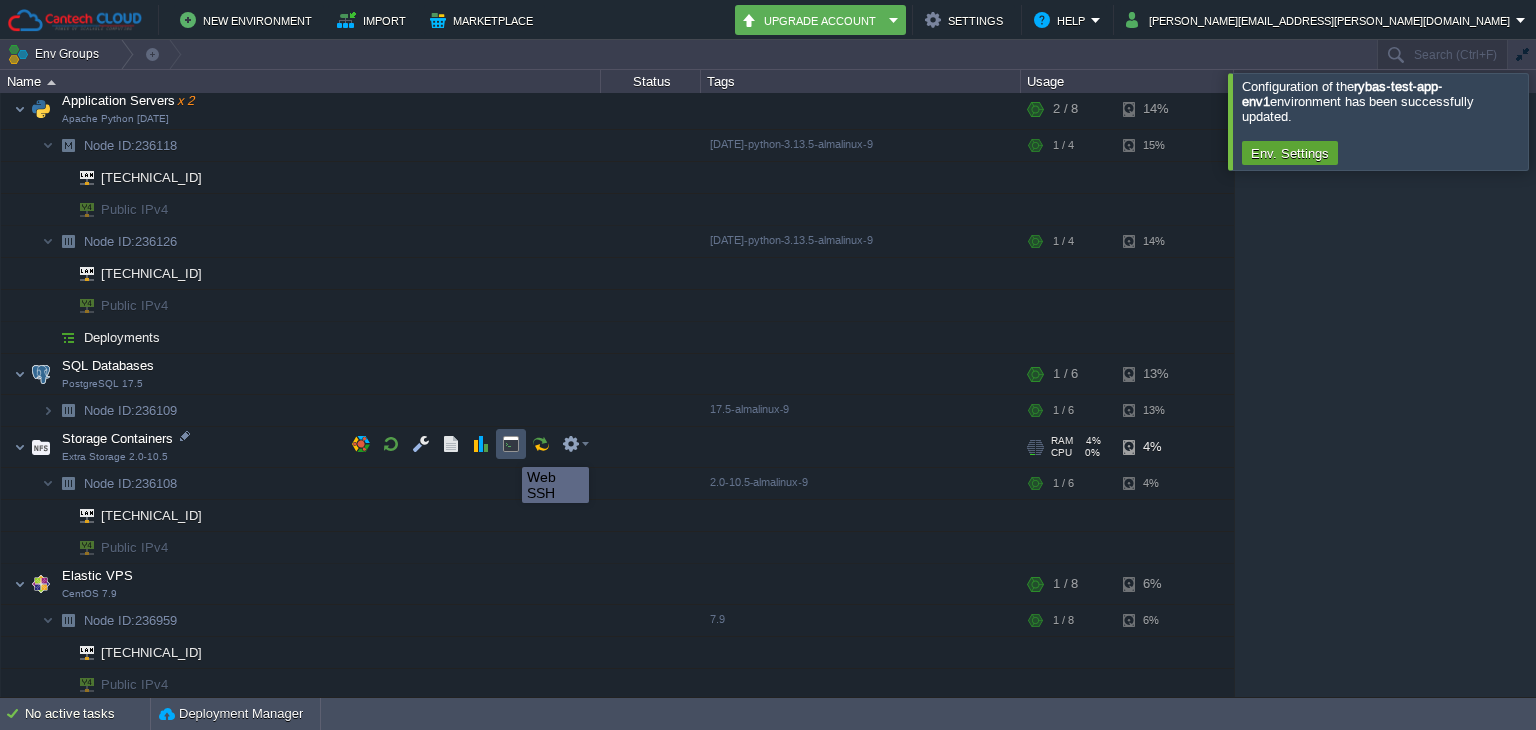 click at bounding box center (511, 444) 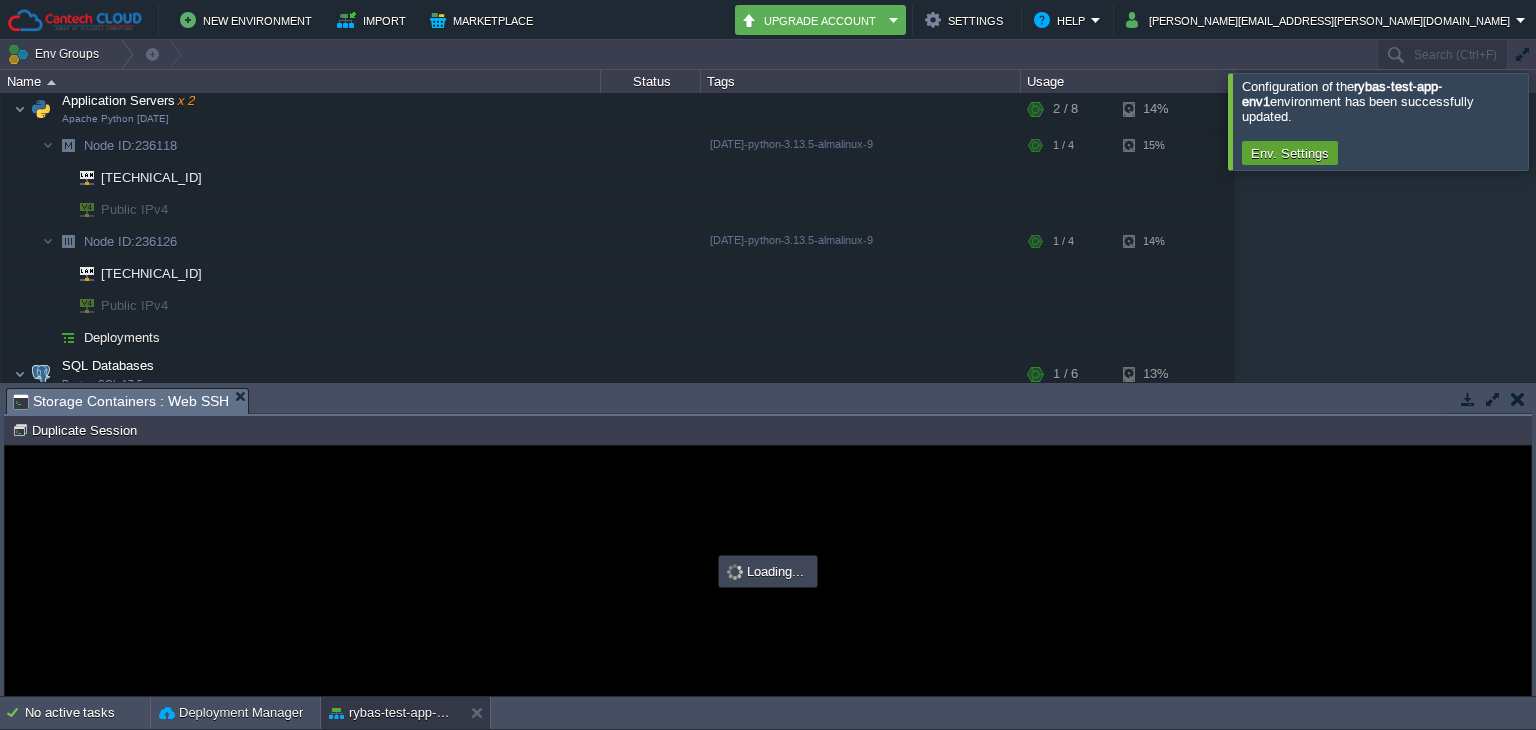 scroll, scrollTop: 0, scrollLeft: 0, axis: both 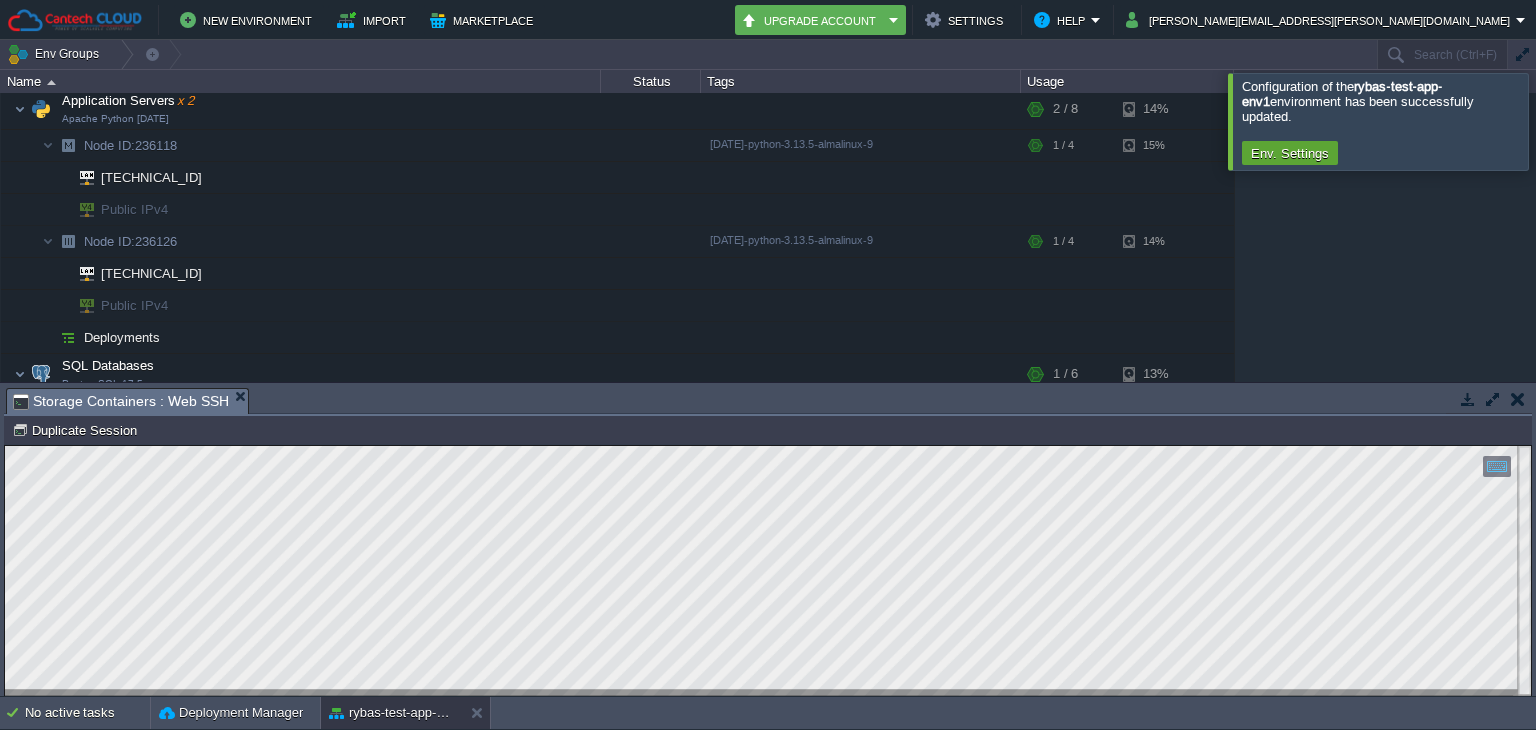 click at bounding box center [1518, 399] 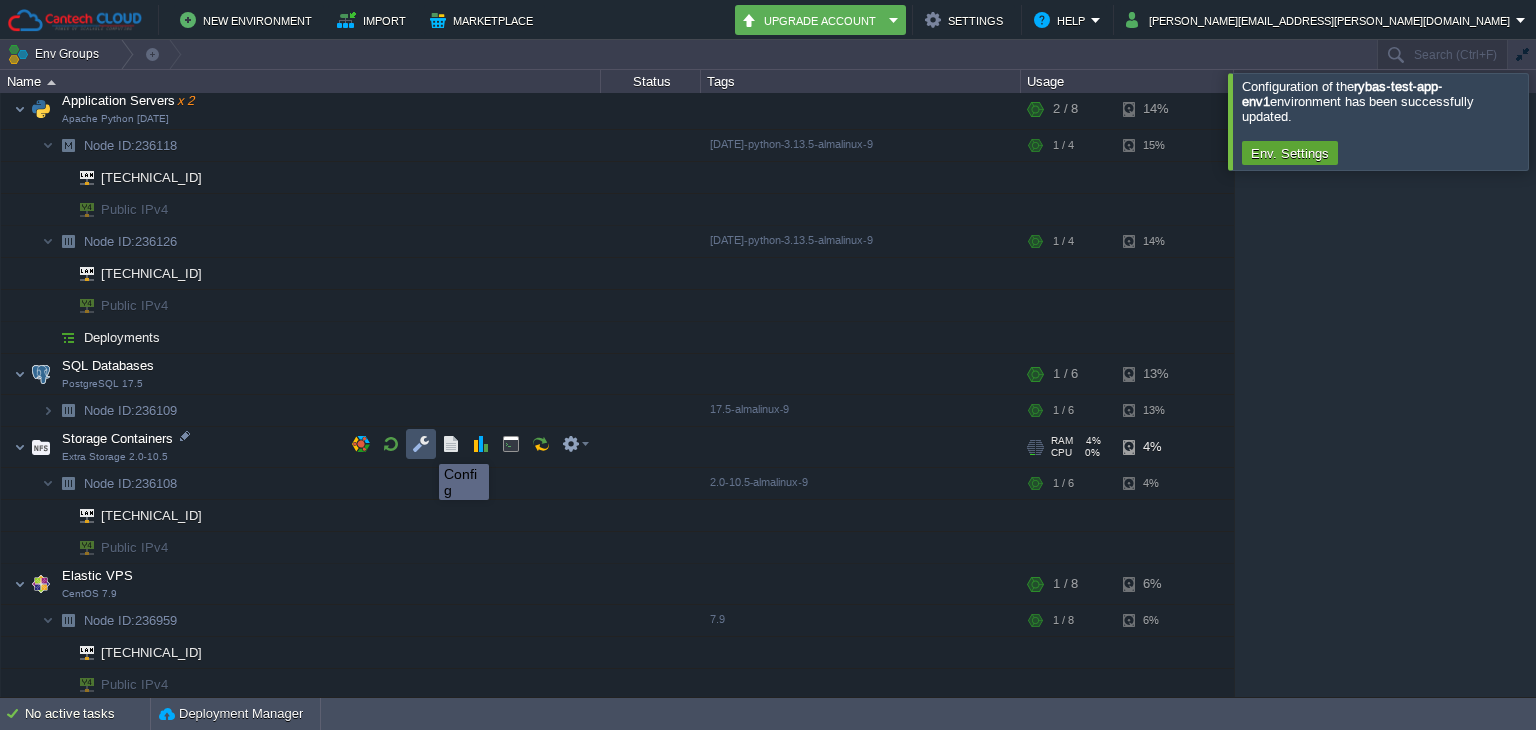 click at bounding box center (421, 444) 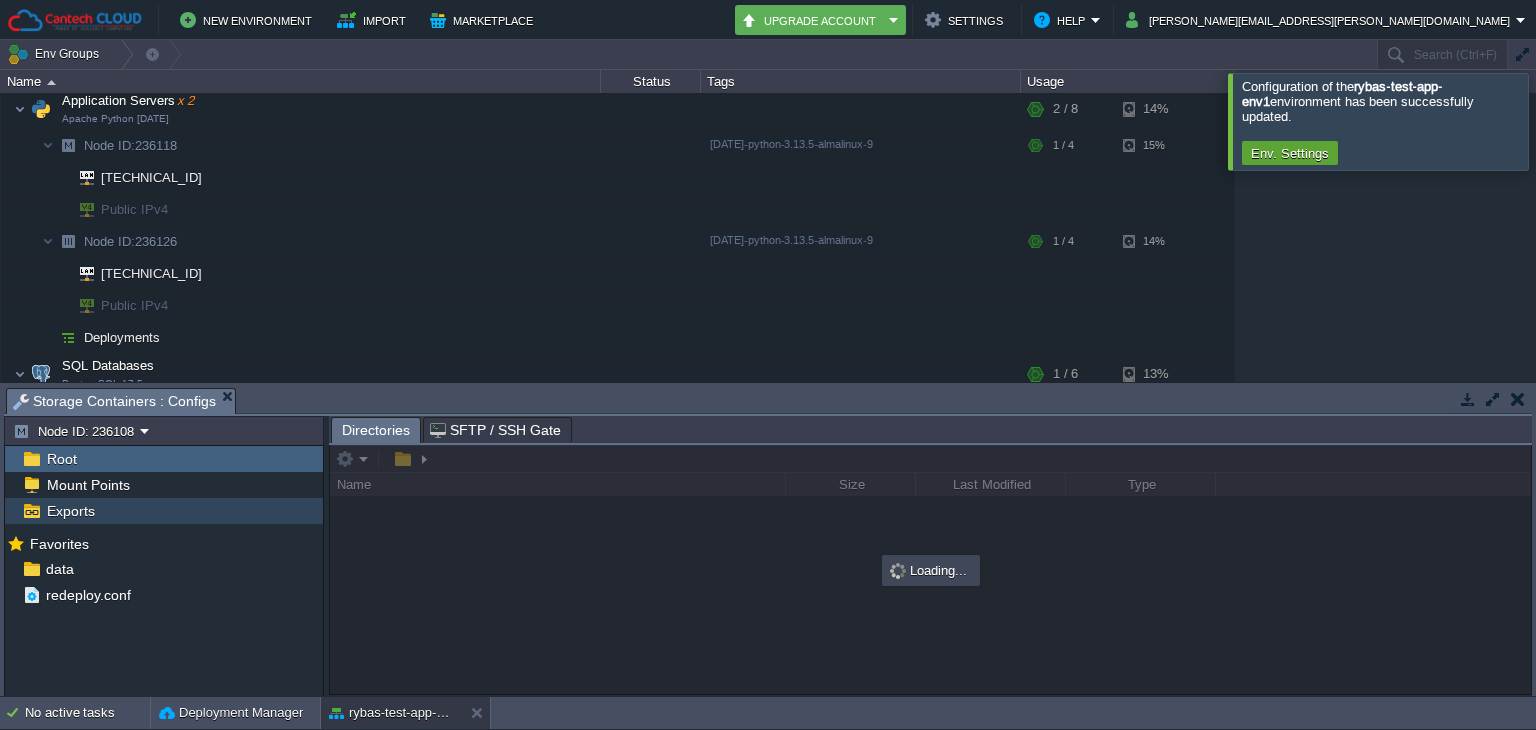 click on "Exports" at bounding box center [164, 511] 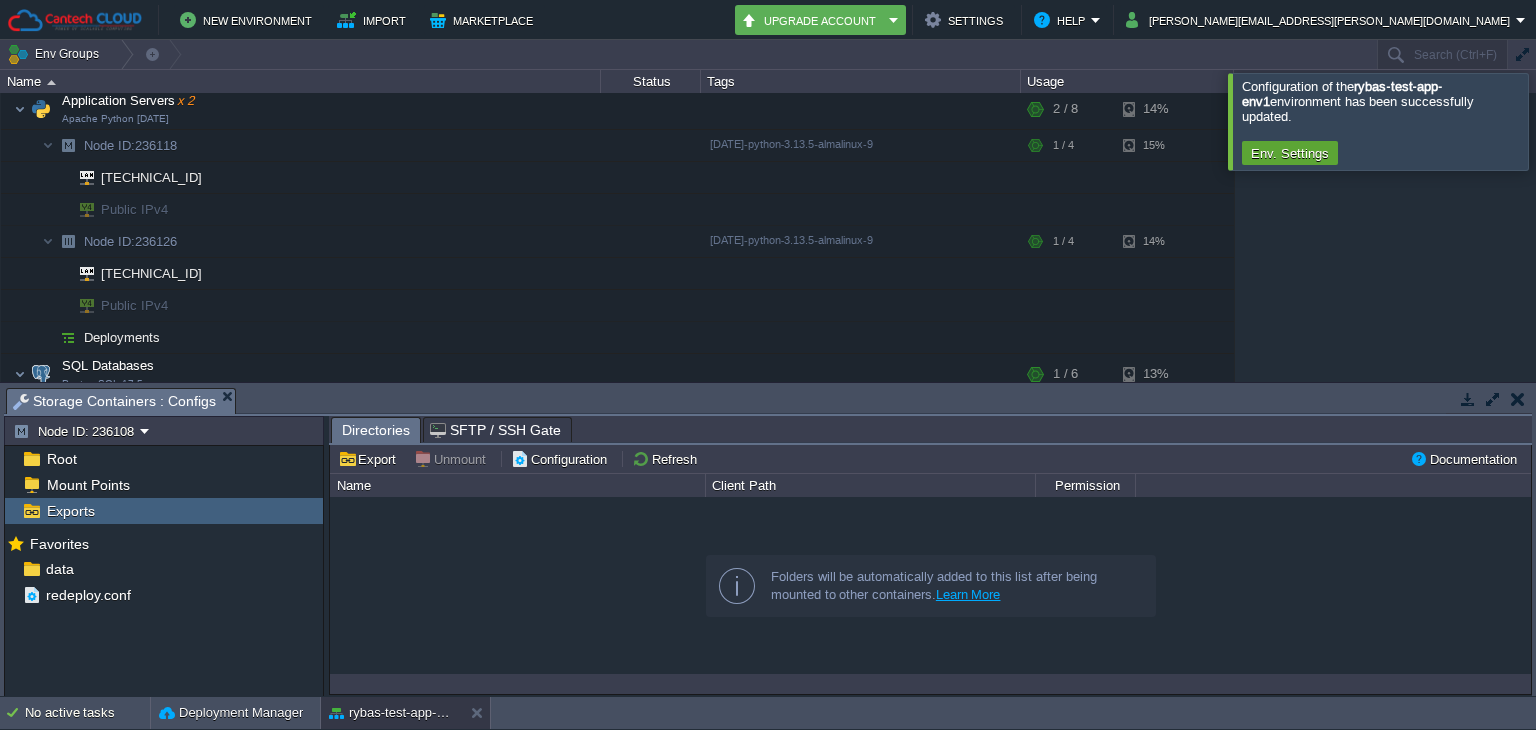 click at bounding box center (930, 585) 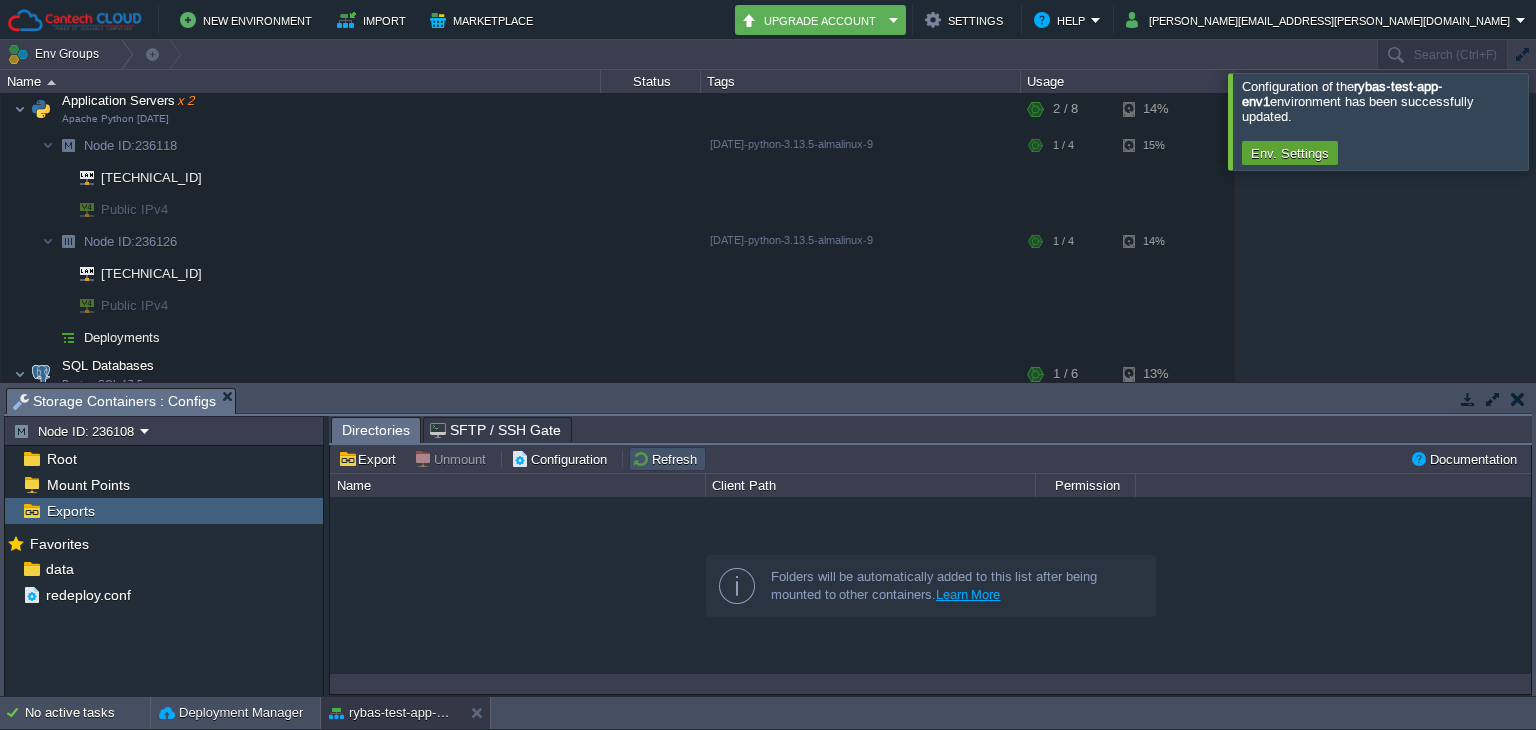 click on "Refresh" at bounding box center (667, 459) 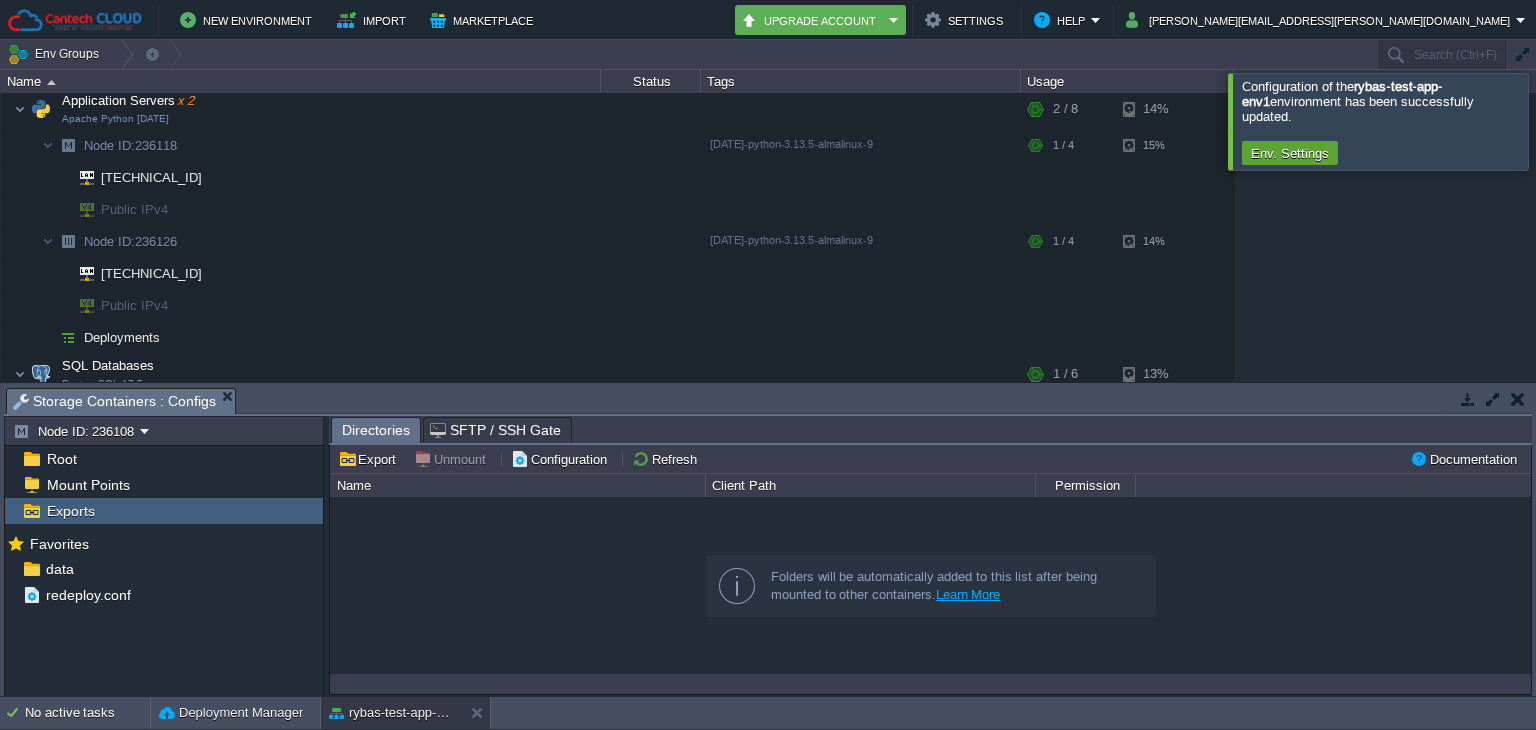 click at bounding box center (1518, 399) 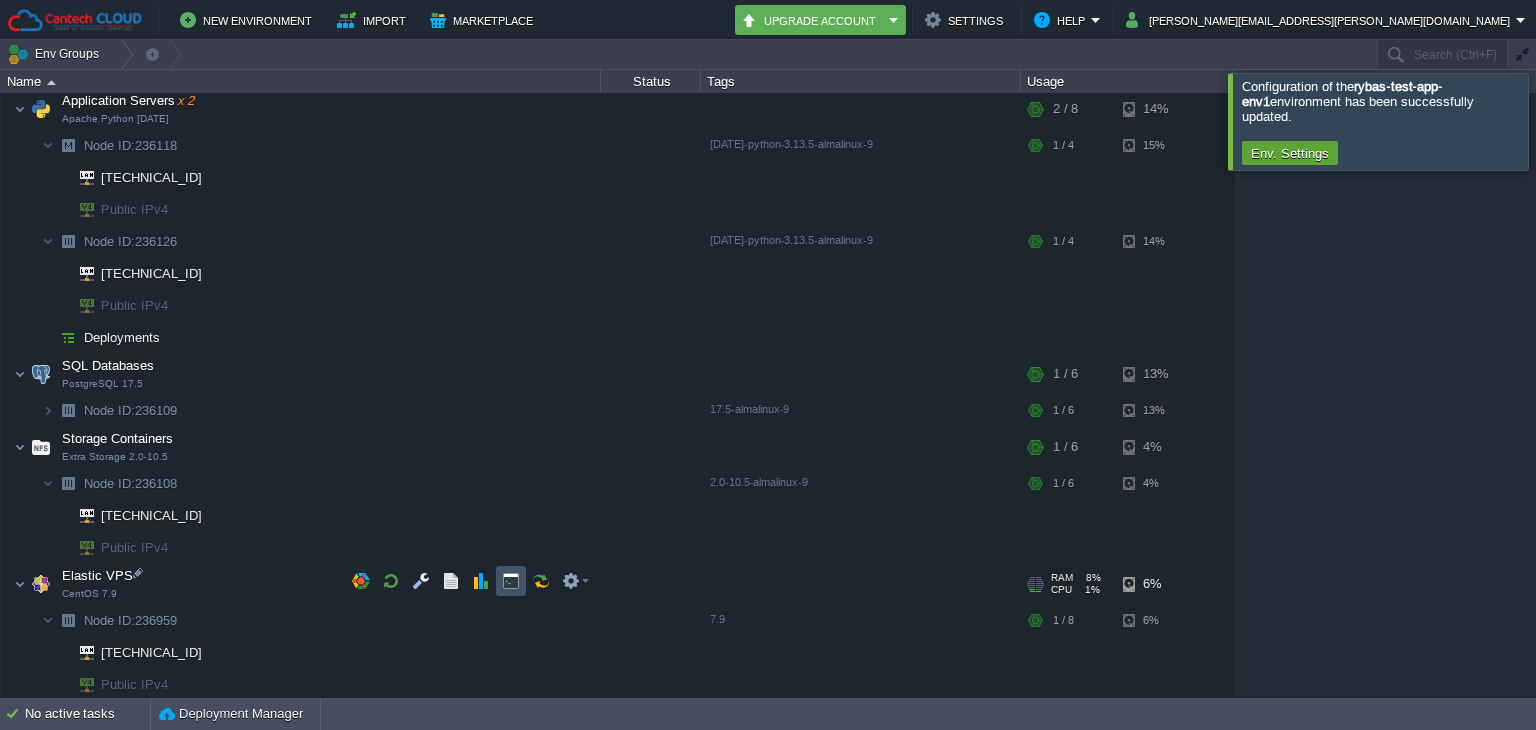 click at bounding box center (511, 581) 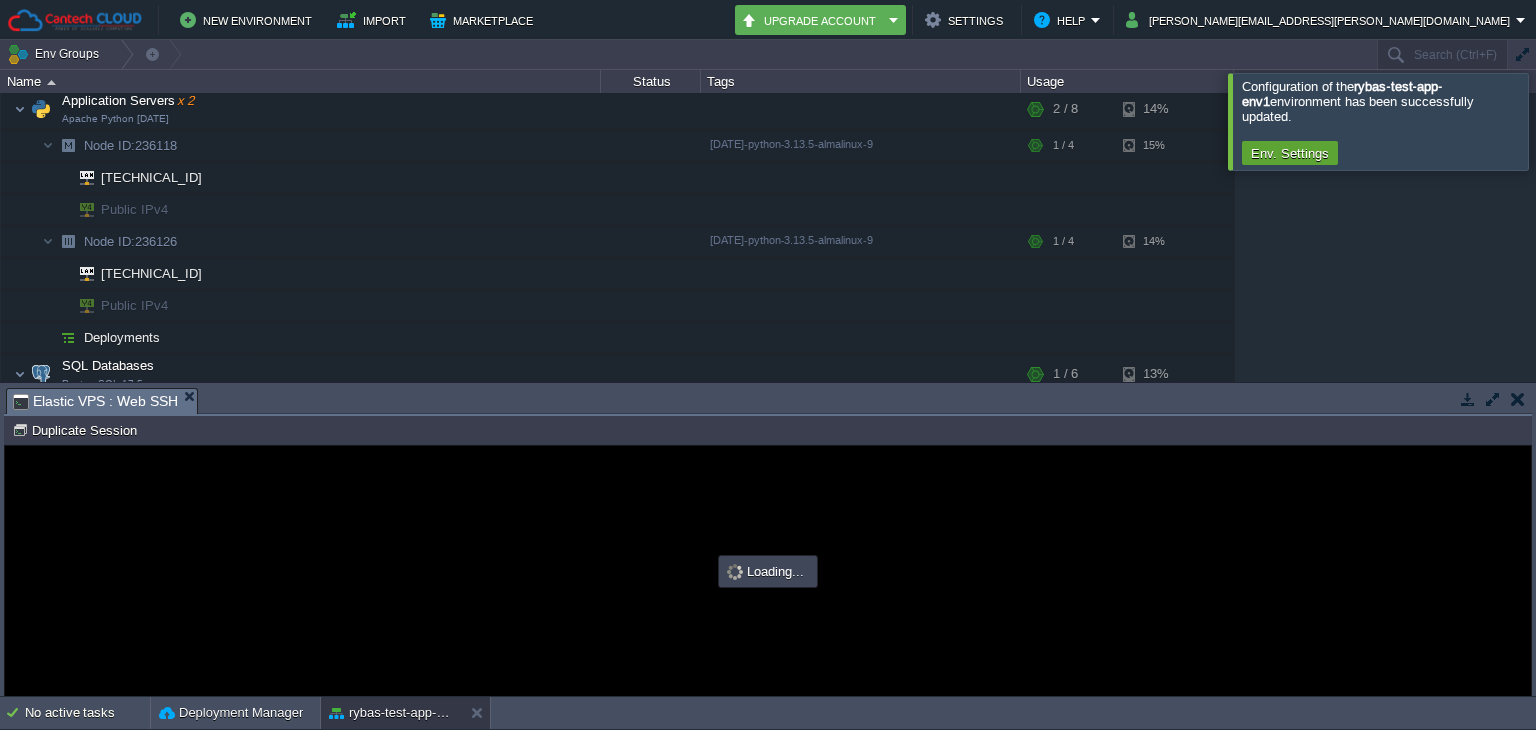 scroll, scrollTop: 0, scrollLeft: 0, axis: both 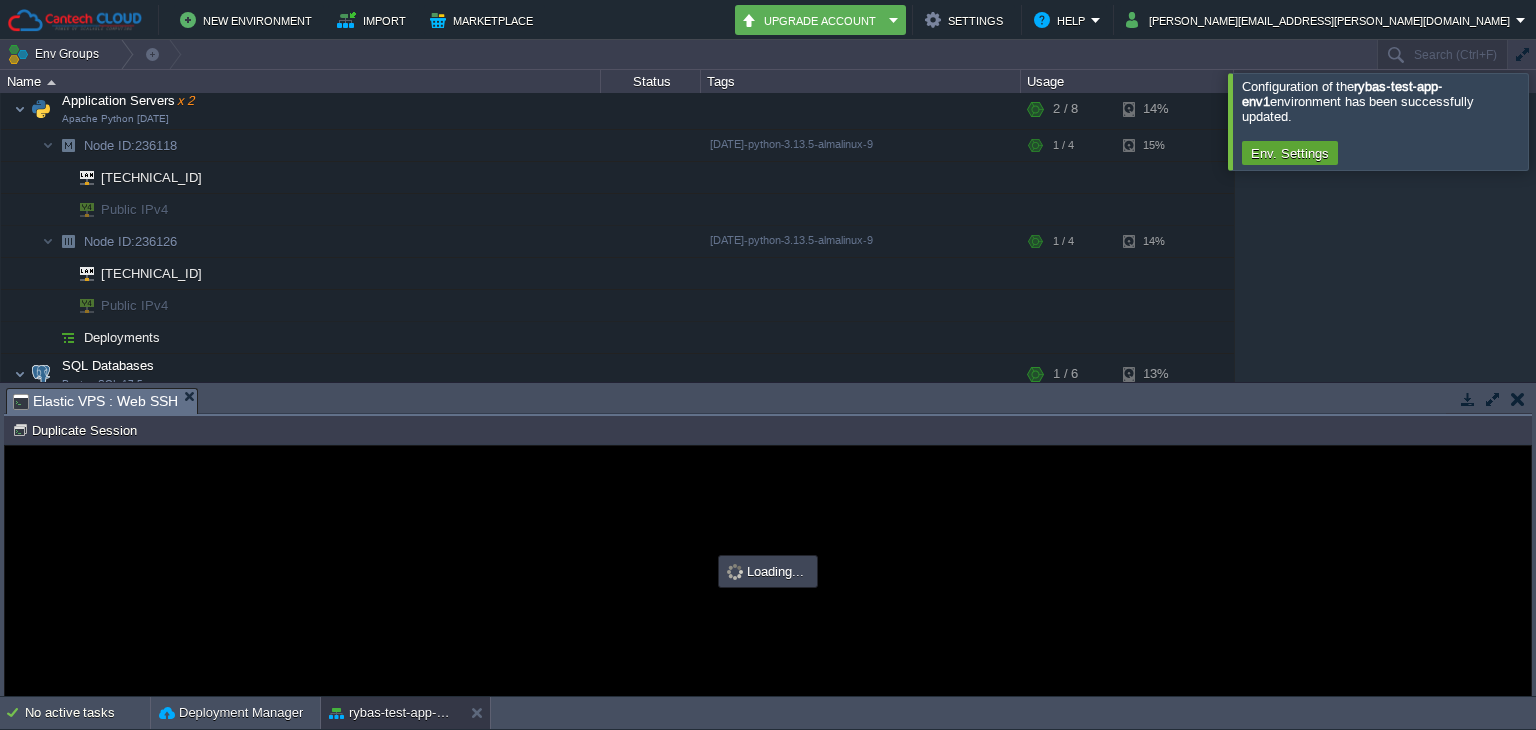 type on "#000000" 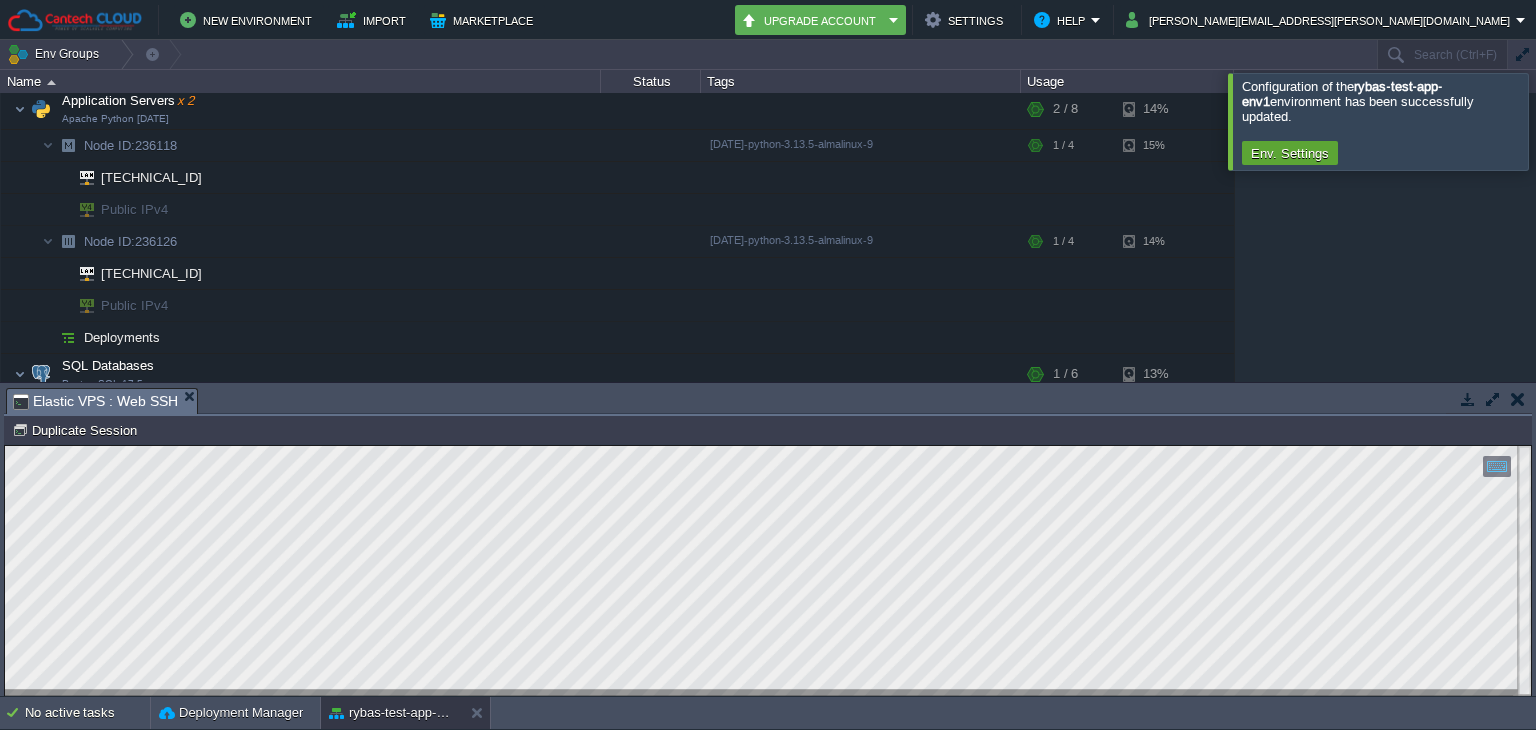 click at bounding box center (1517, 399) 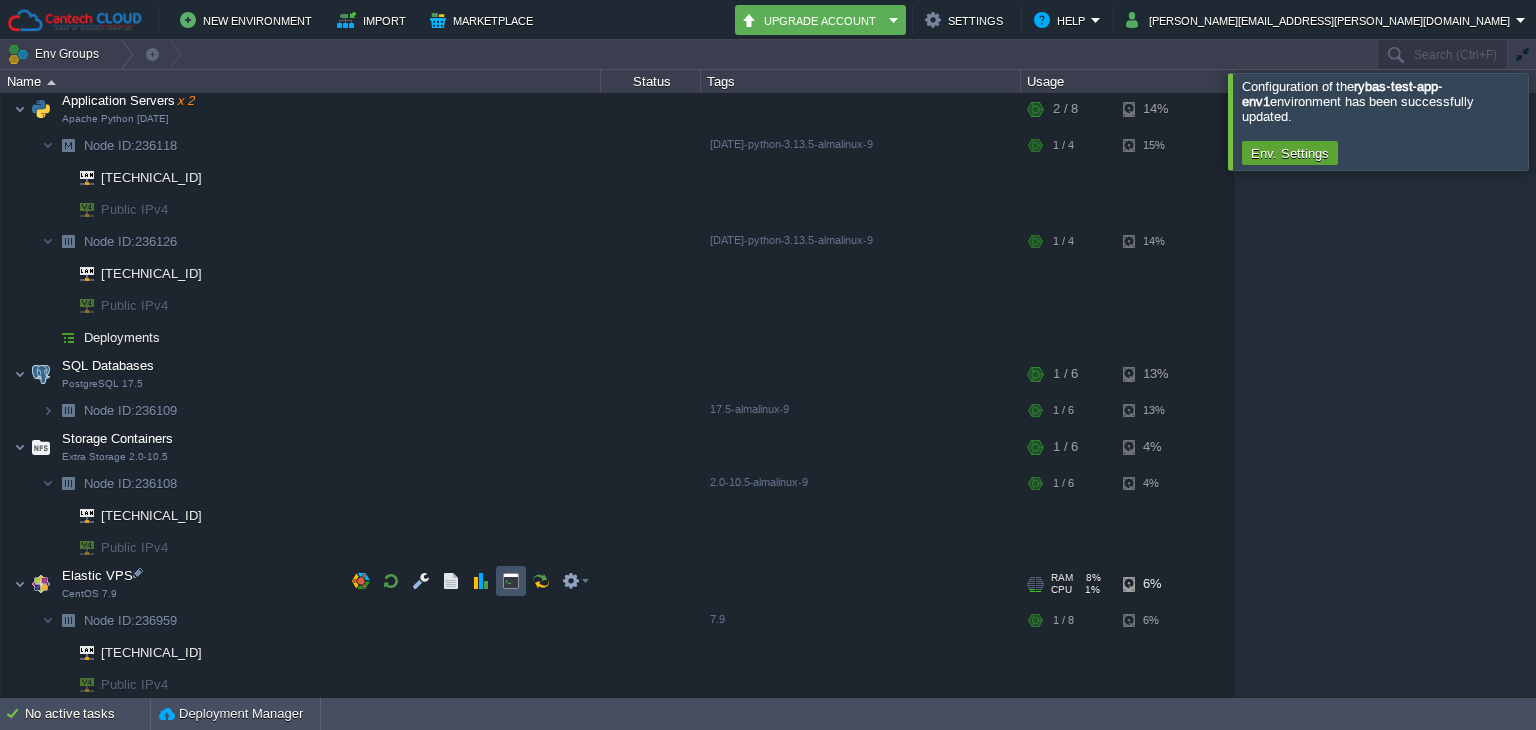click at bounding box center (511, 581) 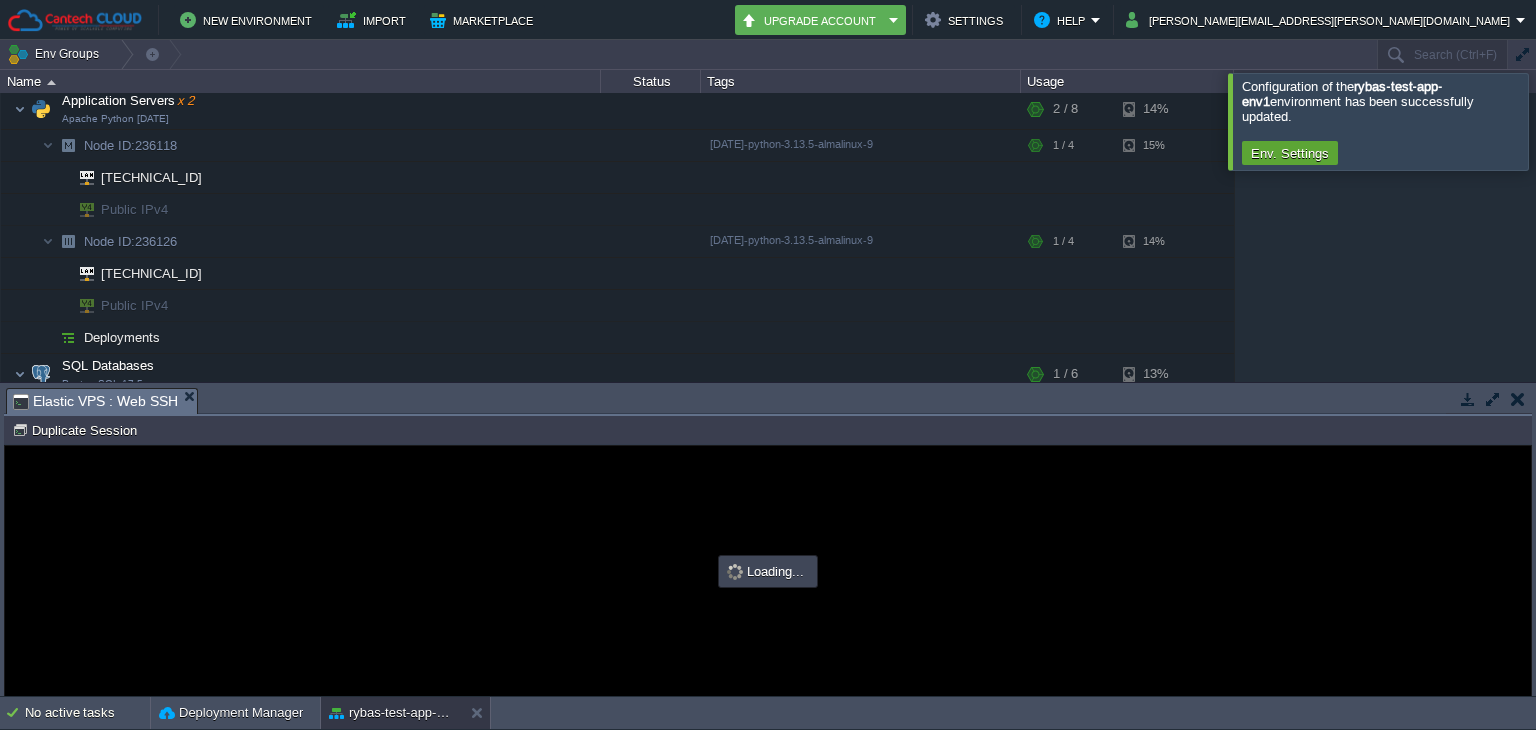scroll, scrollTop: 0, scrollLeft: 0, axis: both 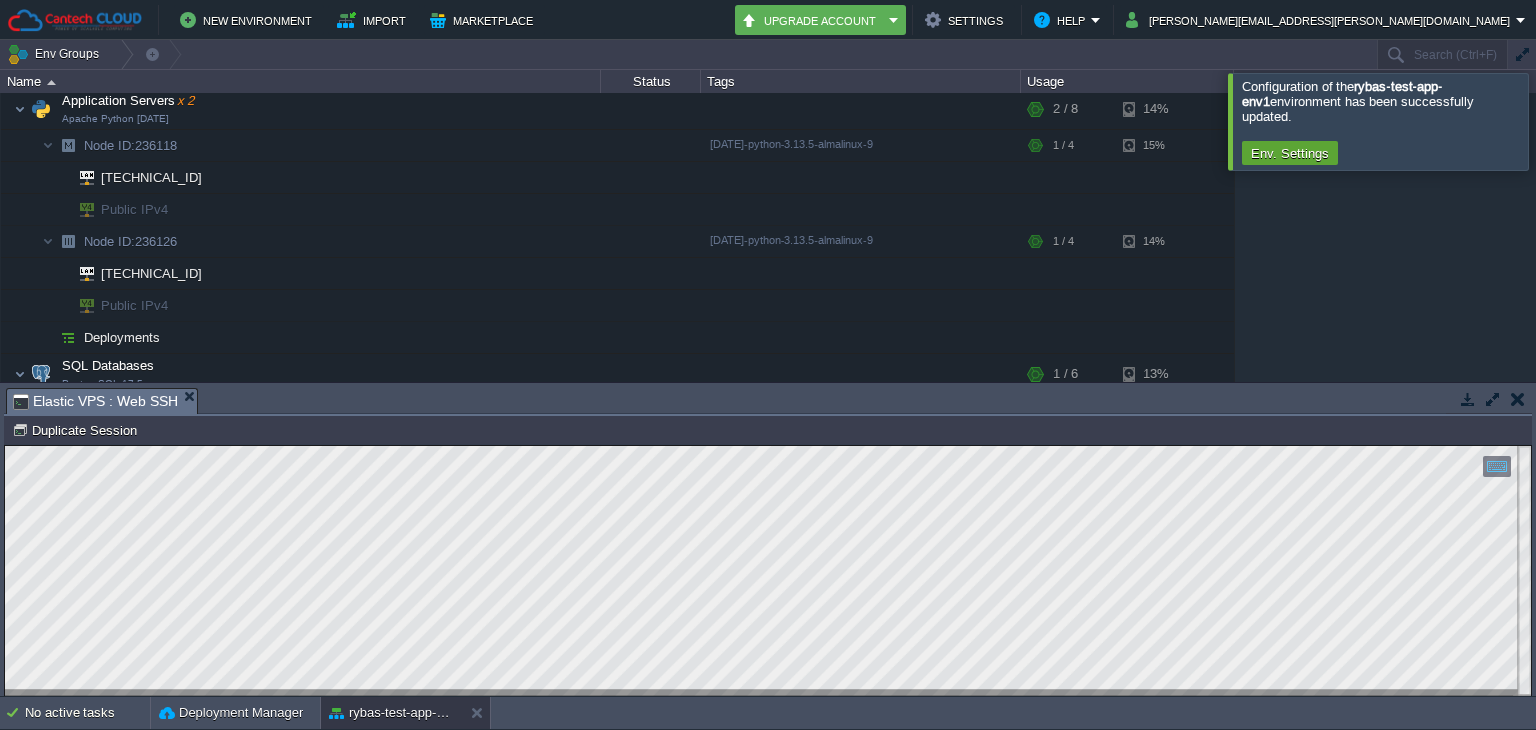 click at bounding box center (1492, 399) 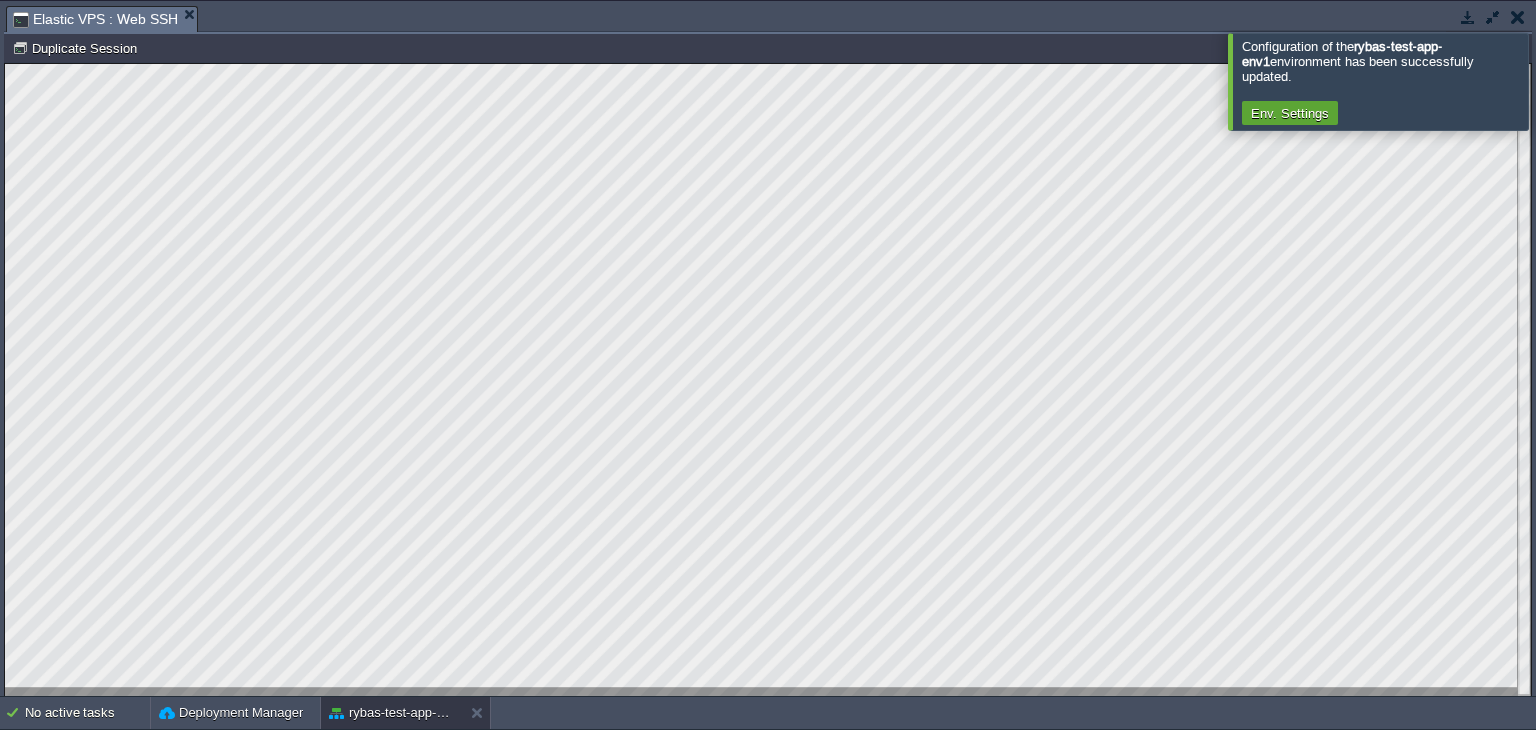 click at bounding box center [1493, 17] 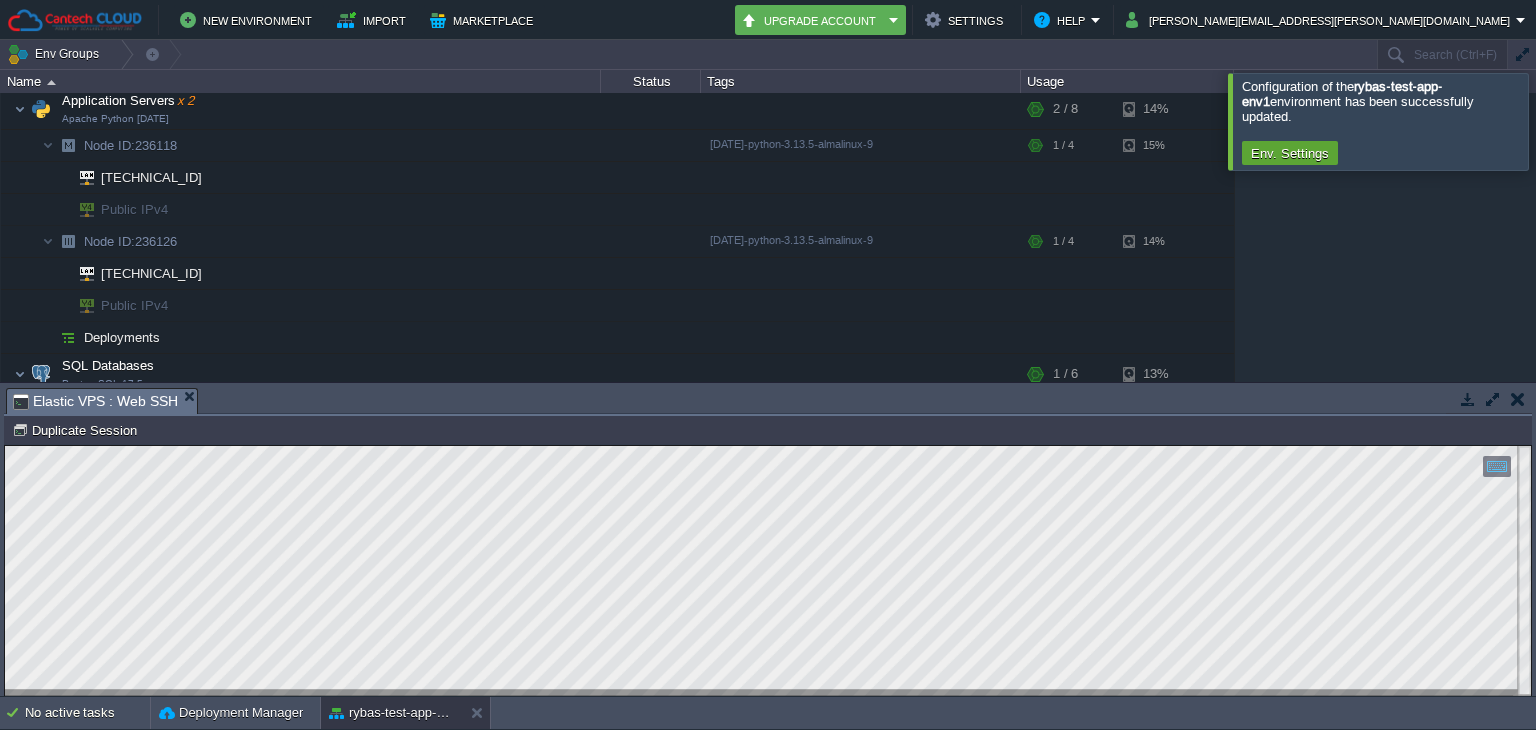 click at bounding box center [1518, 399] 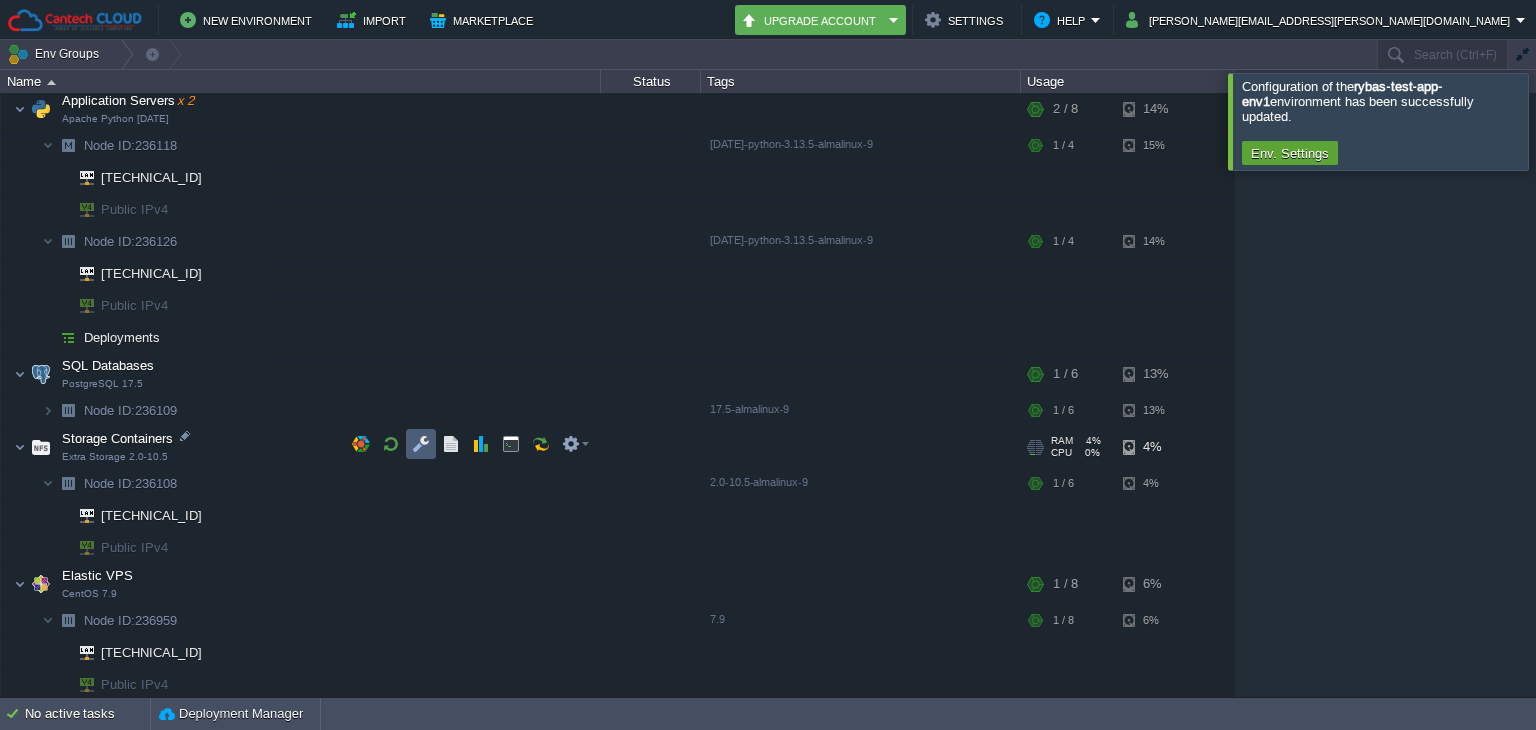 click at bounding box center [421, 444] 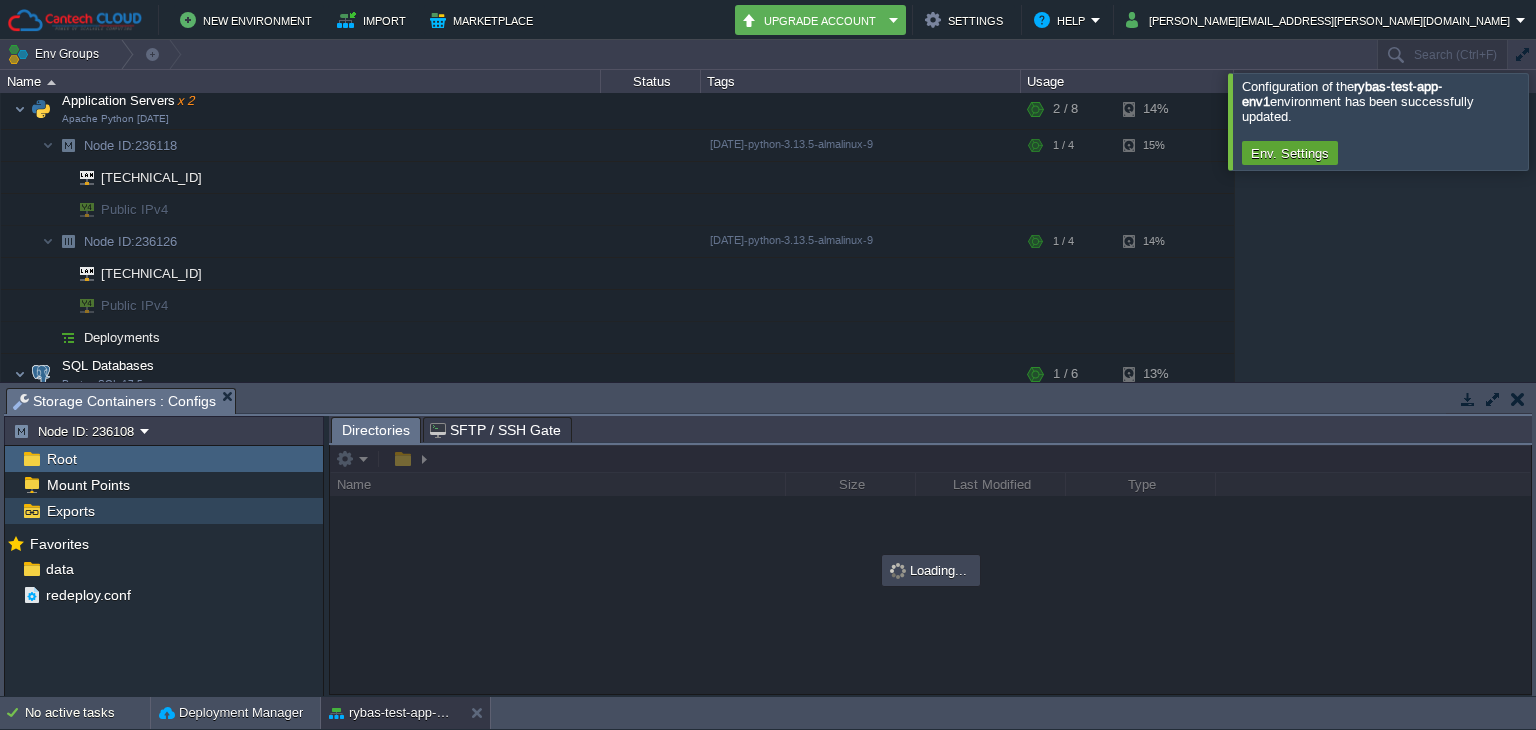 click on "Exports" at bounding box center [164, 511] 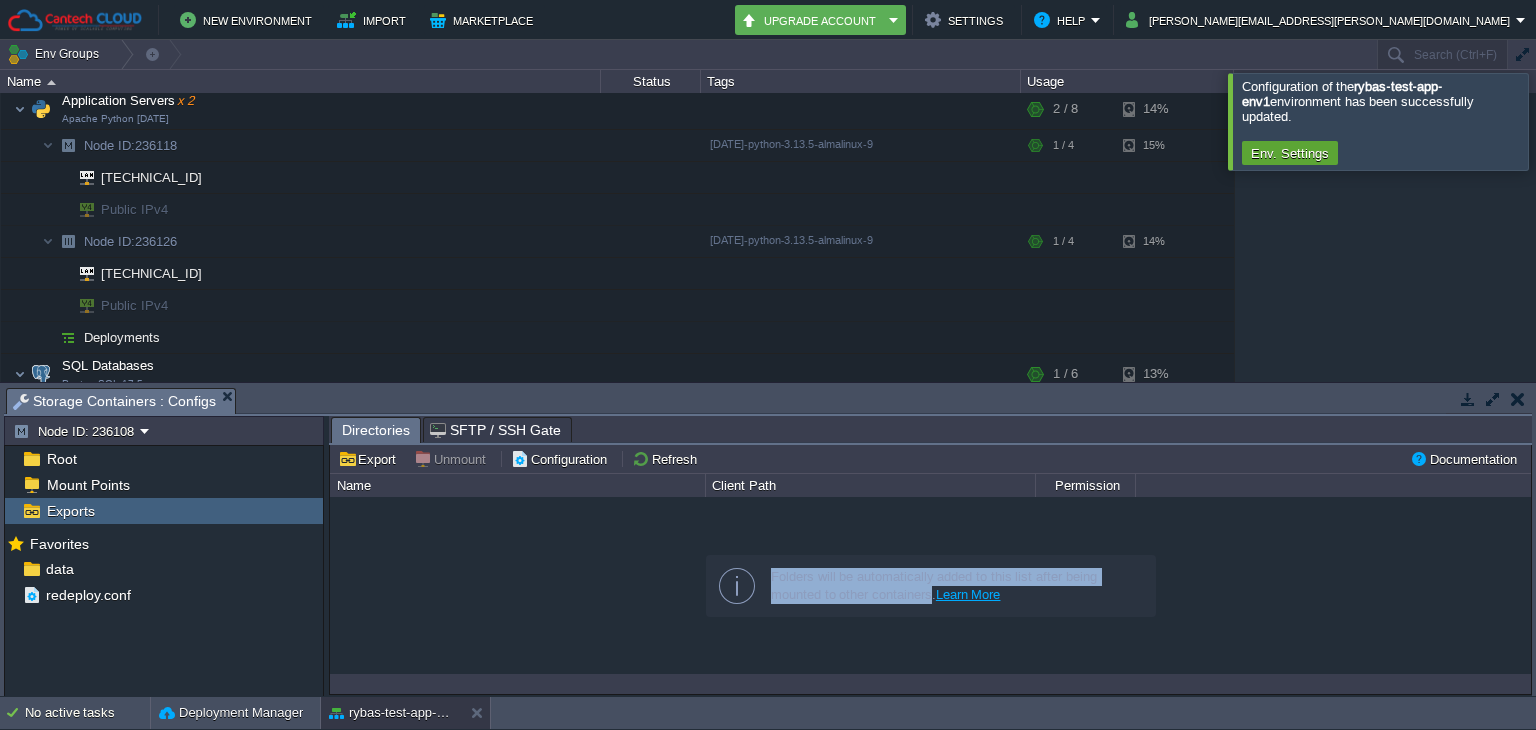 drag, startPoint x: 768, startPoint y: 574, endPoint x: 936, endPoint y: 597, distance: 169.5671 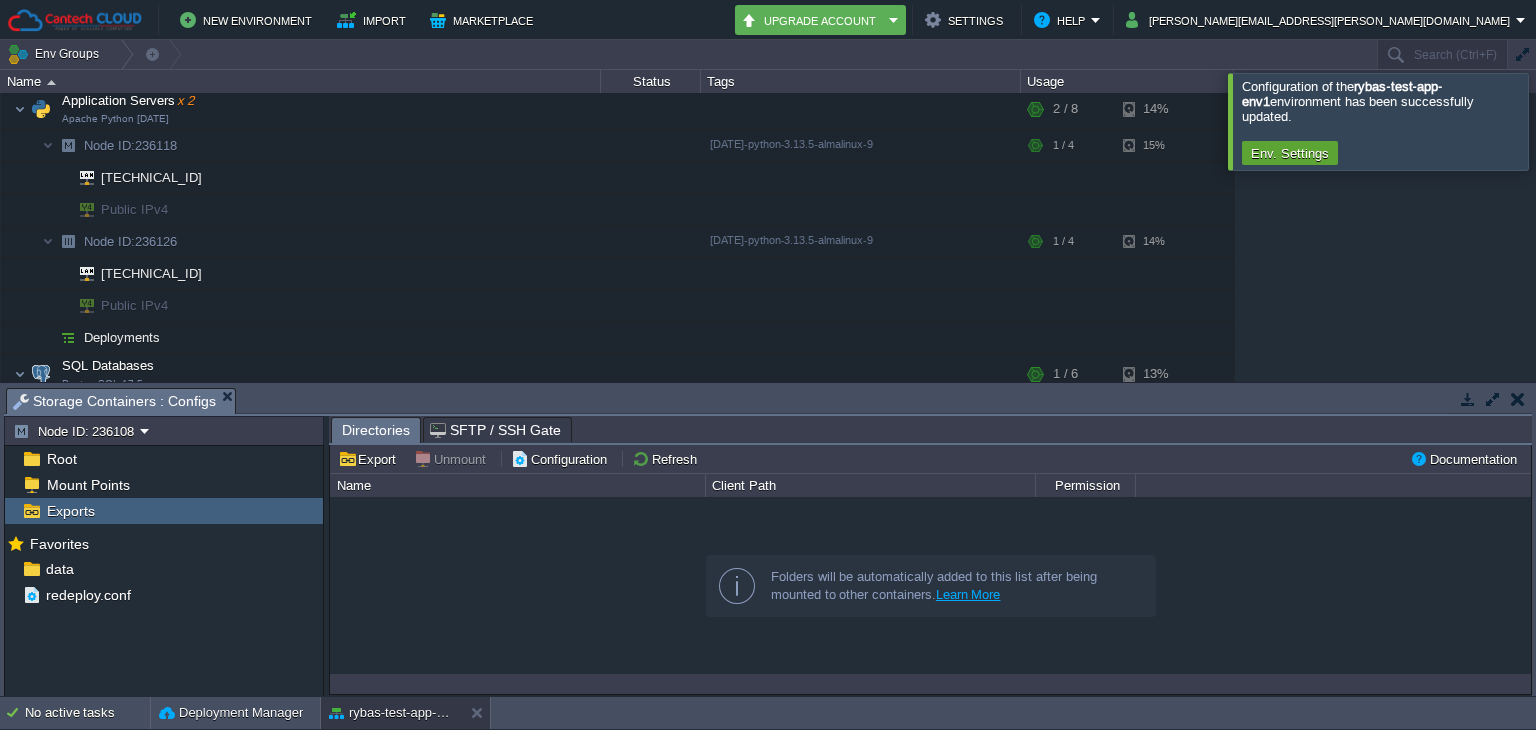 click on "Learn More" at bounding box center (968, 594) 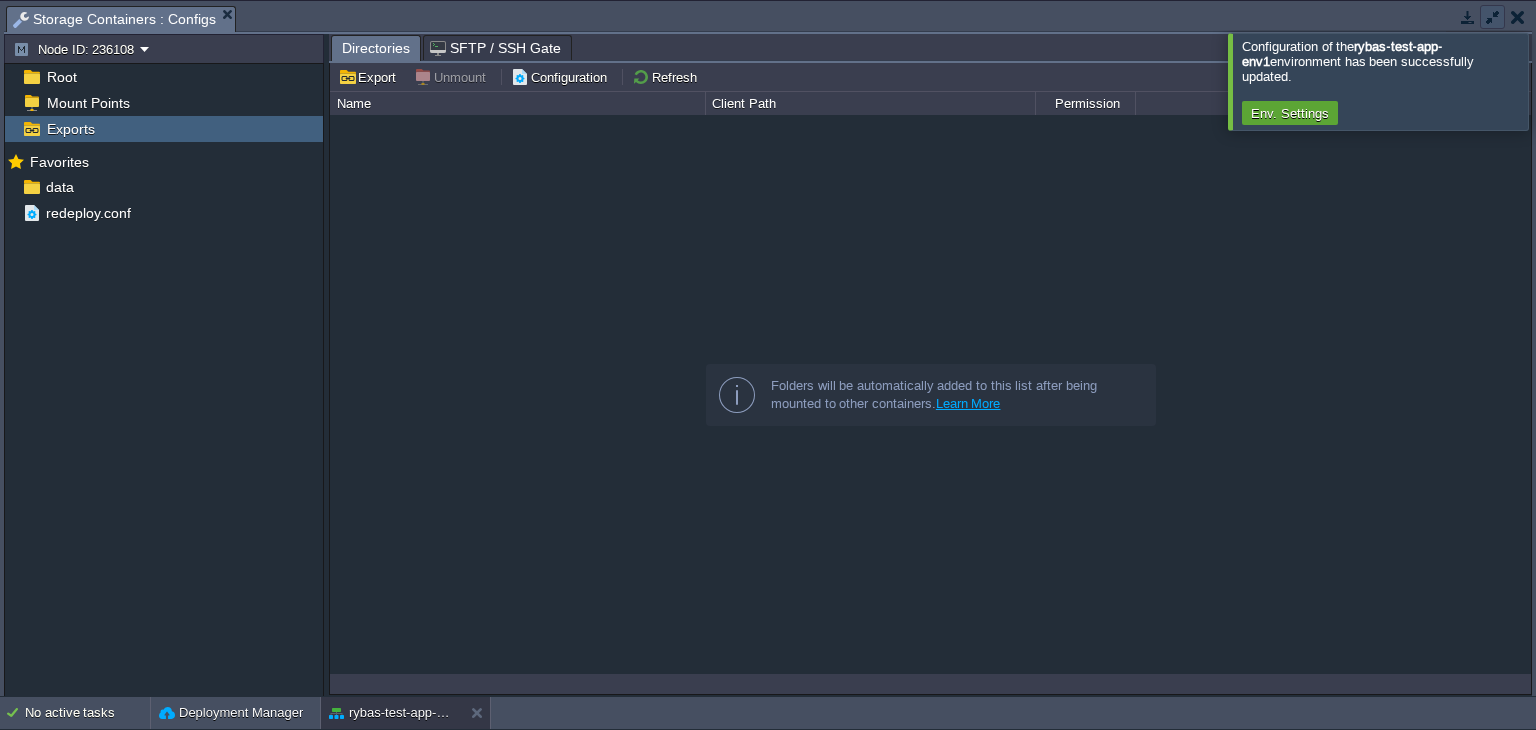 click at bounding box center [1493, 17] 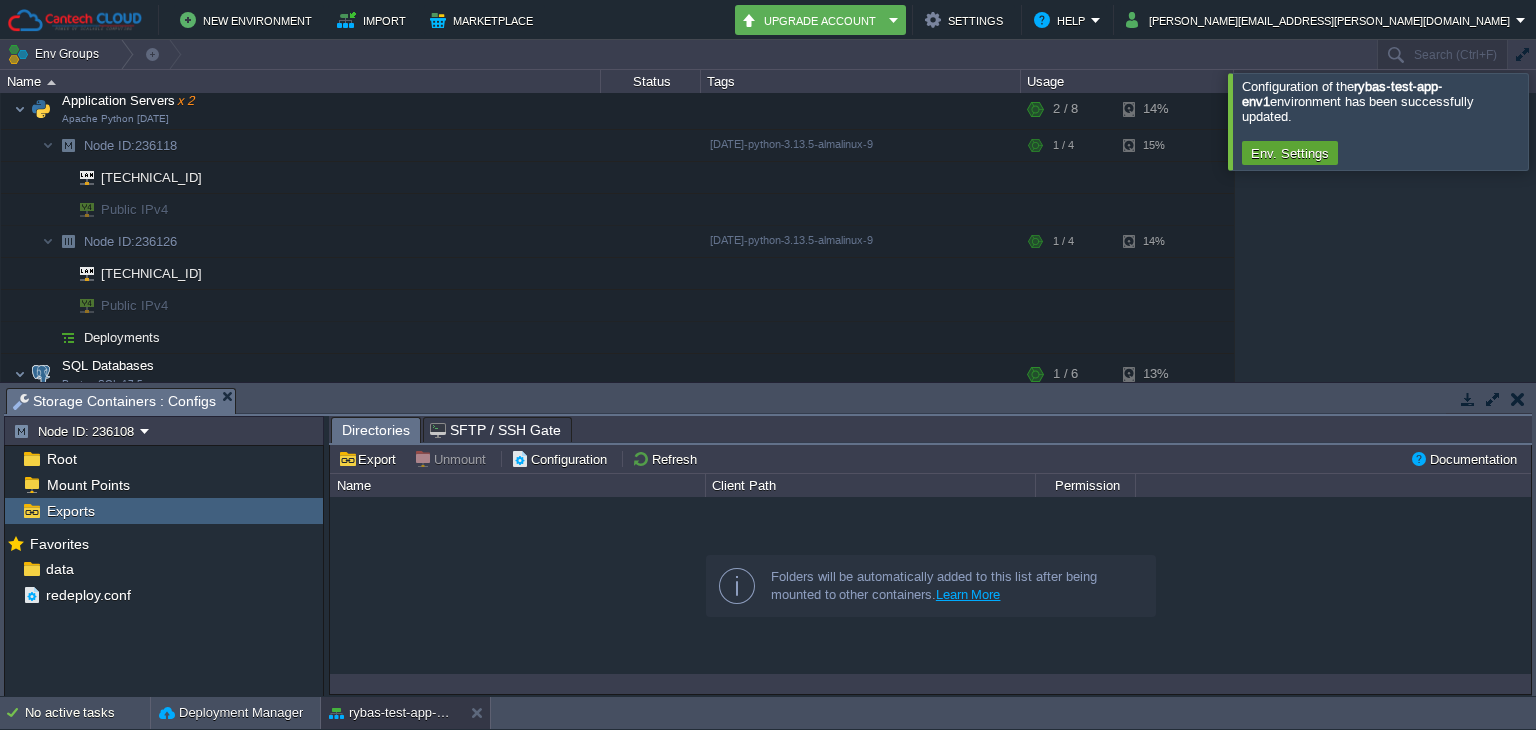 click at bounding box center (1518, 399) 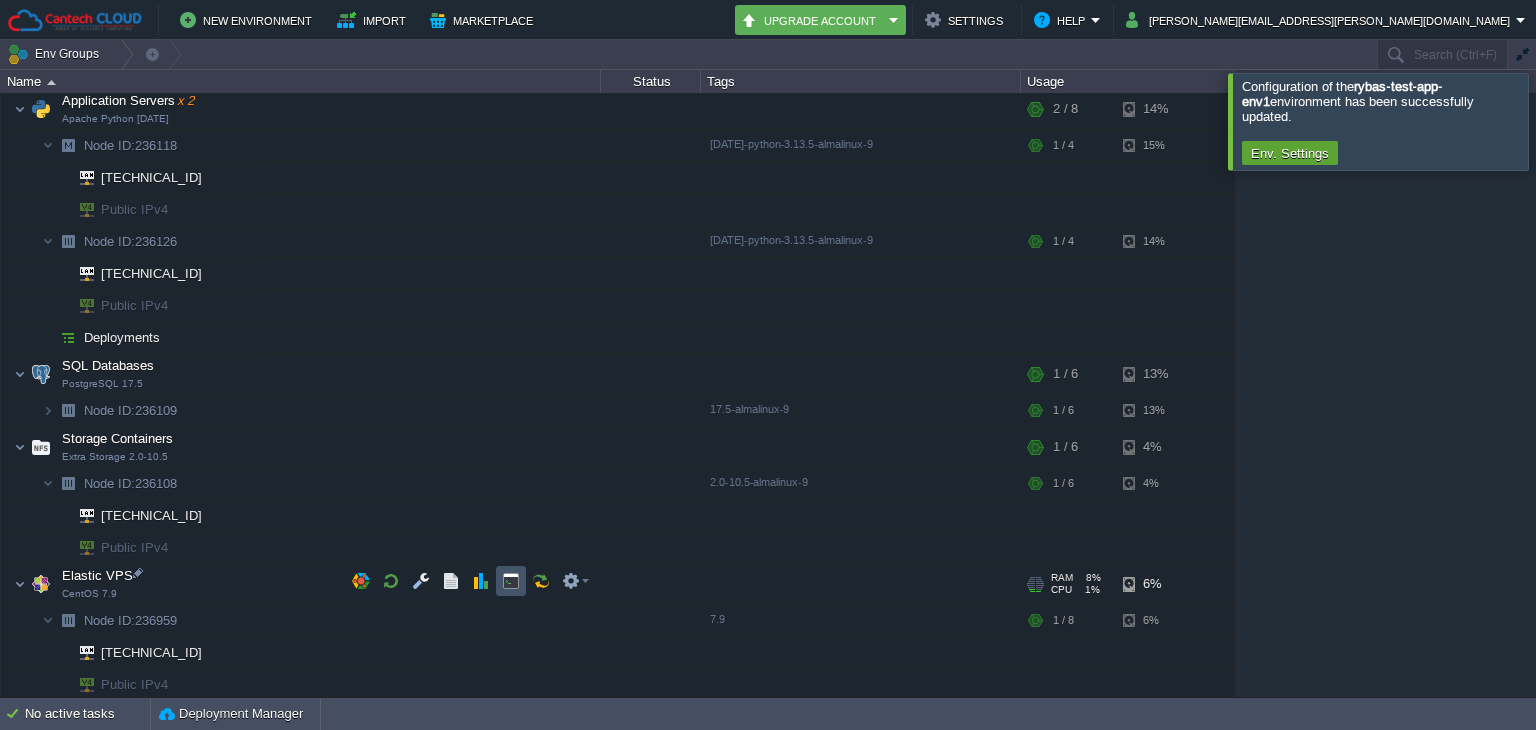 click at bounding box center (511, 581) 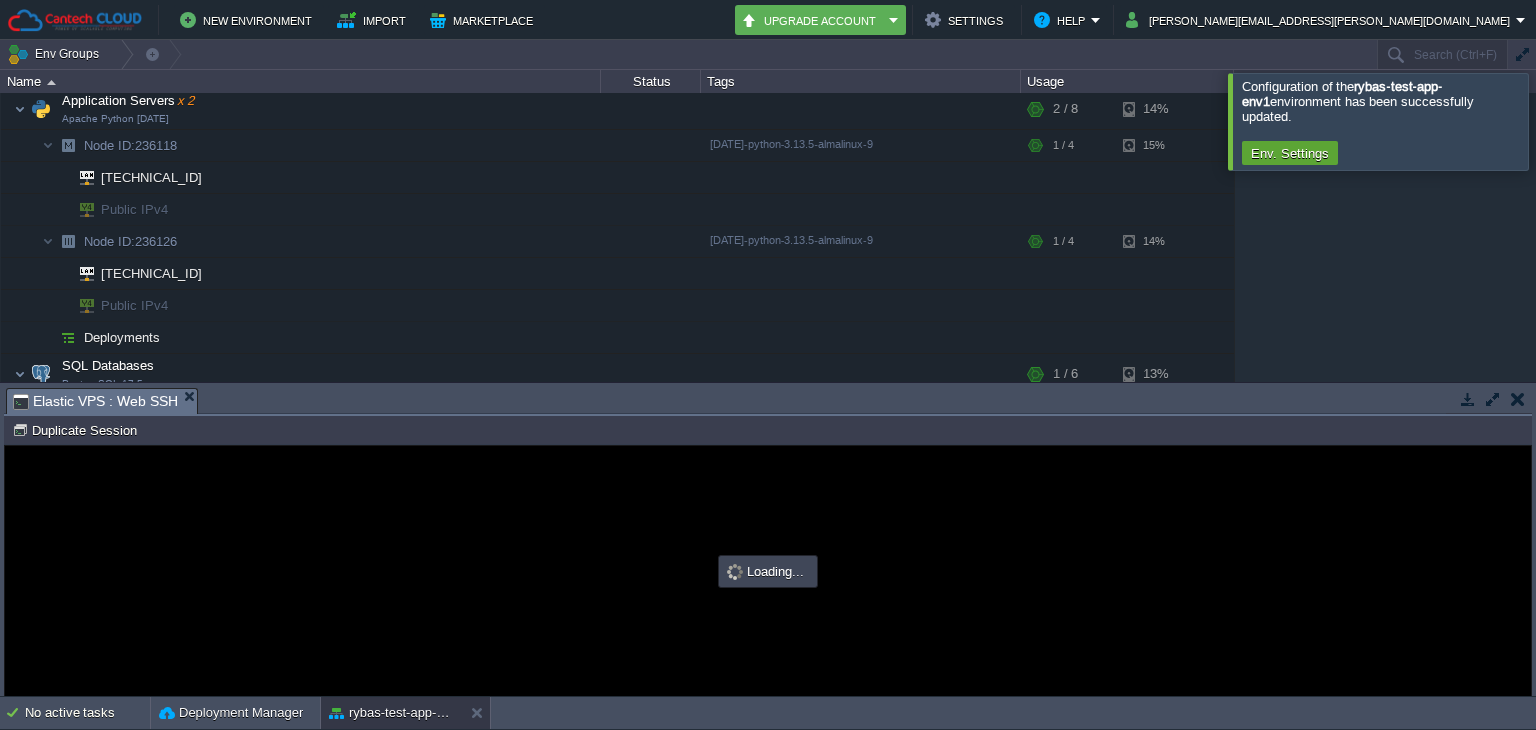 scroll, scrollTop: 0, scrollLeft: 0, axis: both 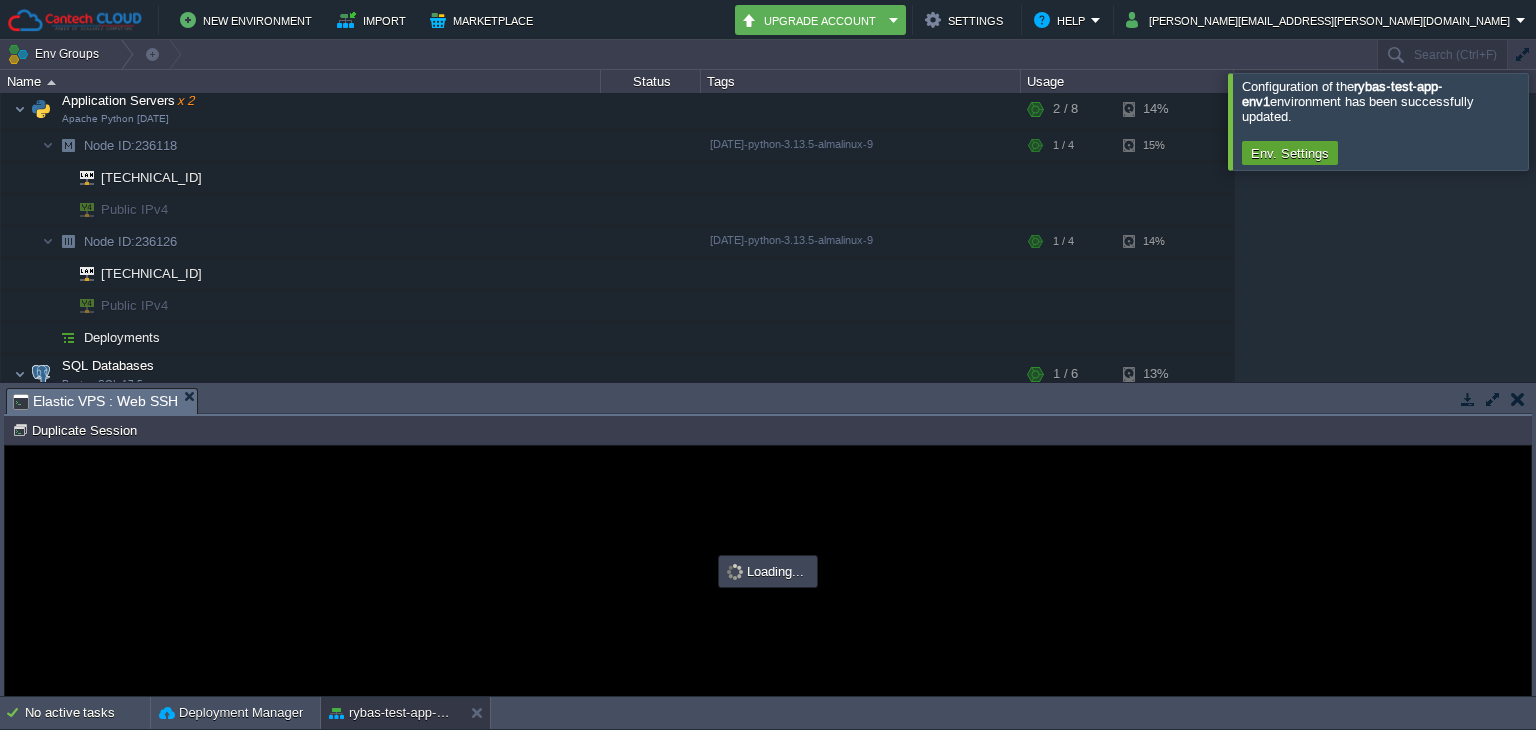 type on "#000000" 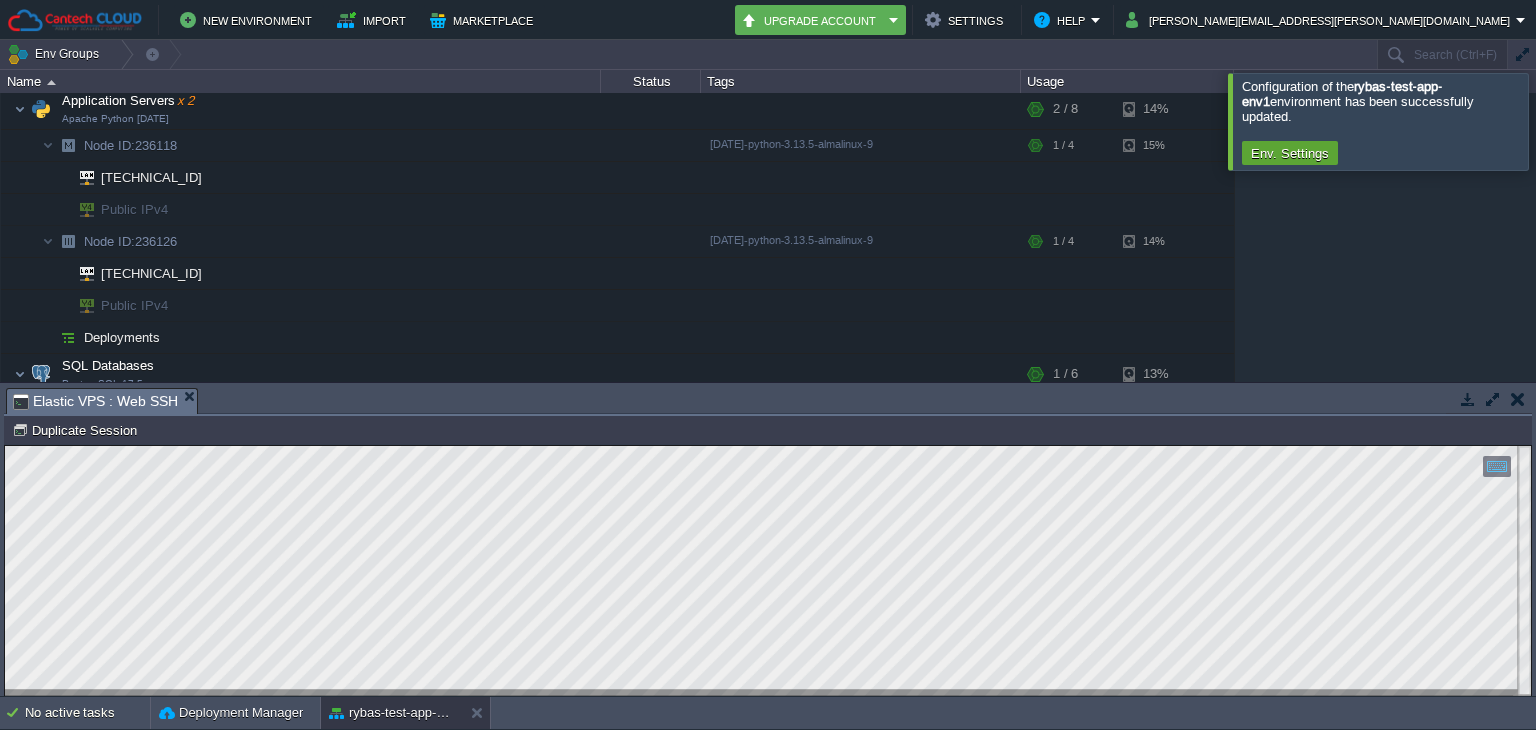 click at bounding box center [1518, 399] 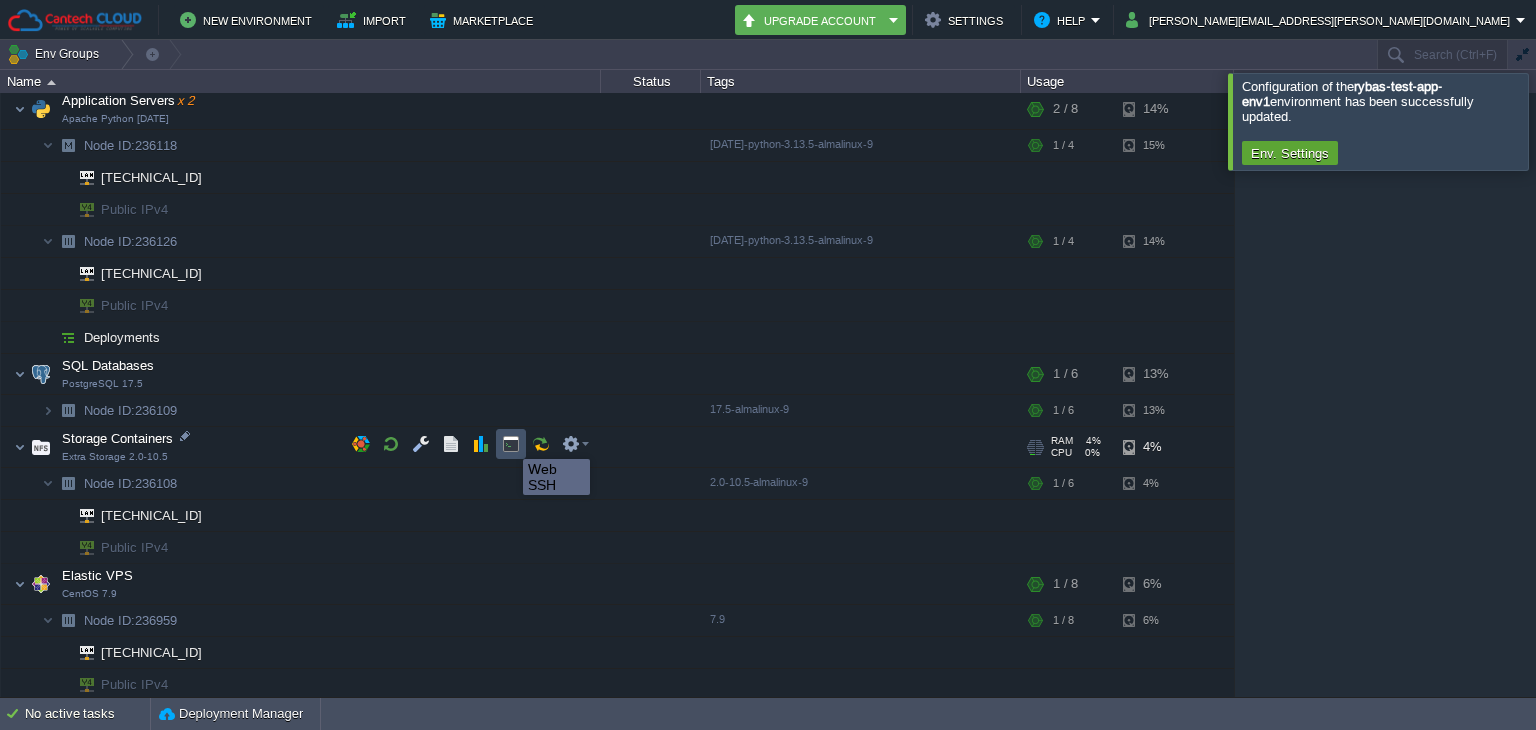 click at bounding box center (511, 444) 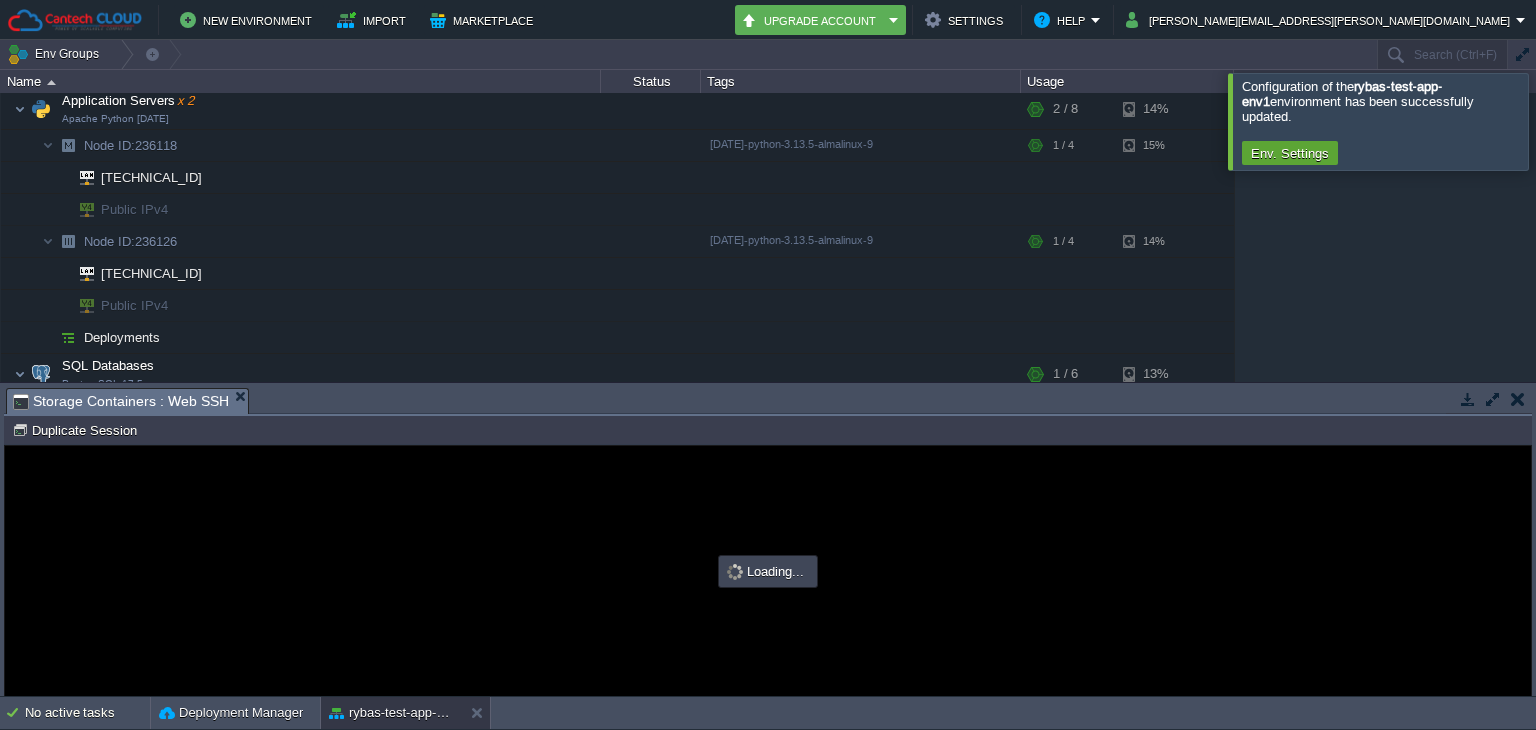 scroll, scrollTop: 0, scrollLeft: 0, axis: both 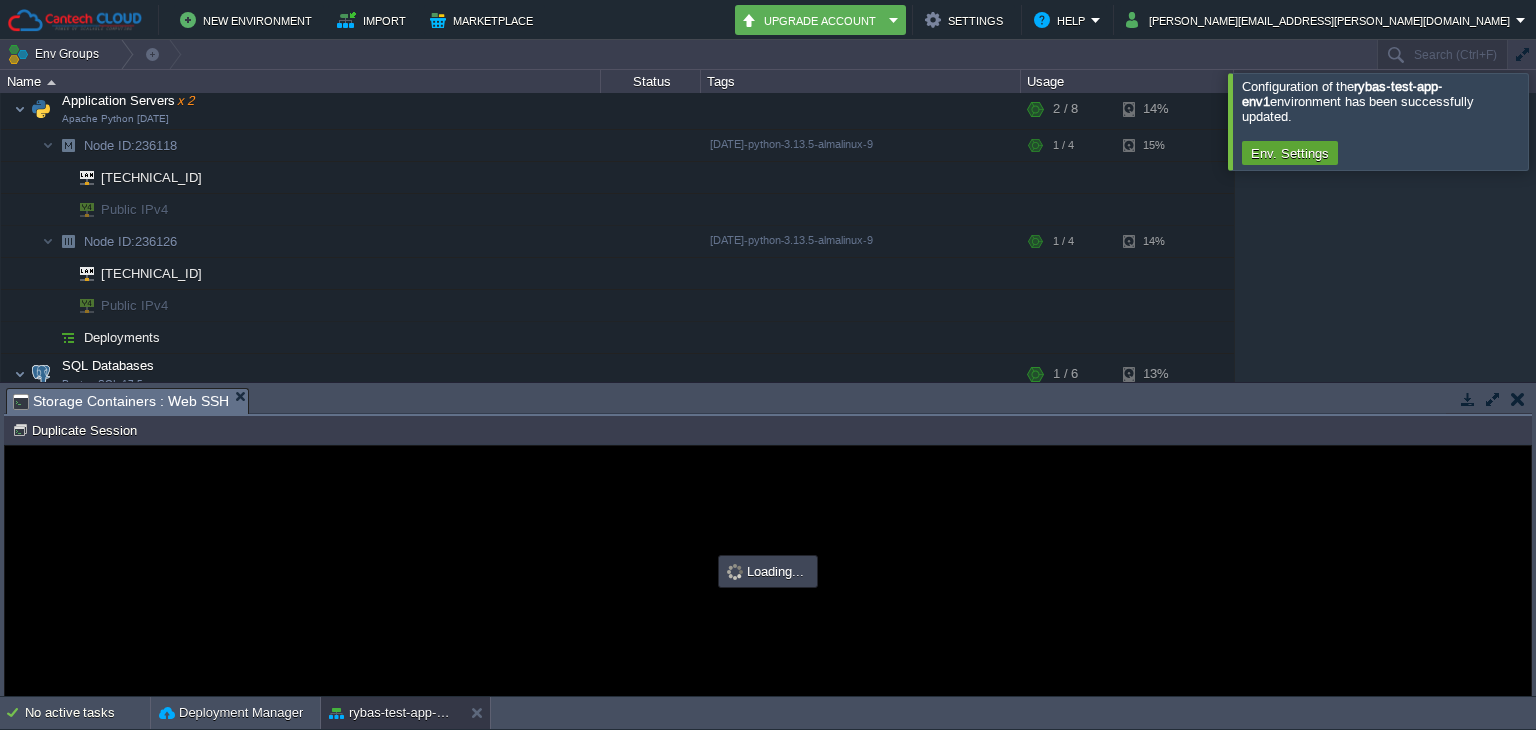 type on "#000000" 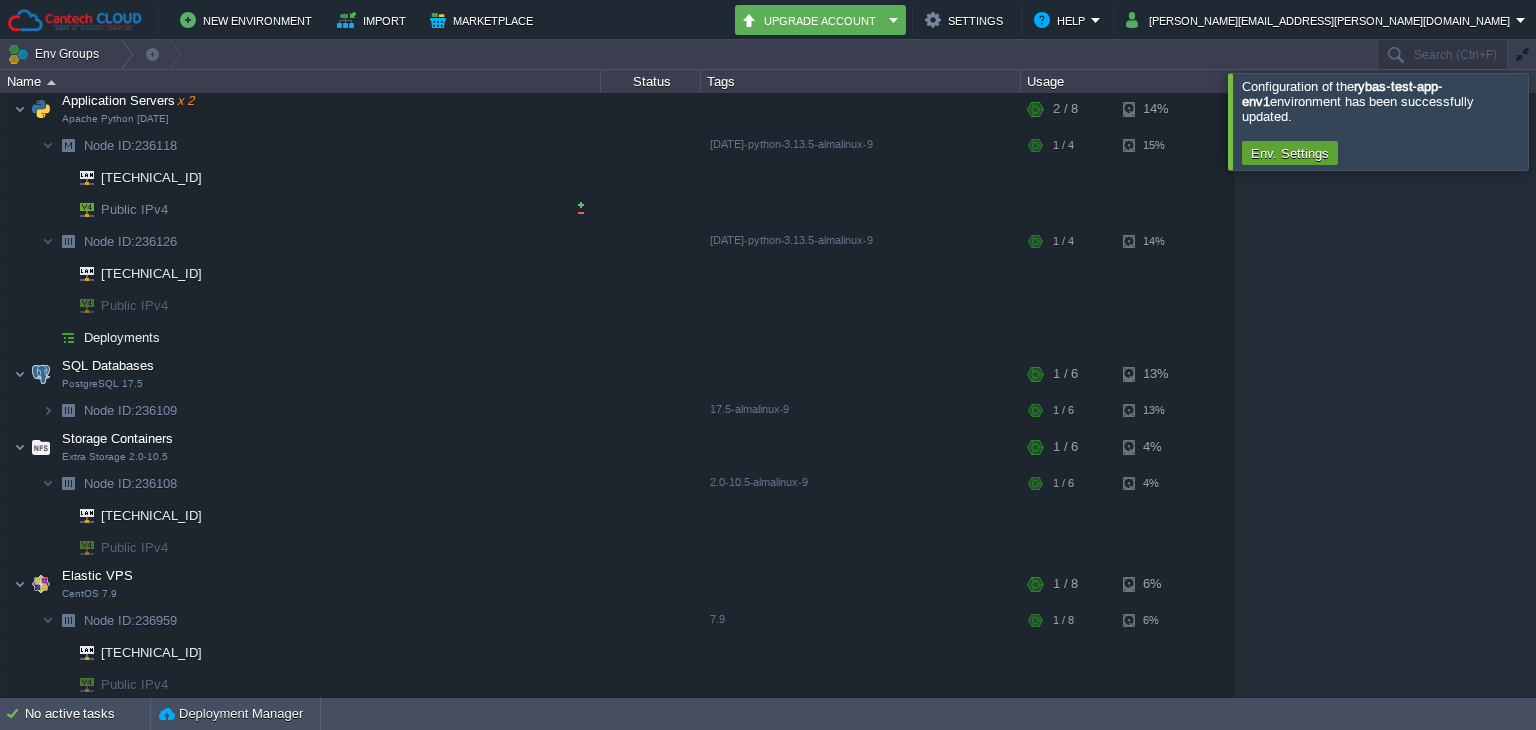 scroll, scrollTop: 0, scrollLeft: 0, axis: both 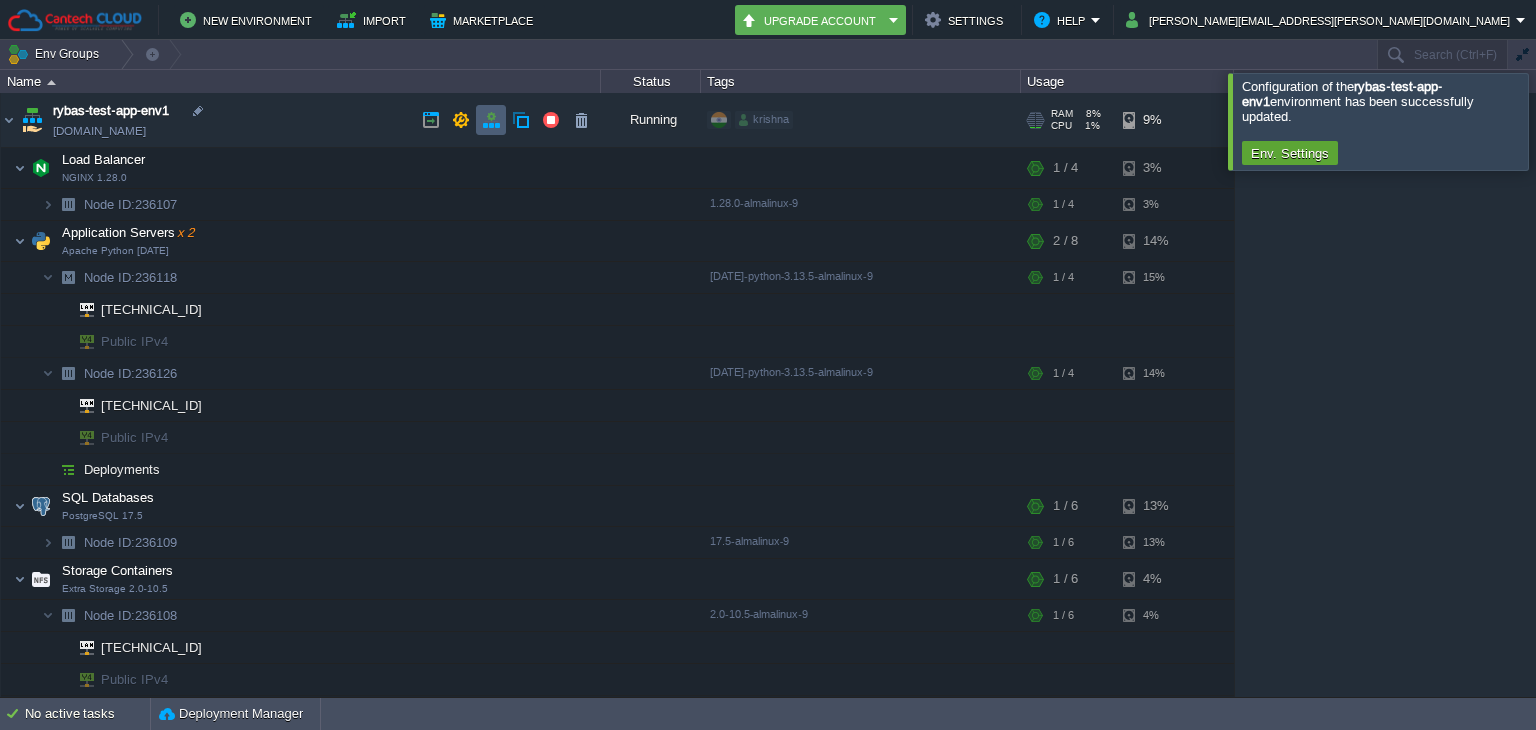click at bounding box center (491, 120) 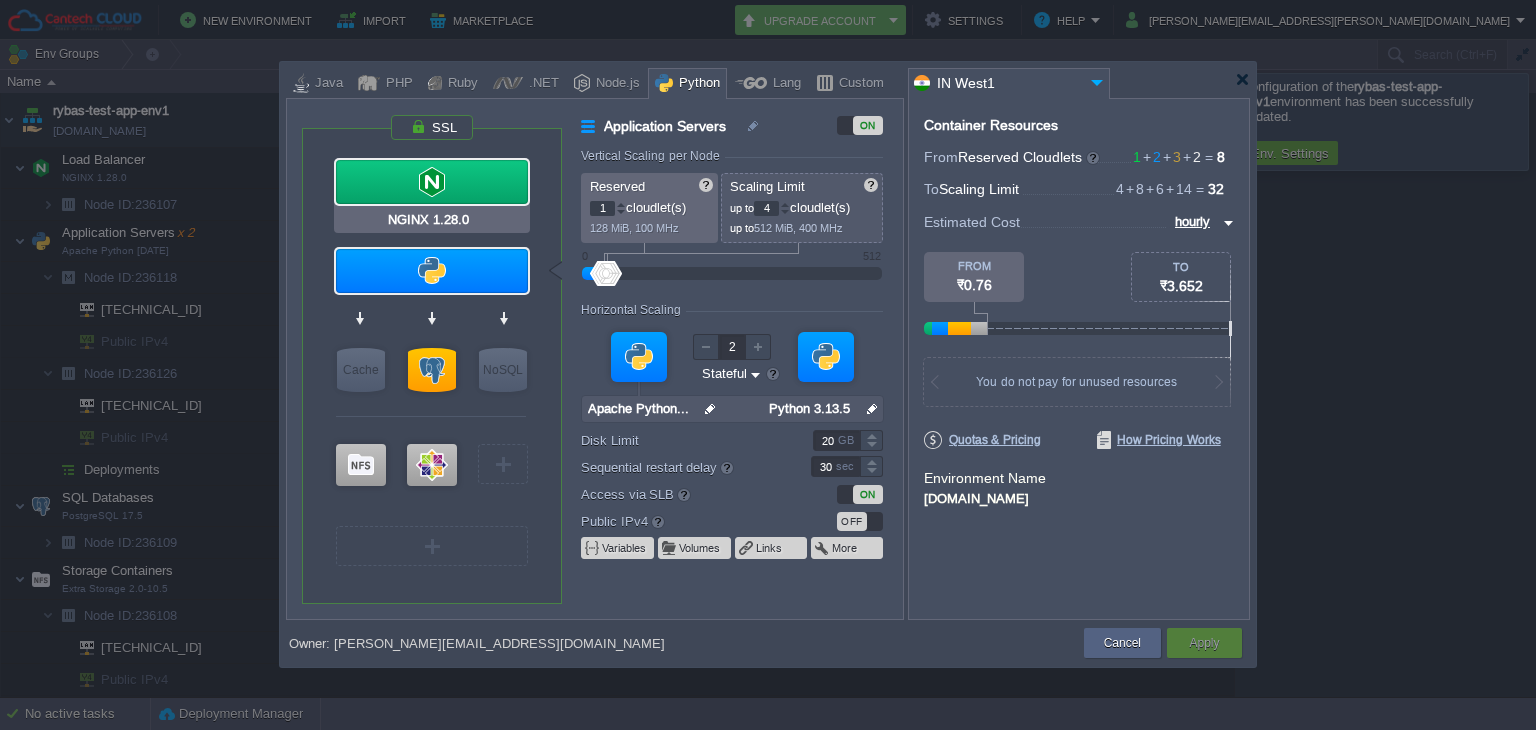 type on "Apache Python [DATE]" 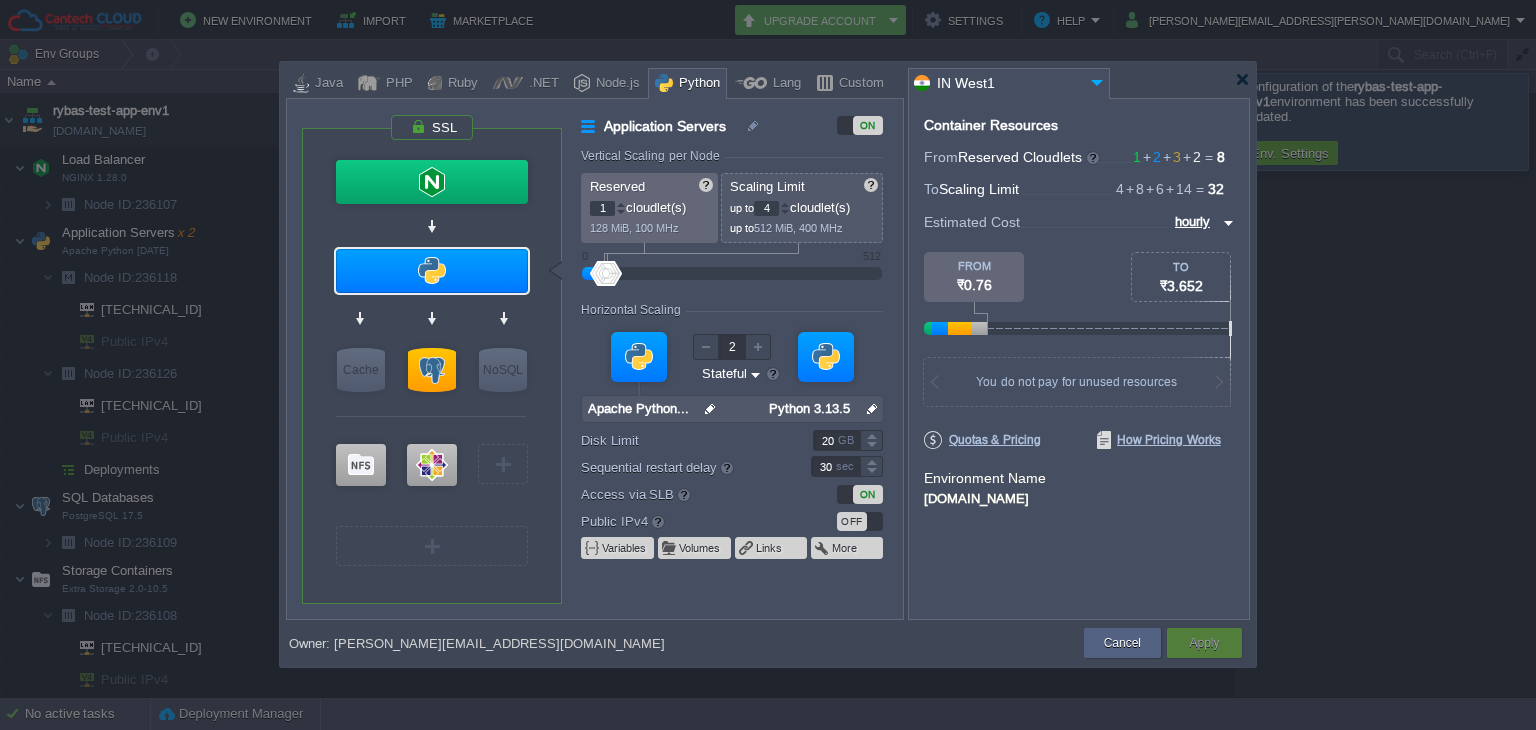 type on "1" 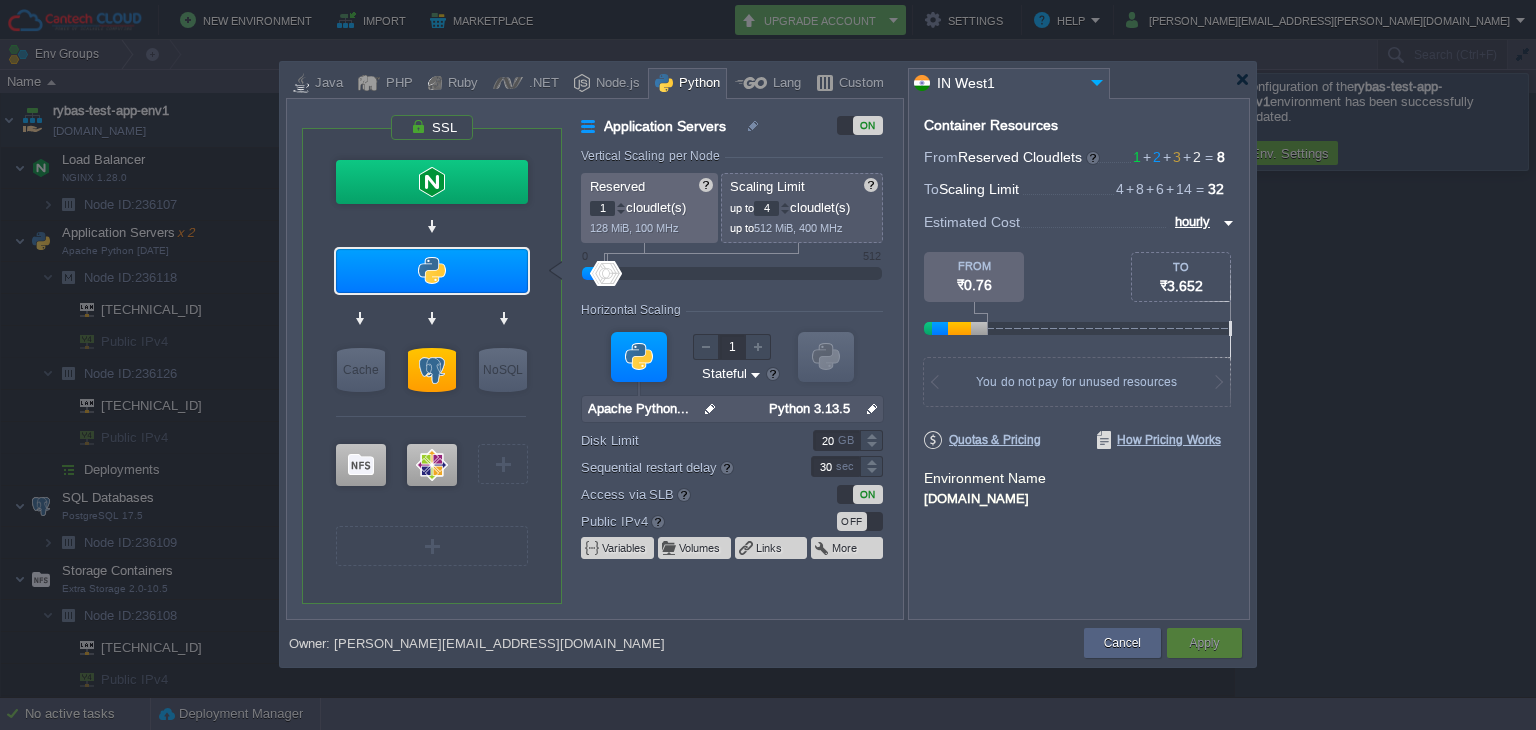 click at bounding box center (826, 357) 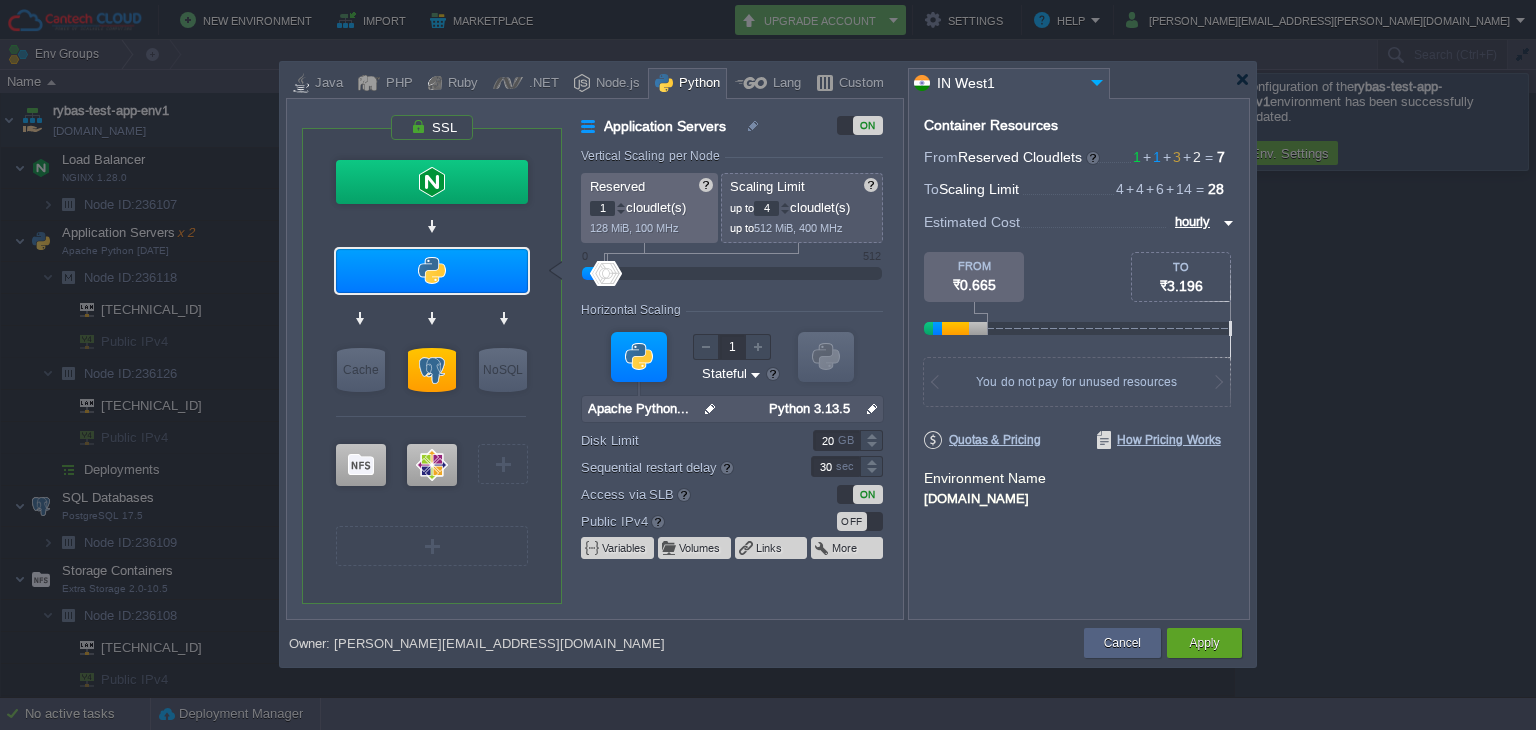 type on "CentOS 7.9" 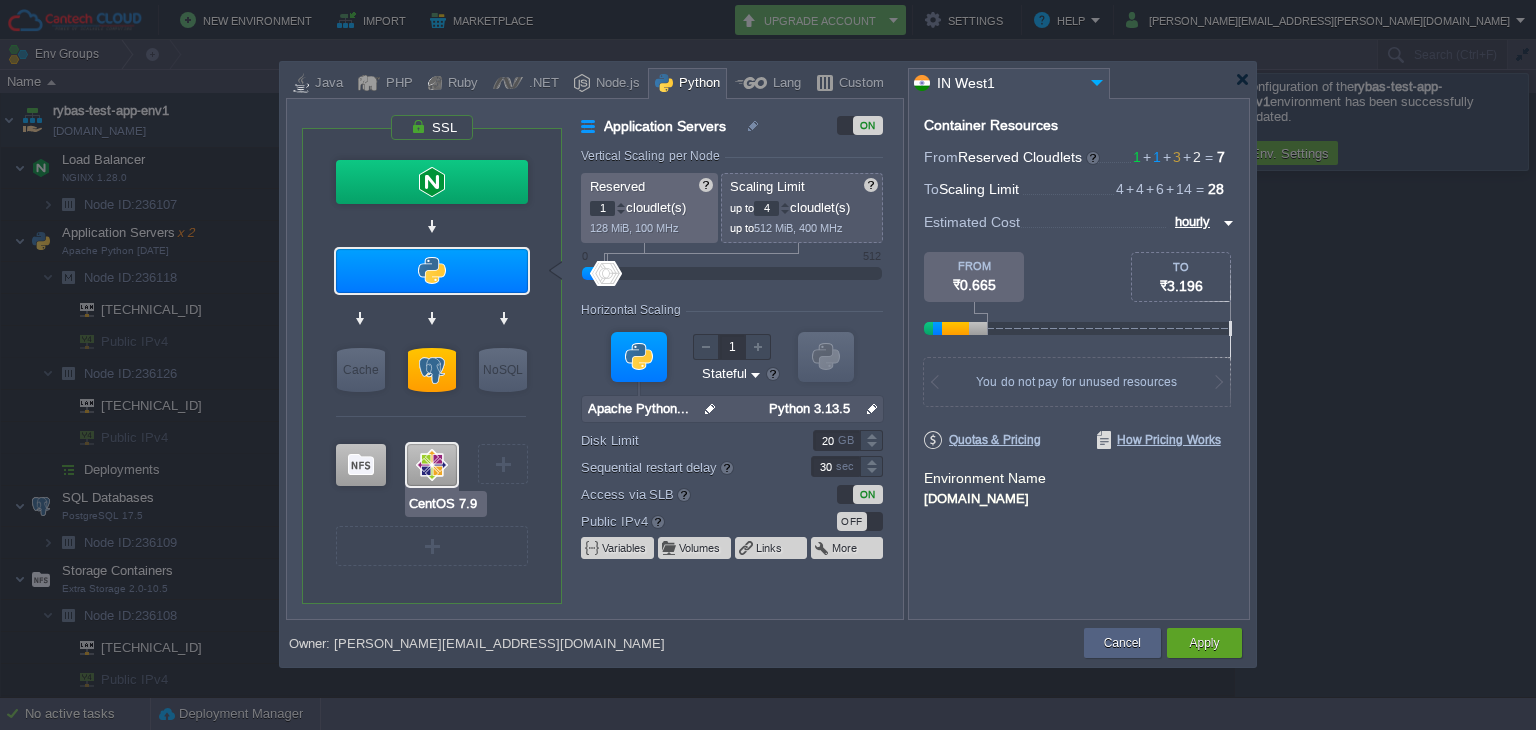 click at bounding box center [432, 465] 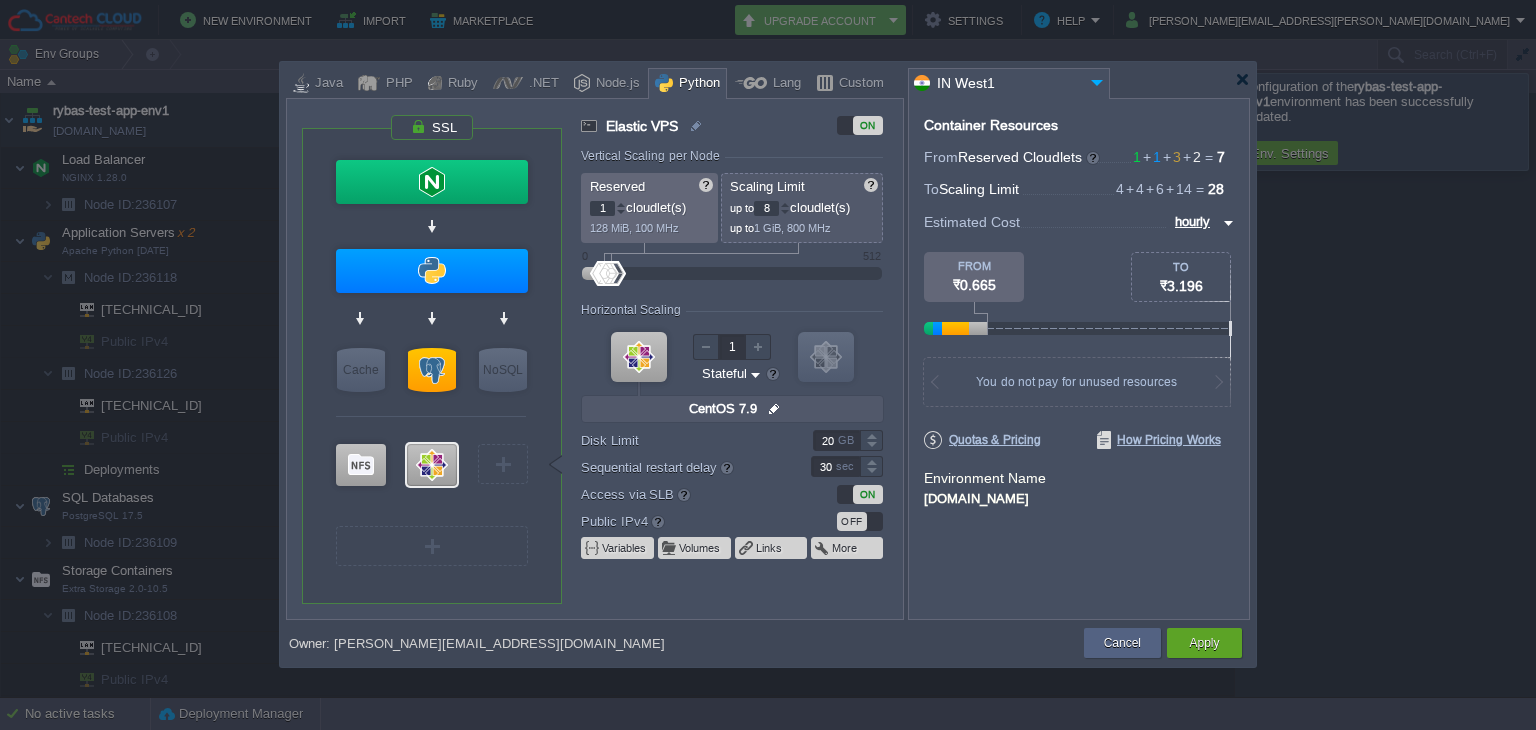 type on "Extra Storage 2.0-10.5" 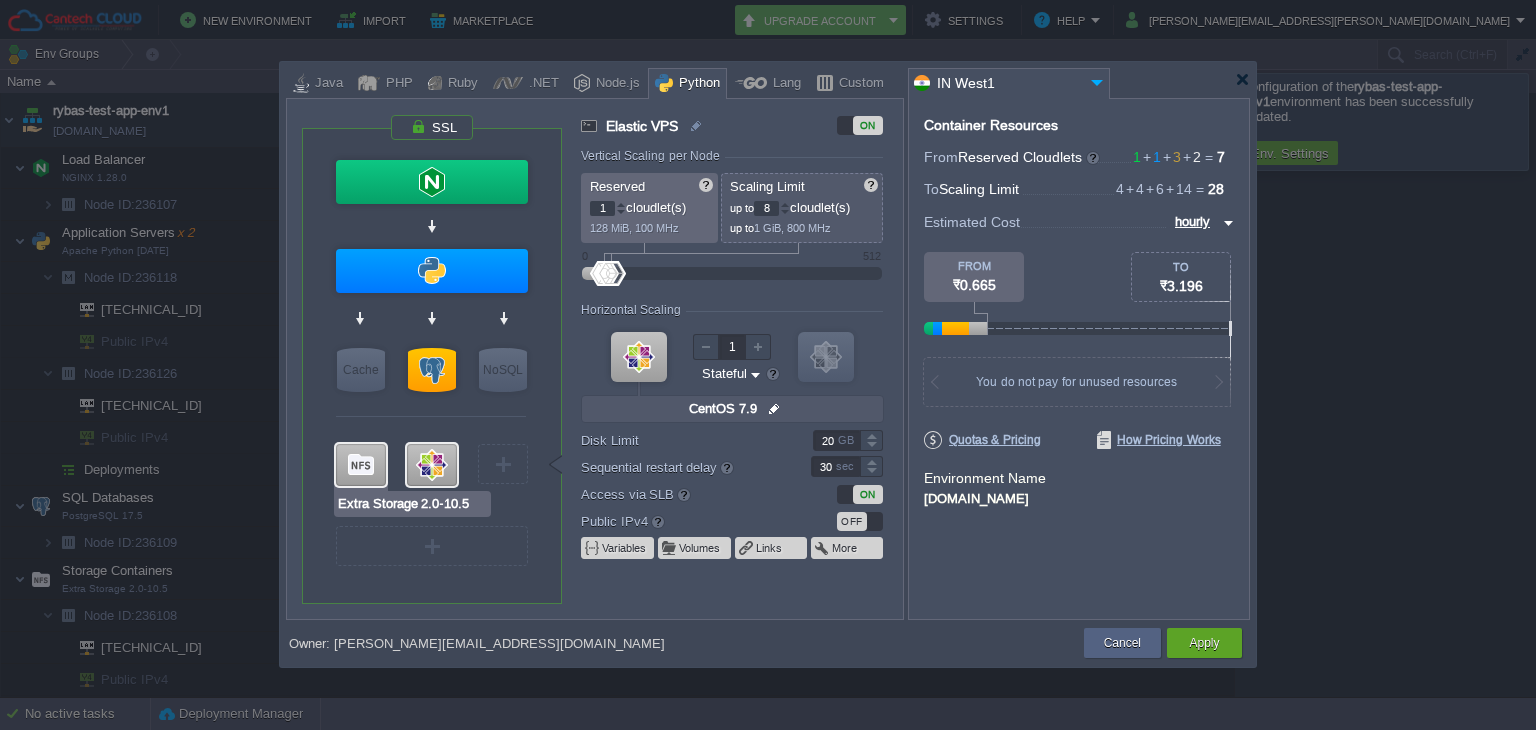 click at bounding box center (361, 465) 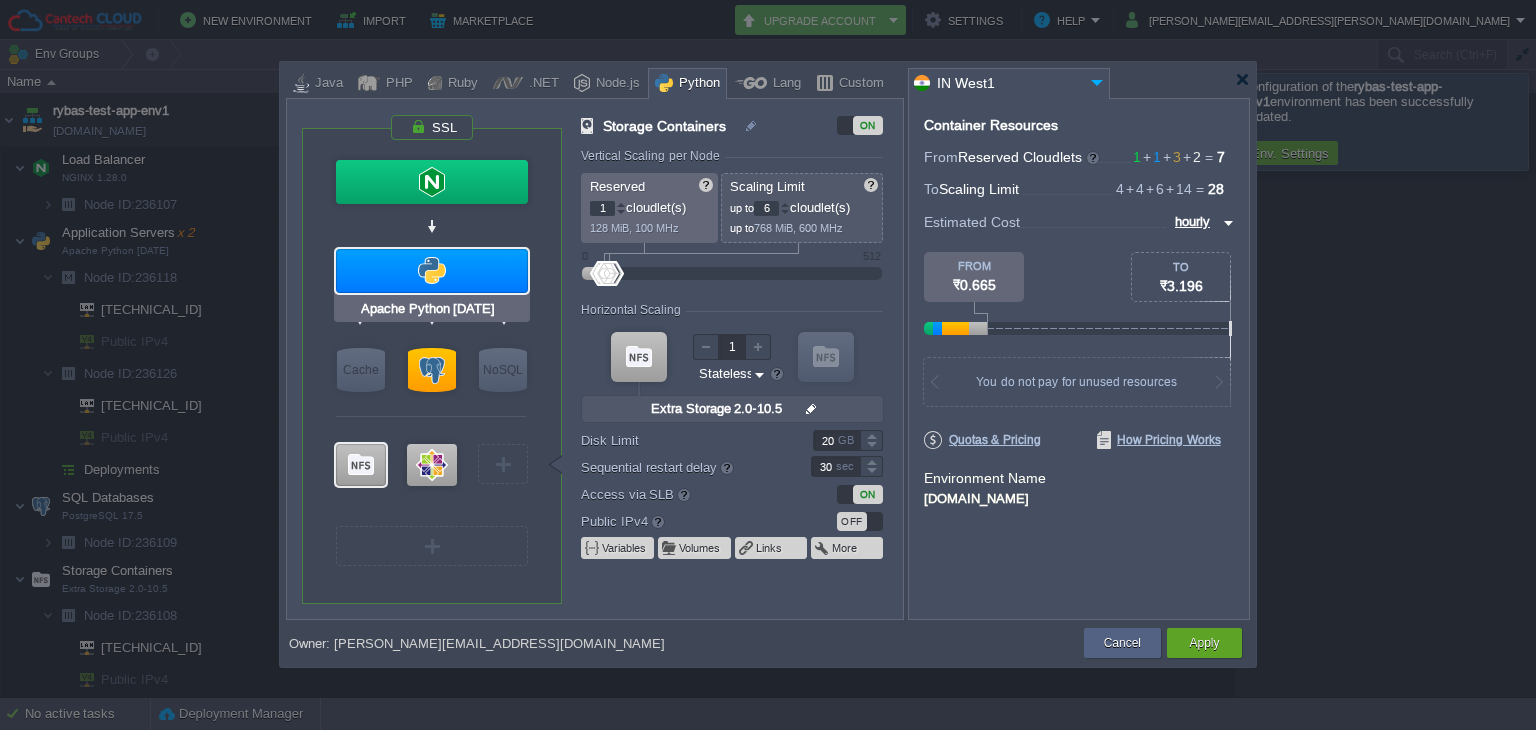 type on "NGINX 1.28.0" 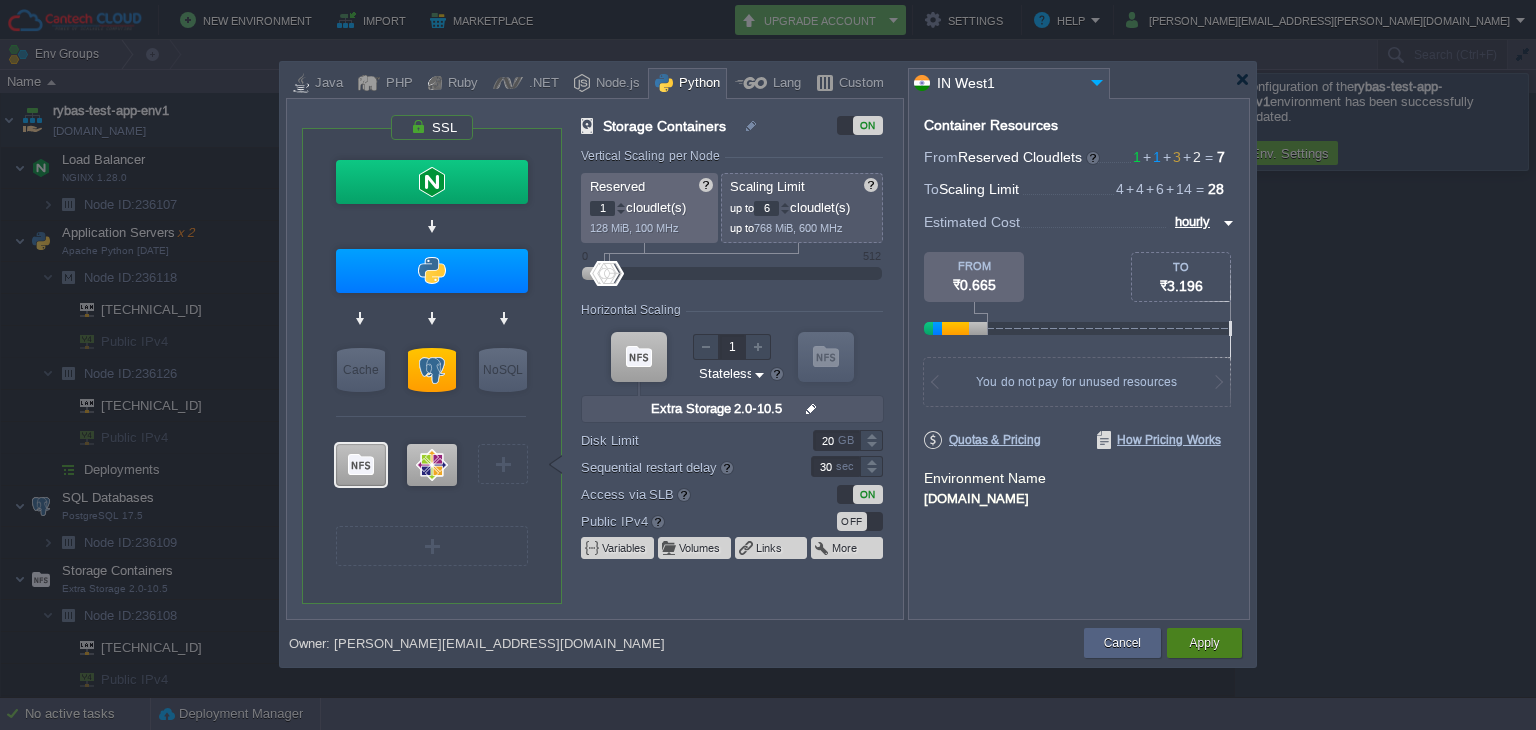 click on "Apply" at bounding box center (1204, 643) 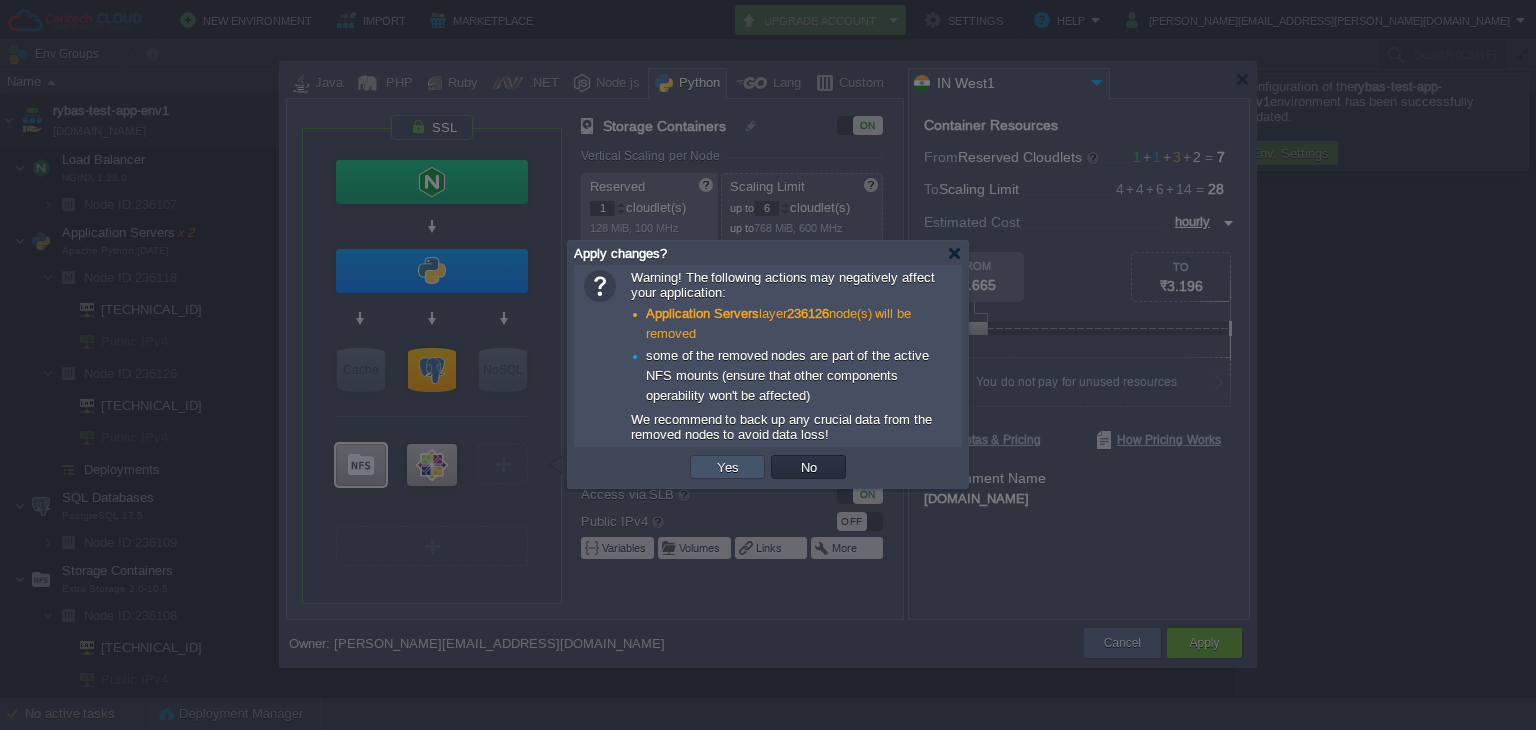 click on "Yes" at bounding box center [728, 467] 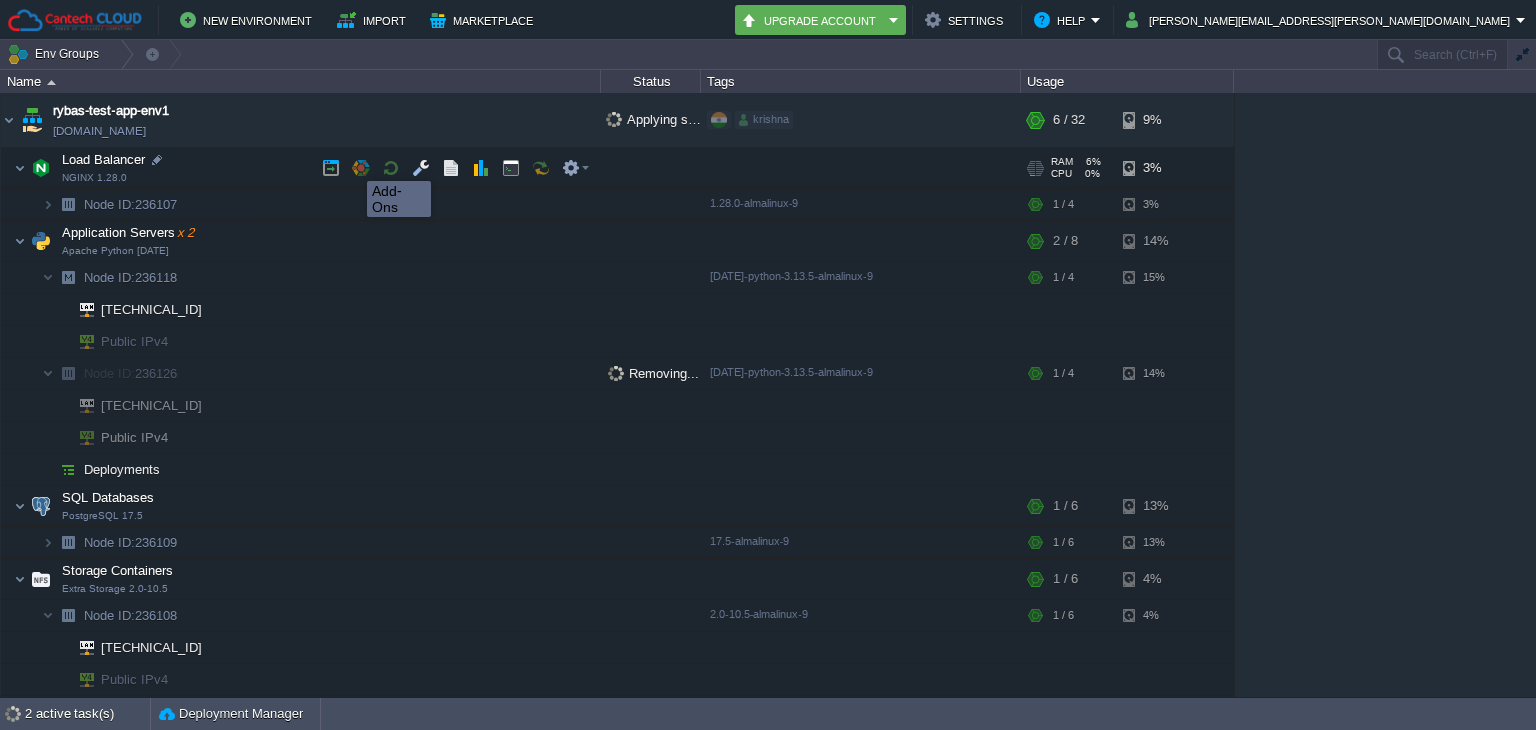 click at bounding box center [361, 168] 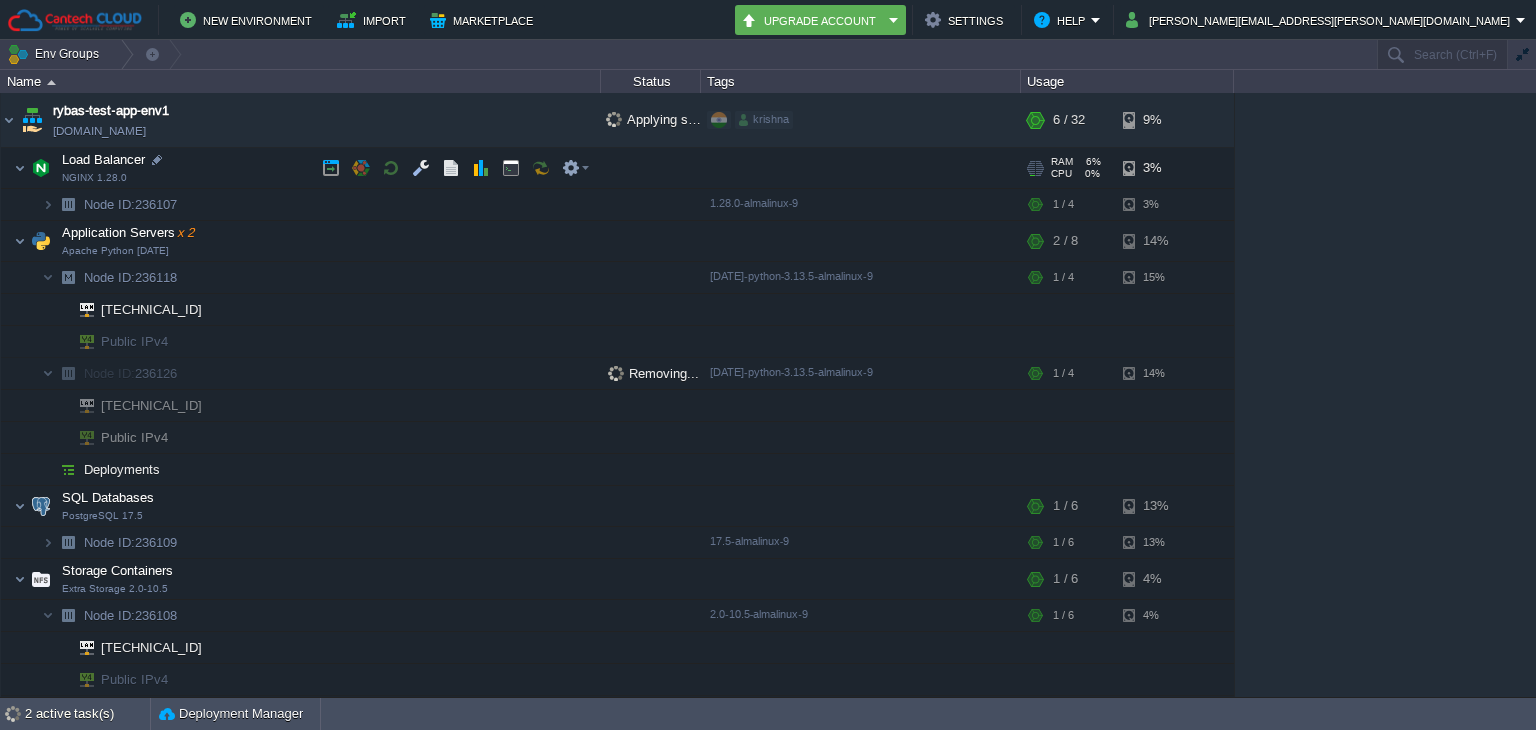 click at bounding box center [361, 168] 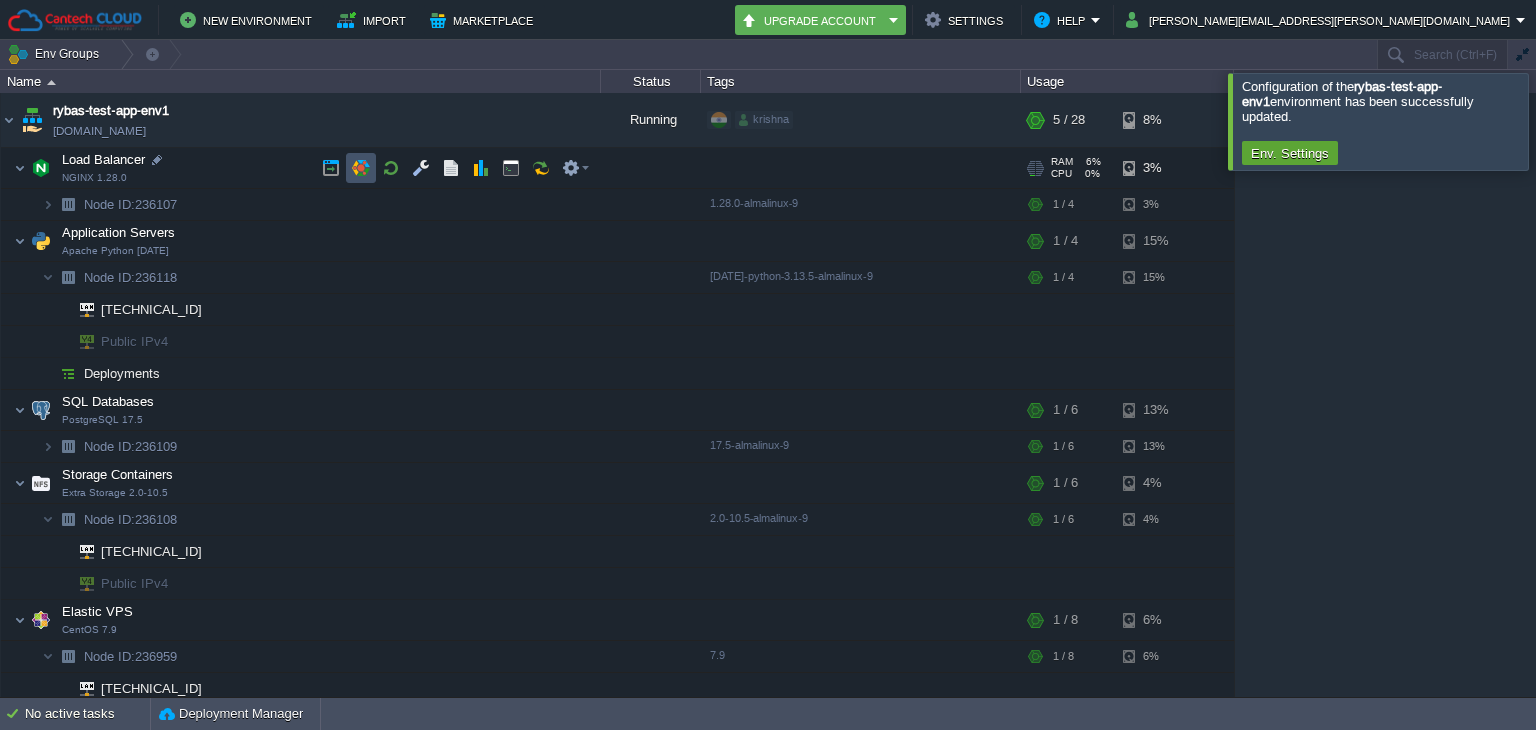 click at bounding box center [361, 168] 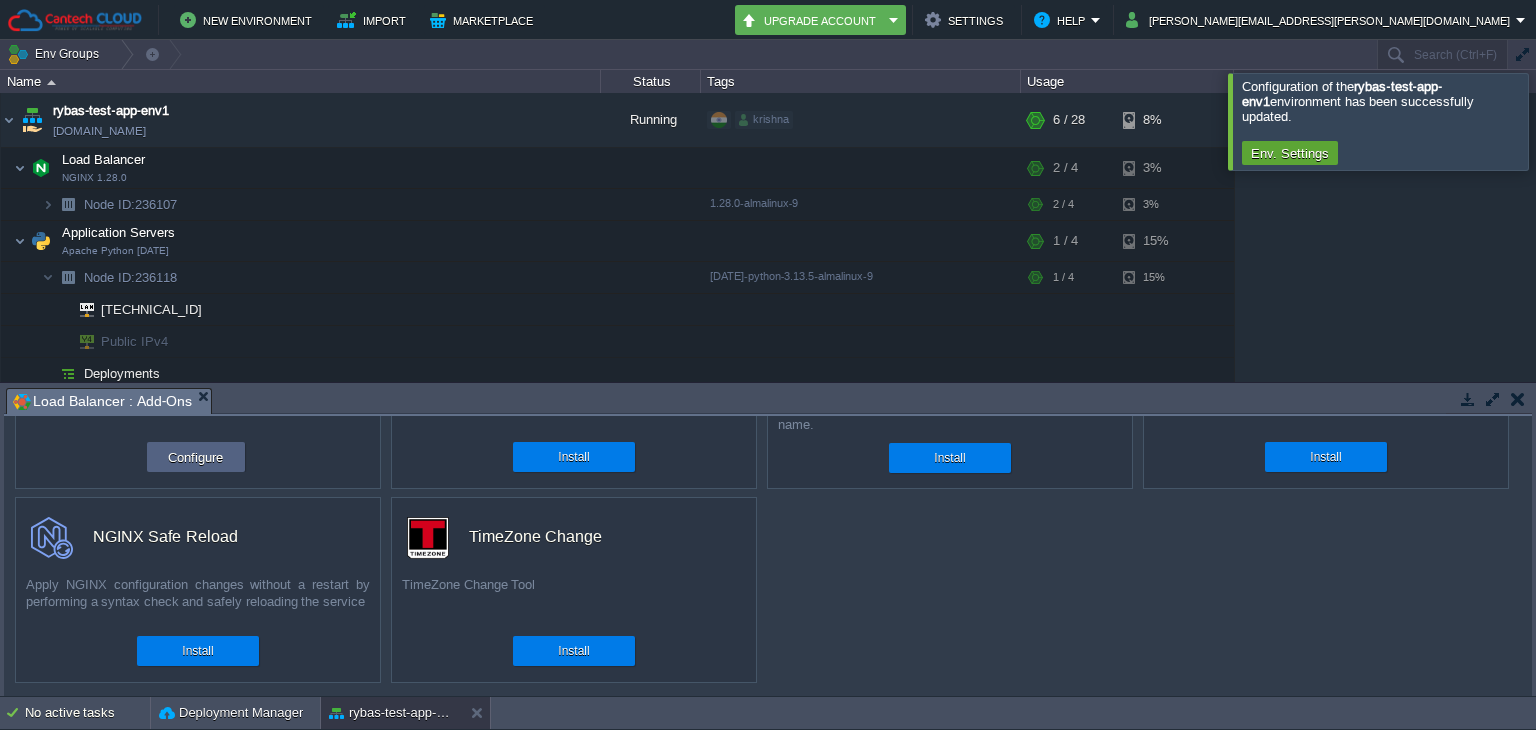 scroll, scrollTop: 0, scrollLeft: 0, axis: both 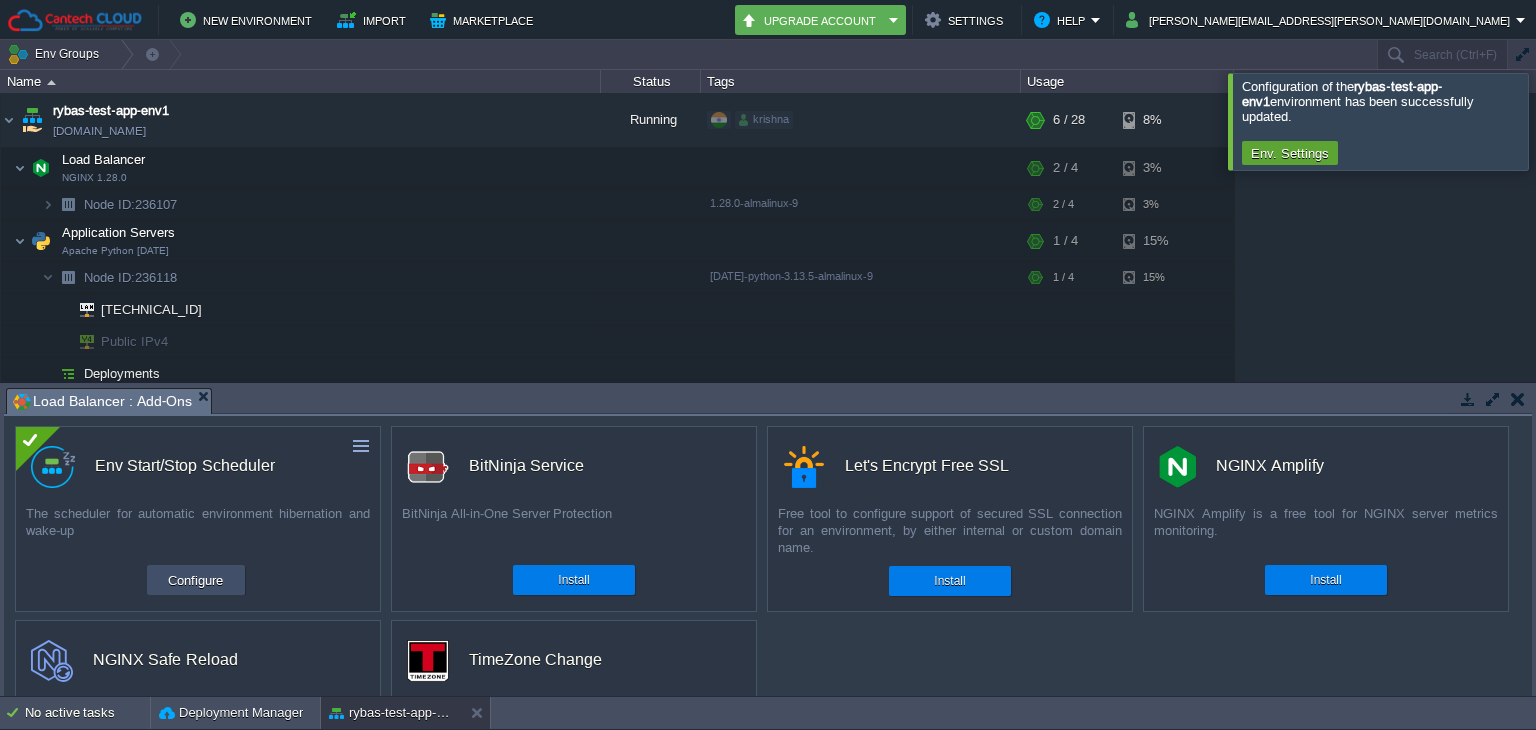 click on "Configure" at bounding box center (195, 580) 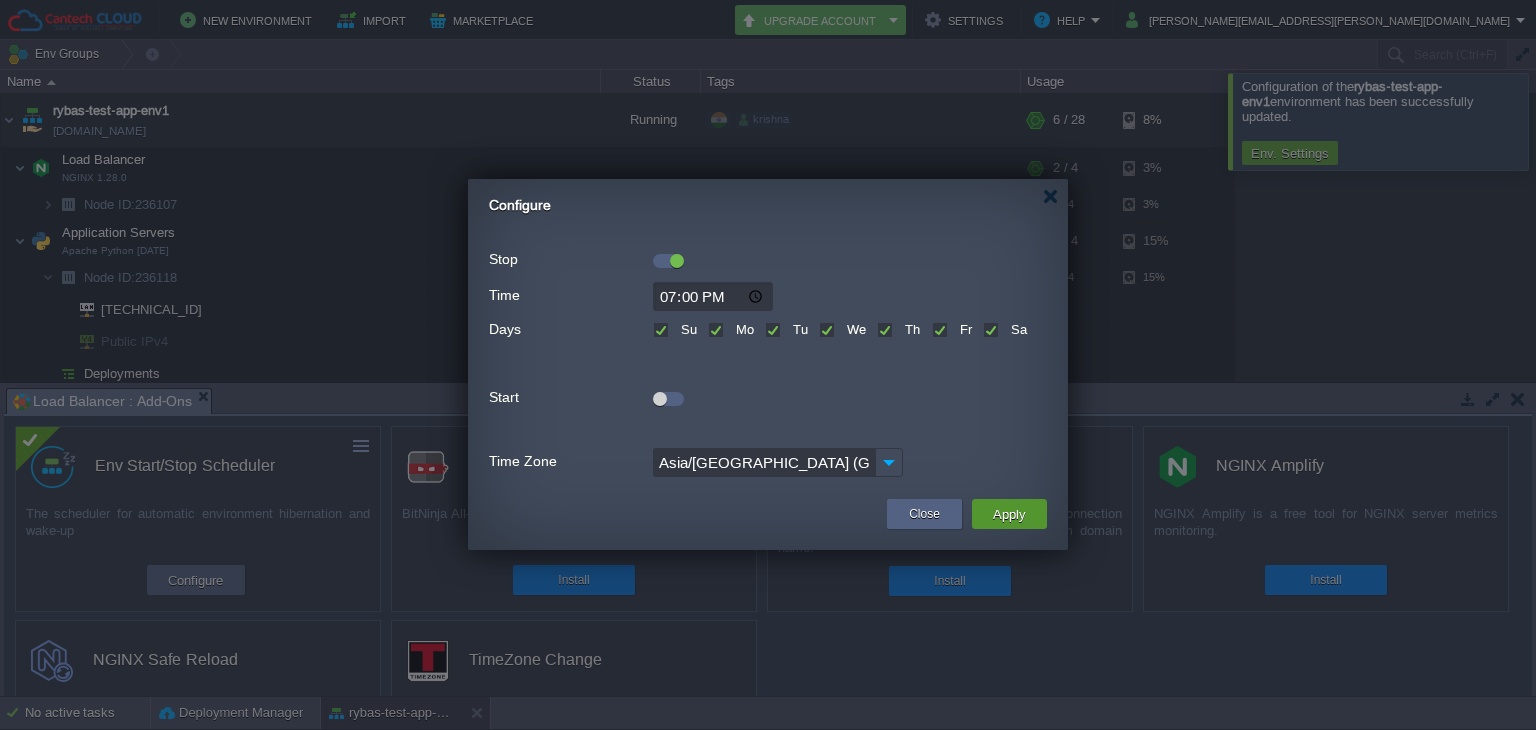 click on "Apply" at bounding box center [1009, 514] 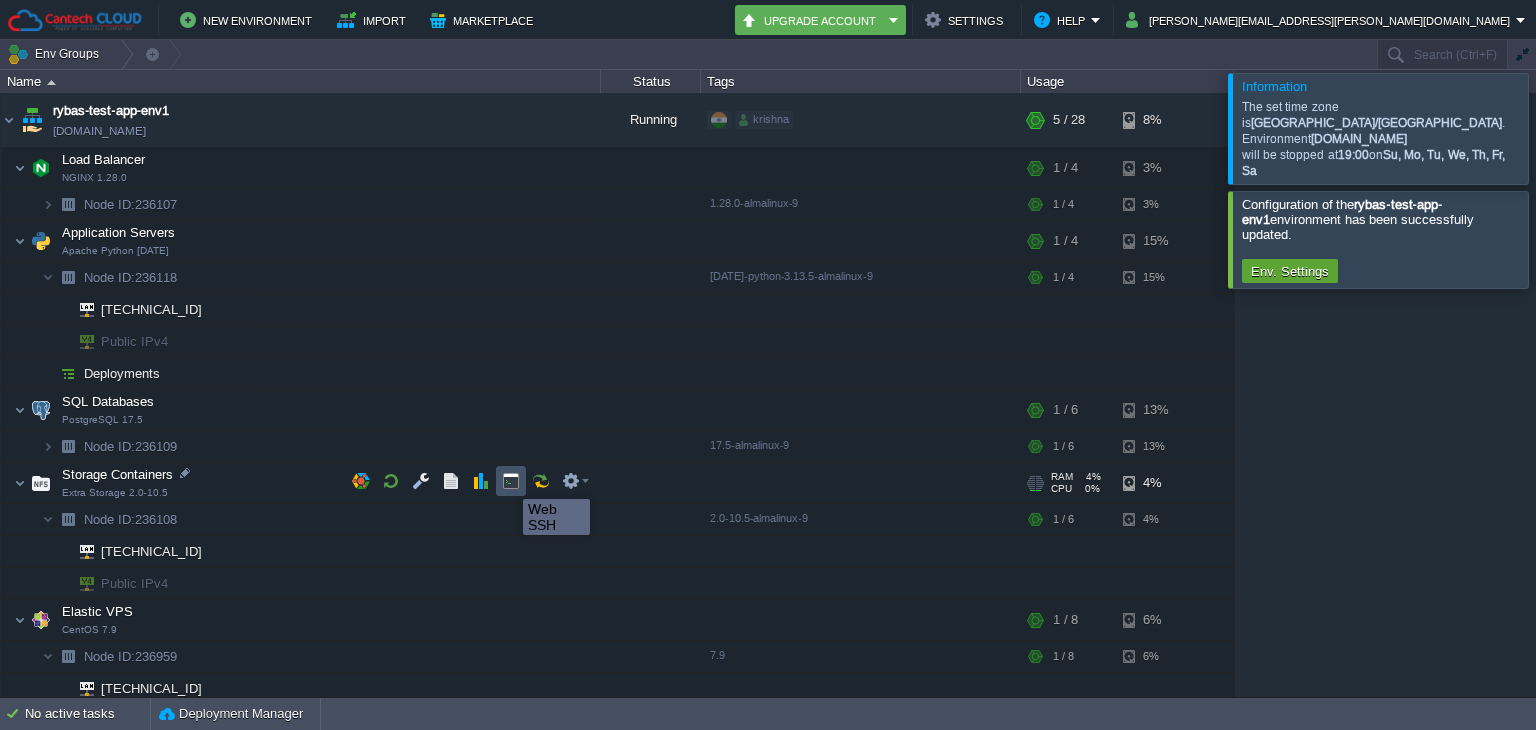 click at bounding box center [511, 481] 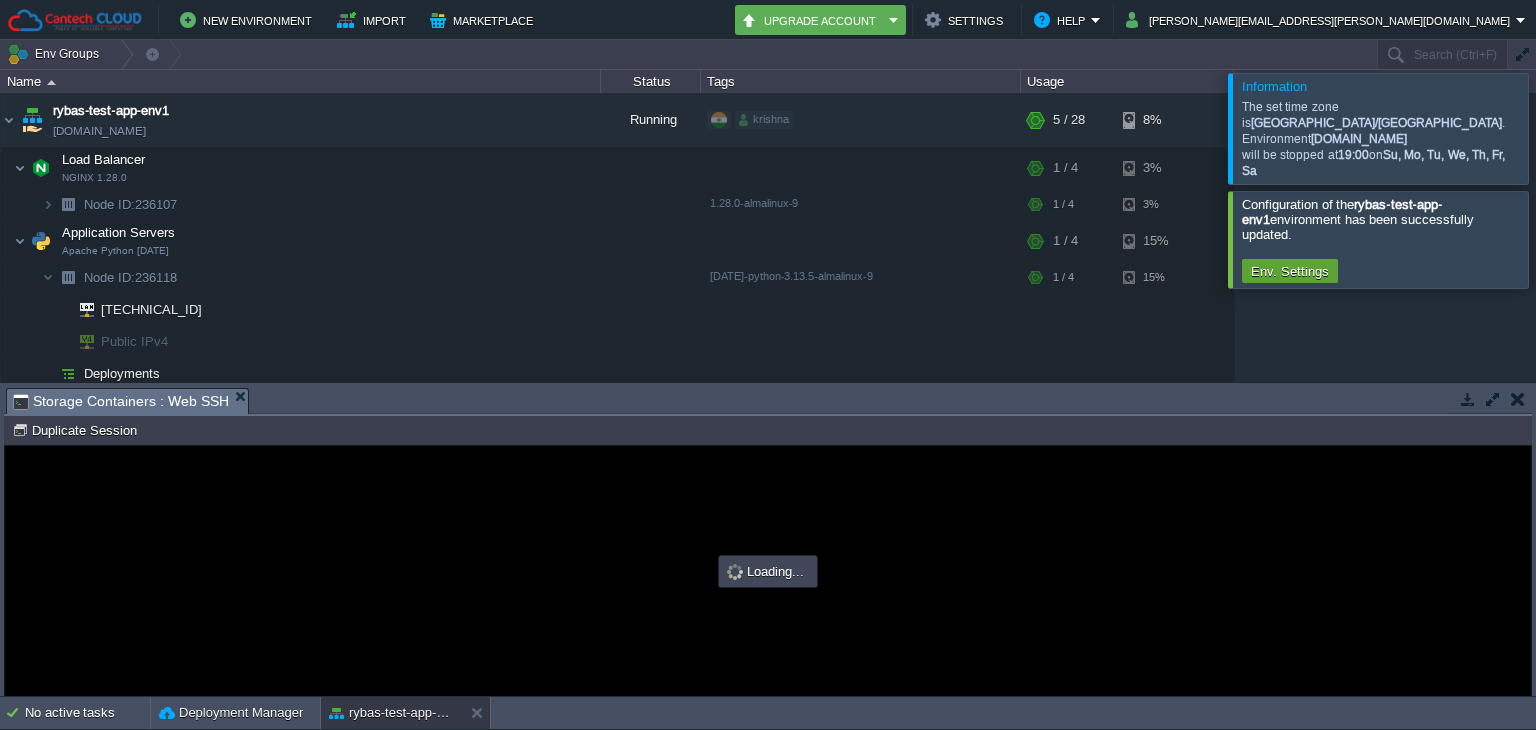 scroll, scrollTop: 0, scrollLeft: 0, axis: both 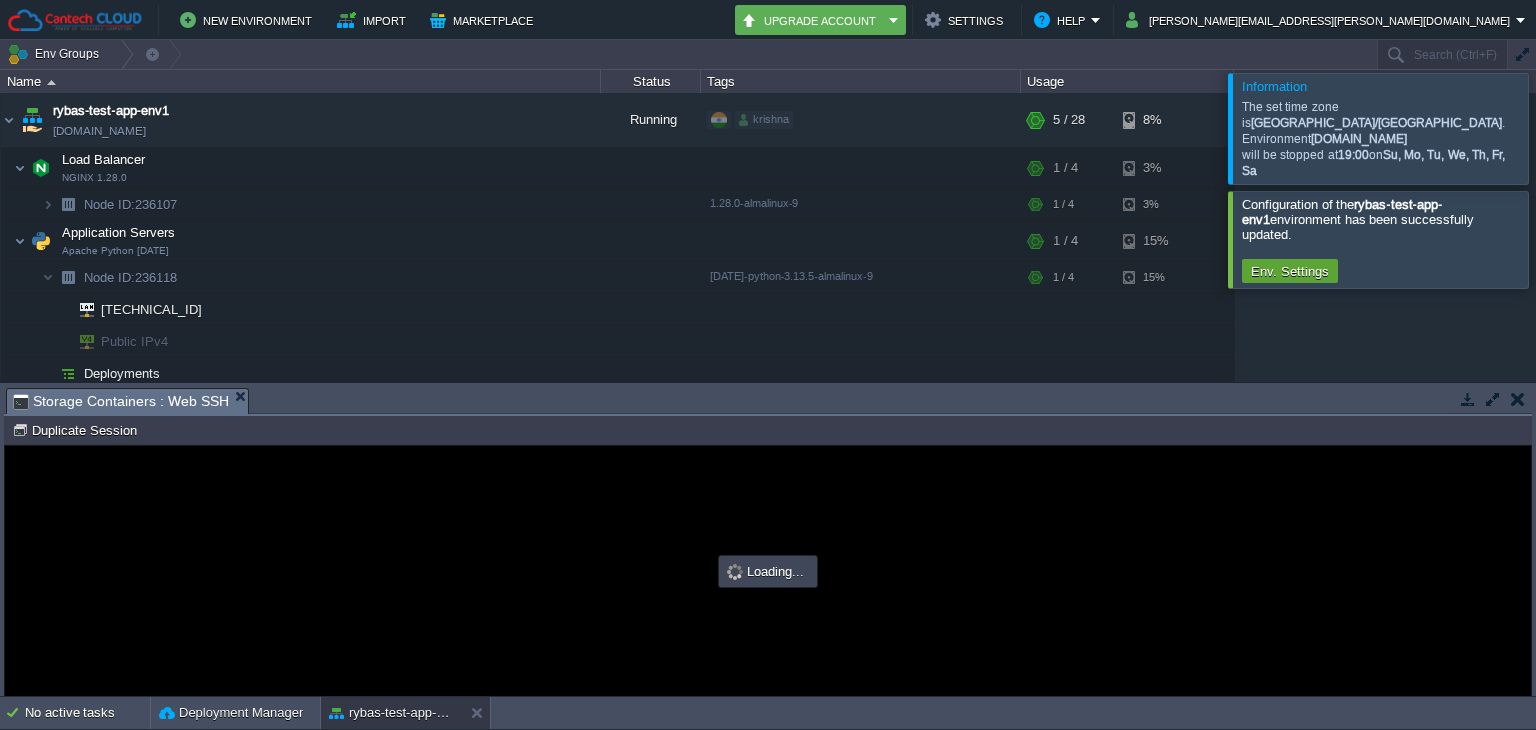 type on "#000000" 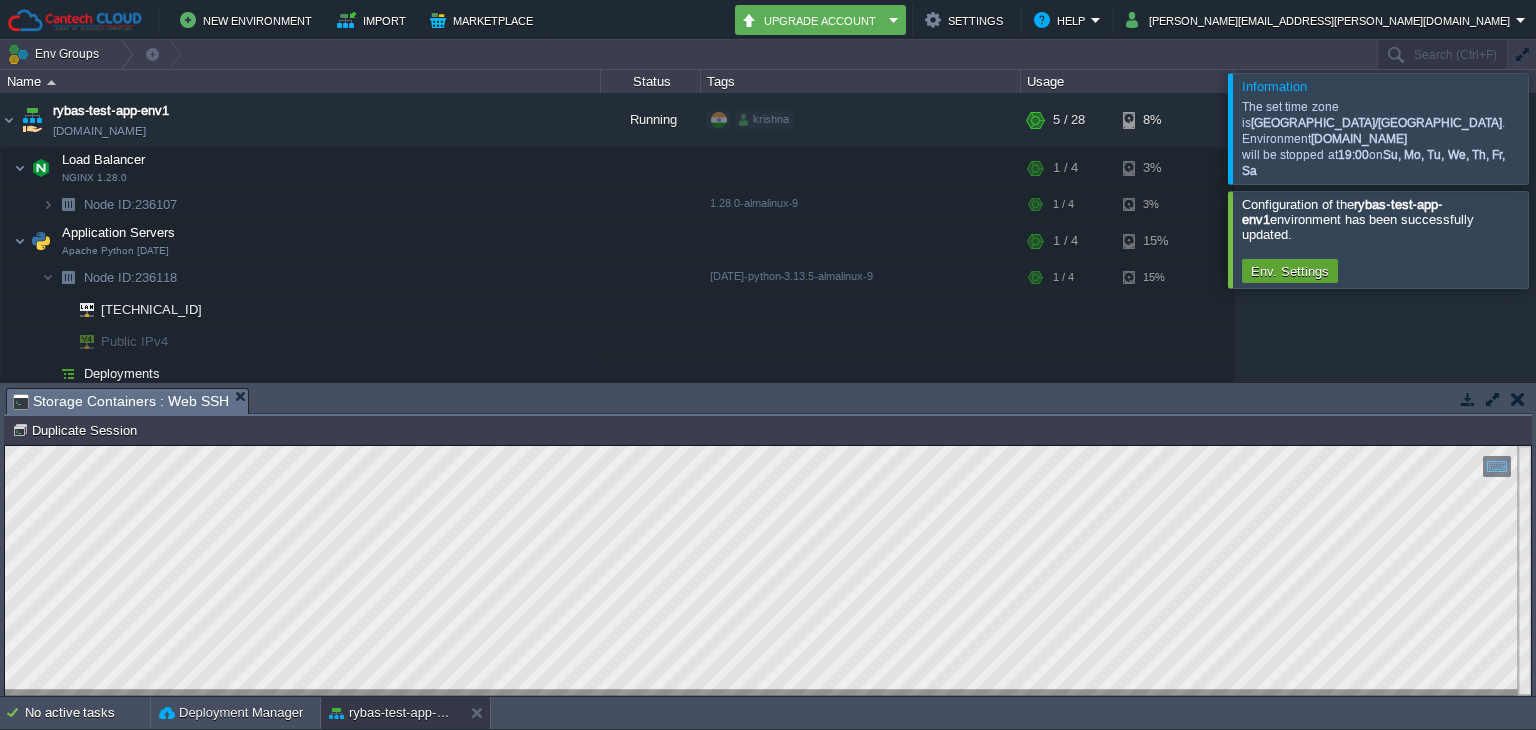 click at bounding box center (1518, 399) 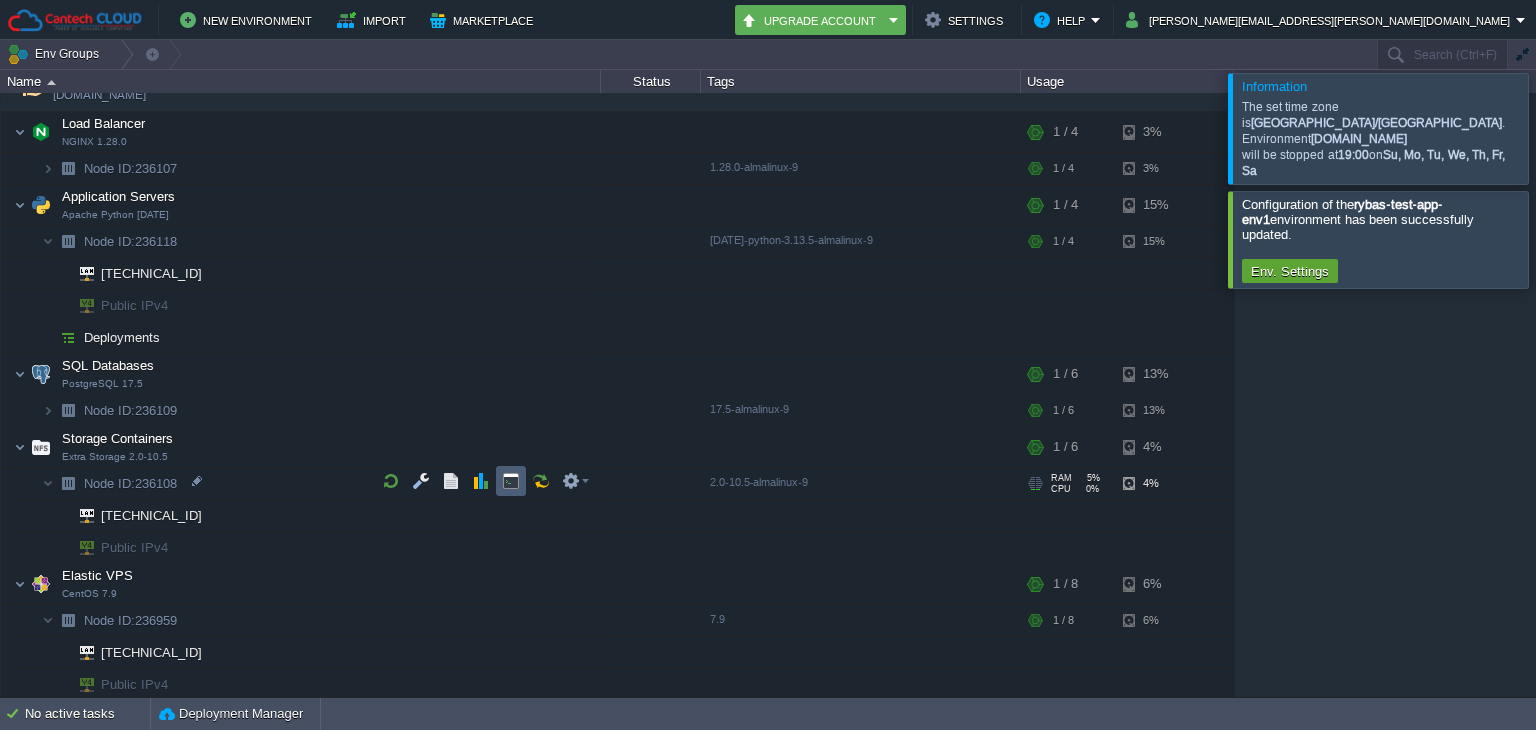 scroll, scrollTop: 0, scrollLeft: 0, axis: both 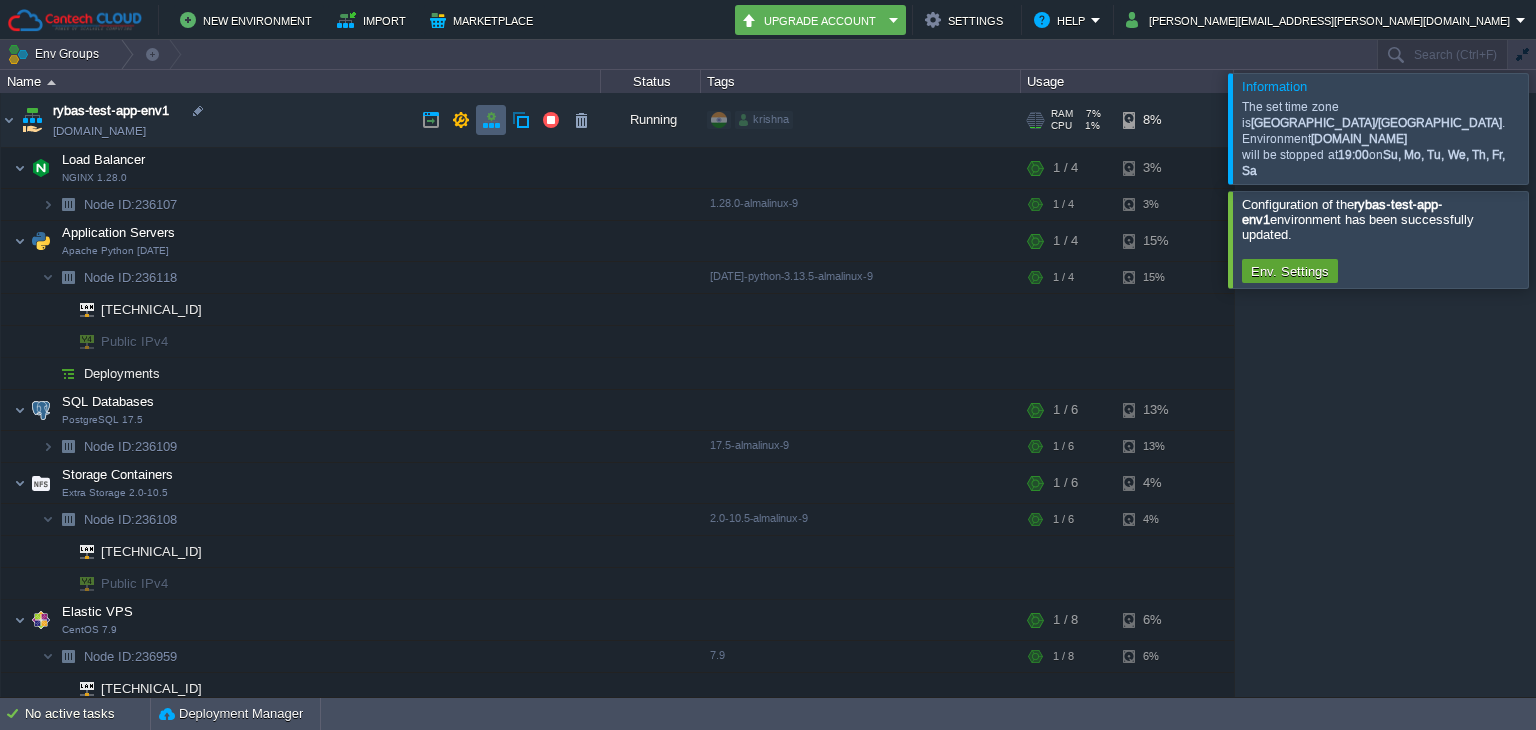 click at bounding box center [491, 120] 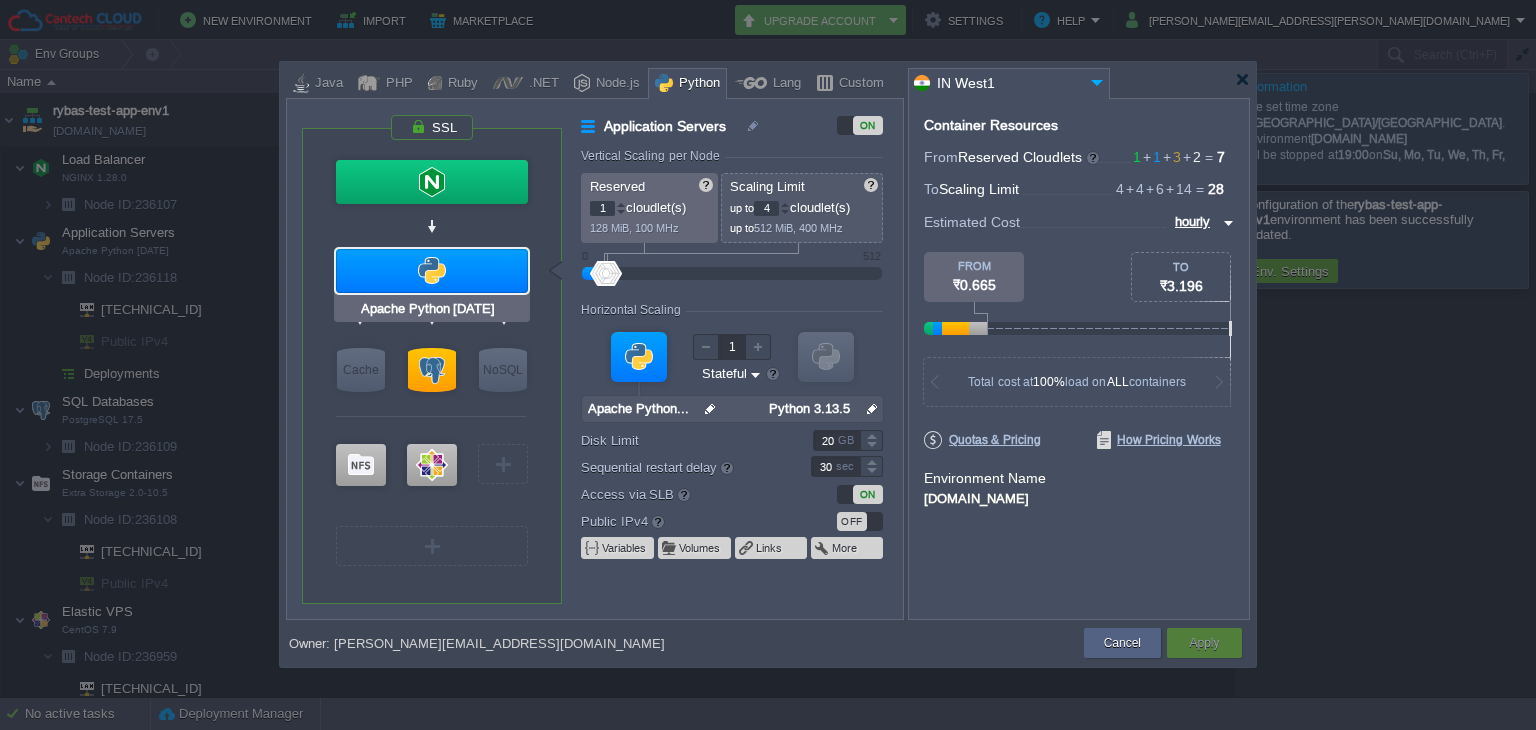 type on "Redis 7.2.4" 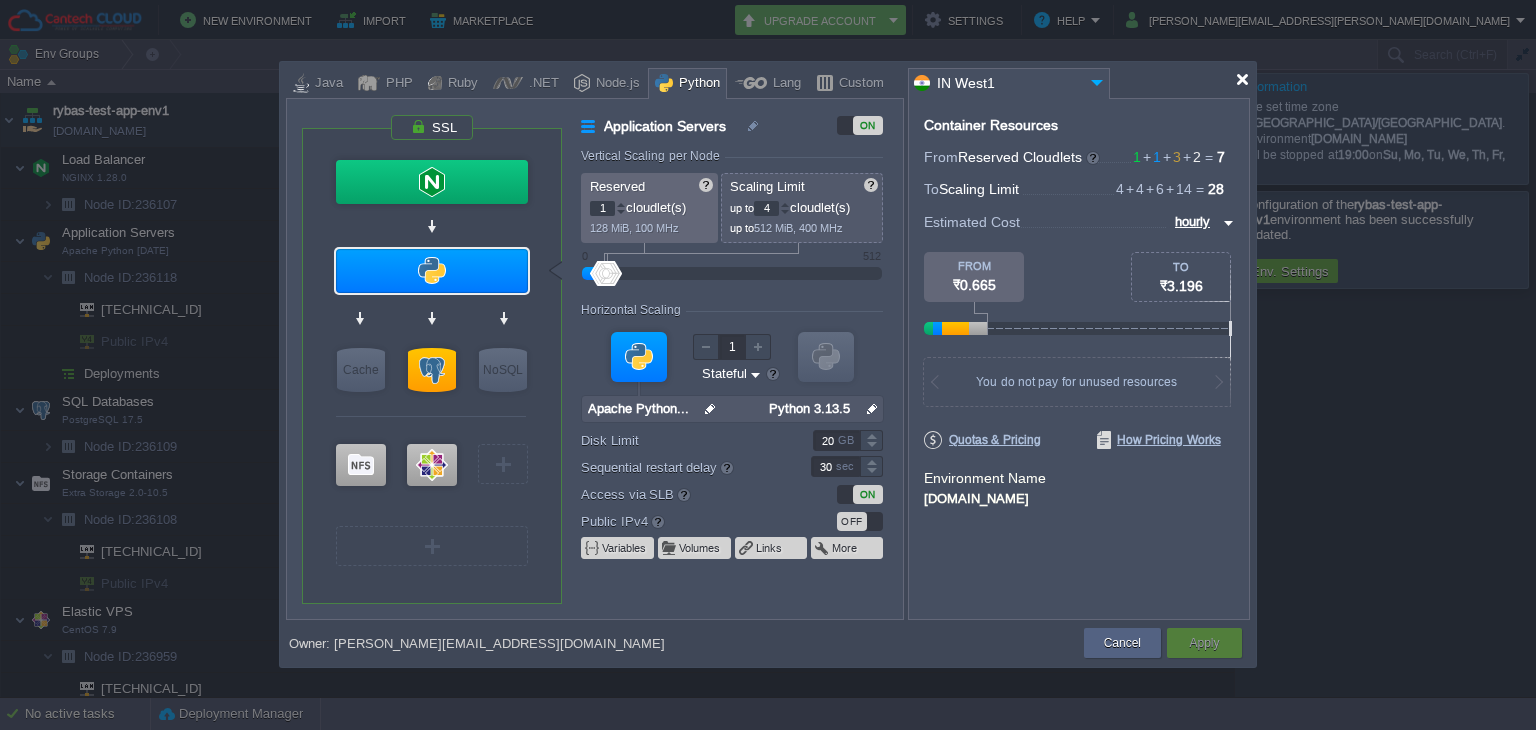 click at bounding box center [1242, 79] 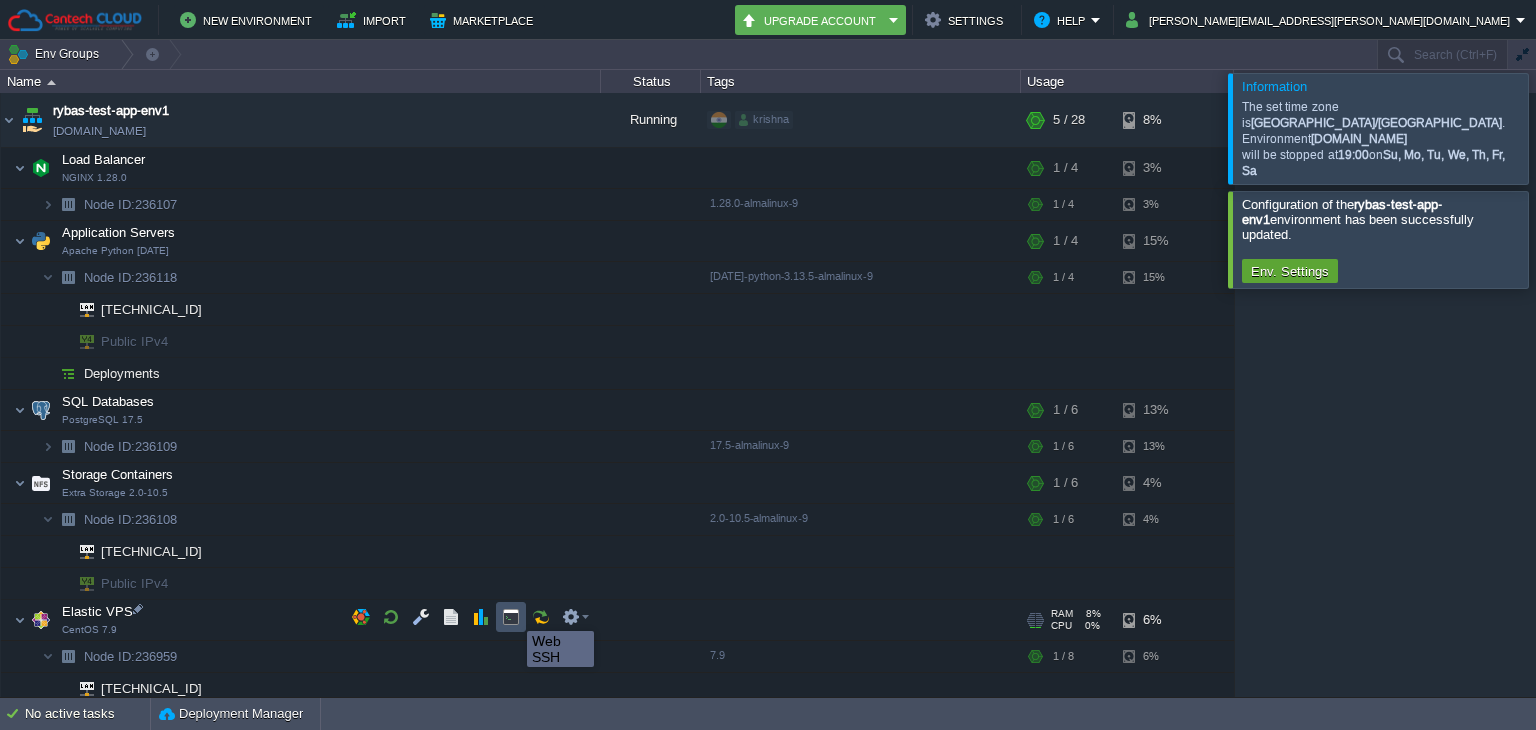 click at bounding box center [511, 617] 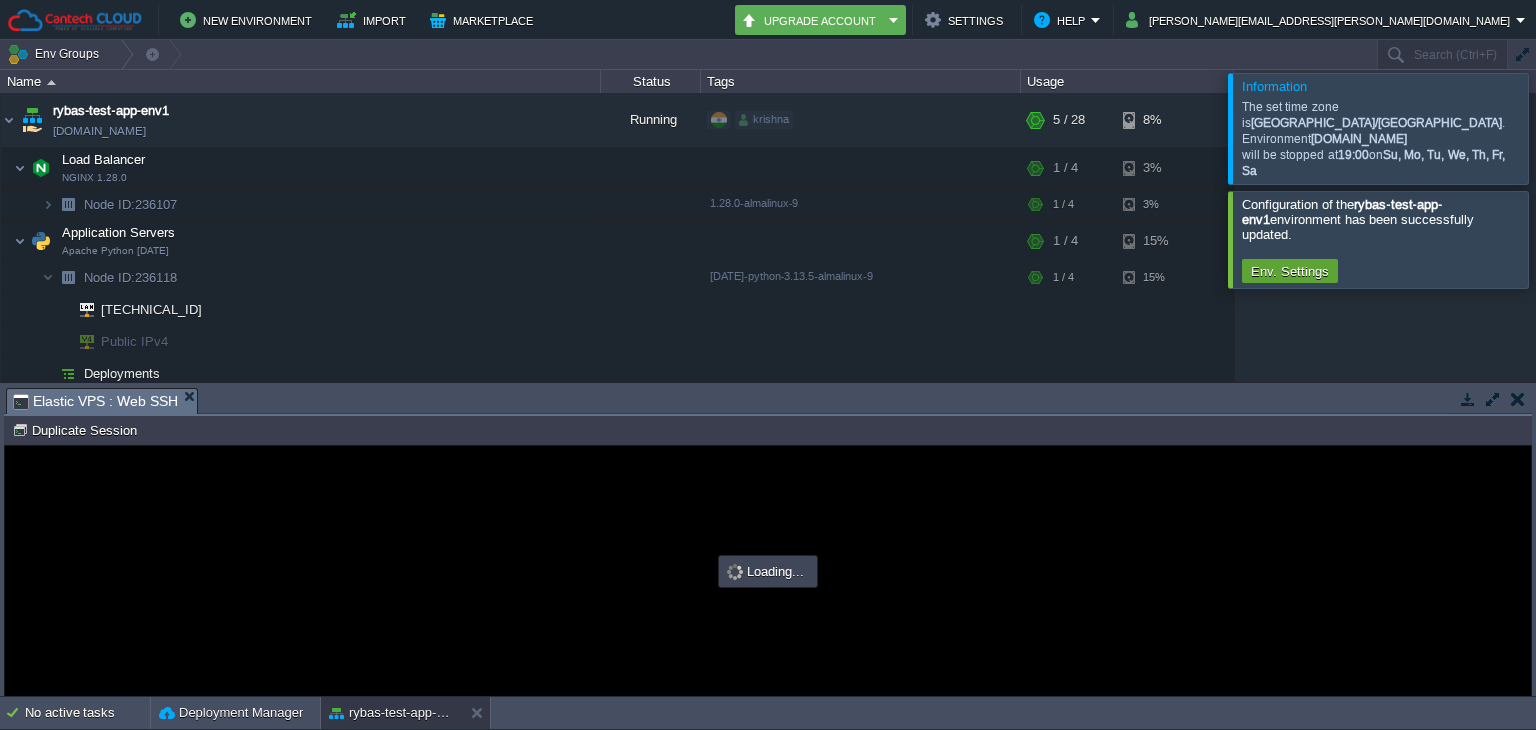 scroll, scrollTop: 0, scrollLeft: 0, axis: both 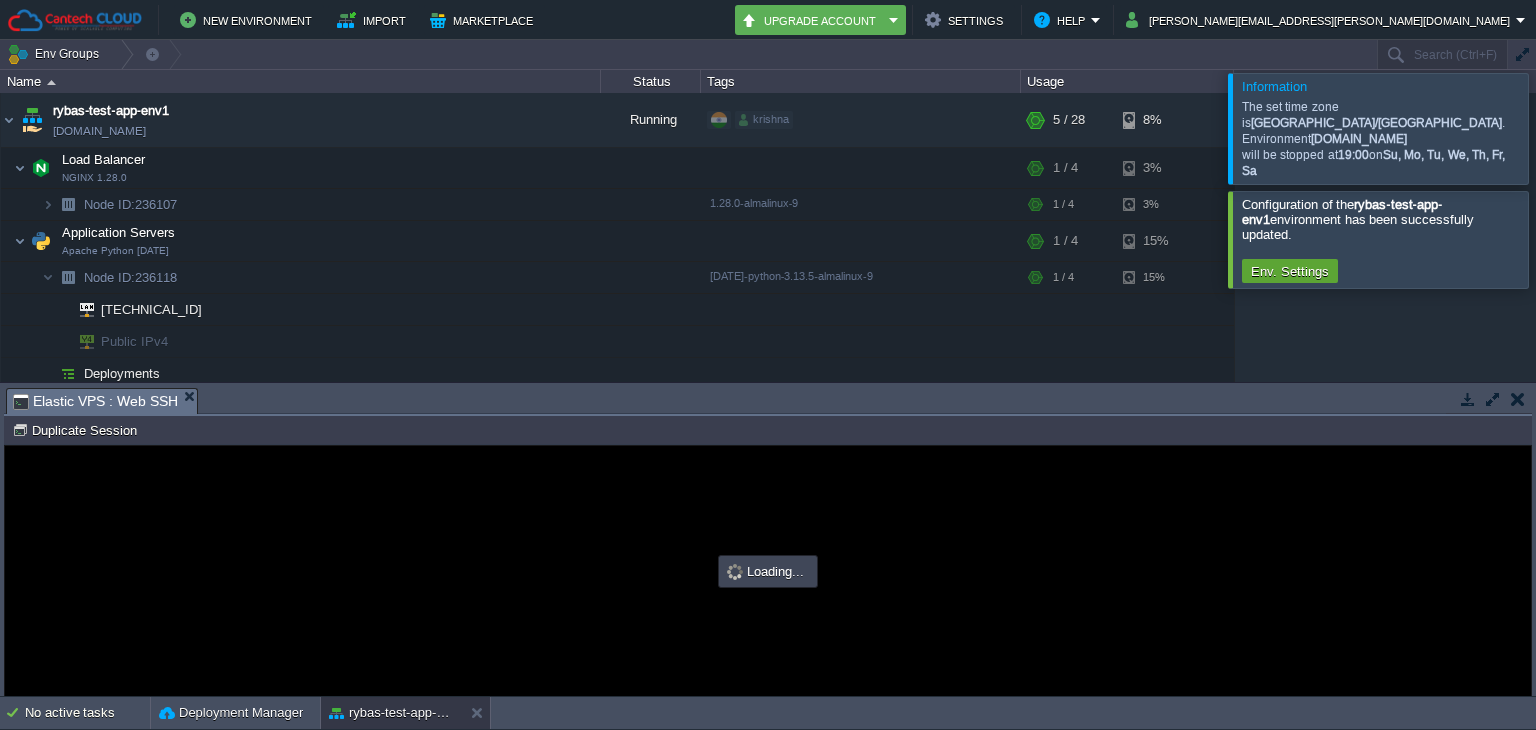 type on "#000000" 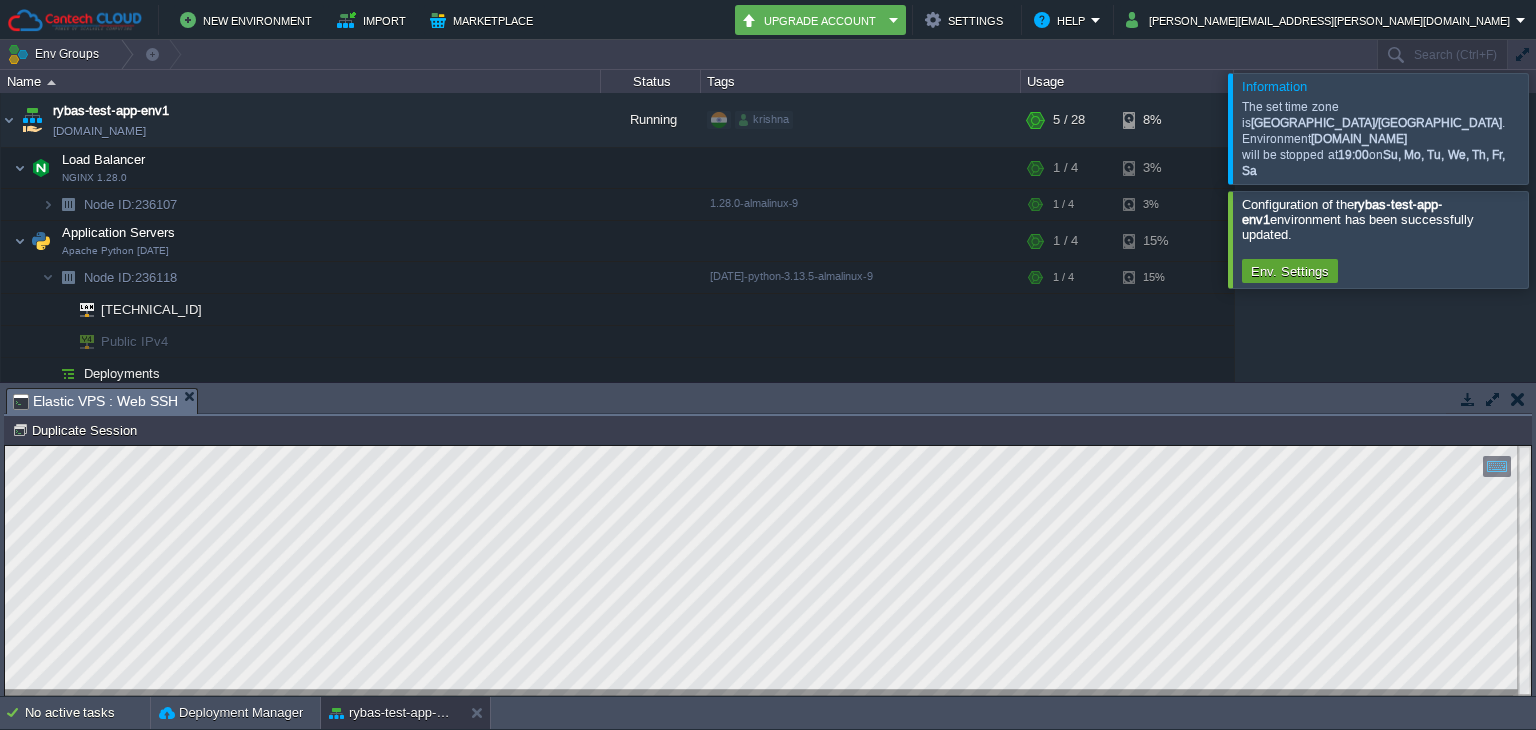 click on "Copy:                  Ctrl + Shift + C                                          Paste:                  Ctrl + V                                         Settings:                  Ctrl + Shift + Alt
0" at bounding box center (768, 446) 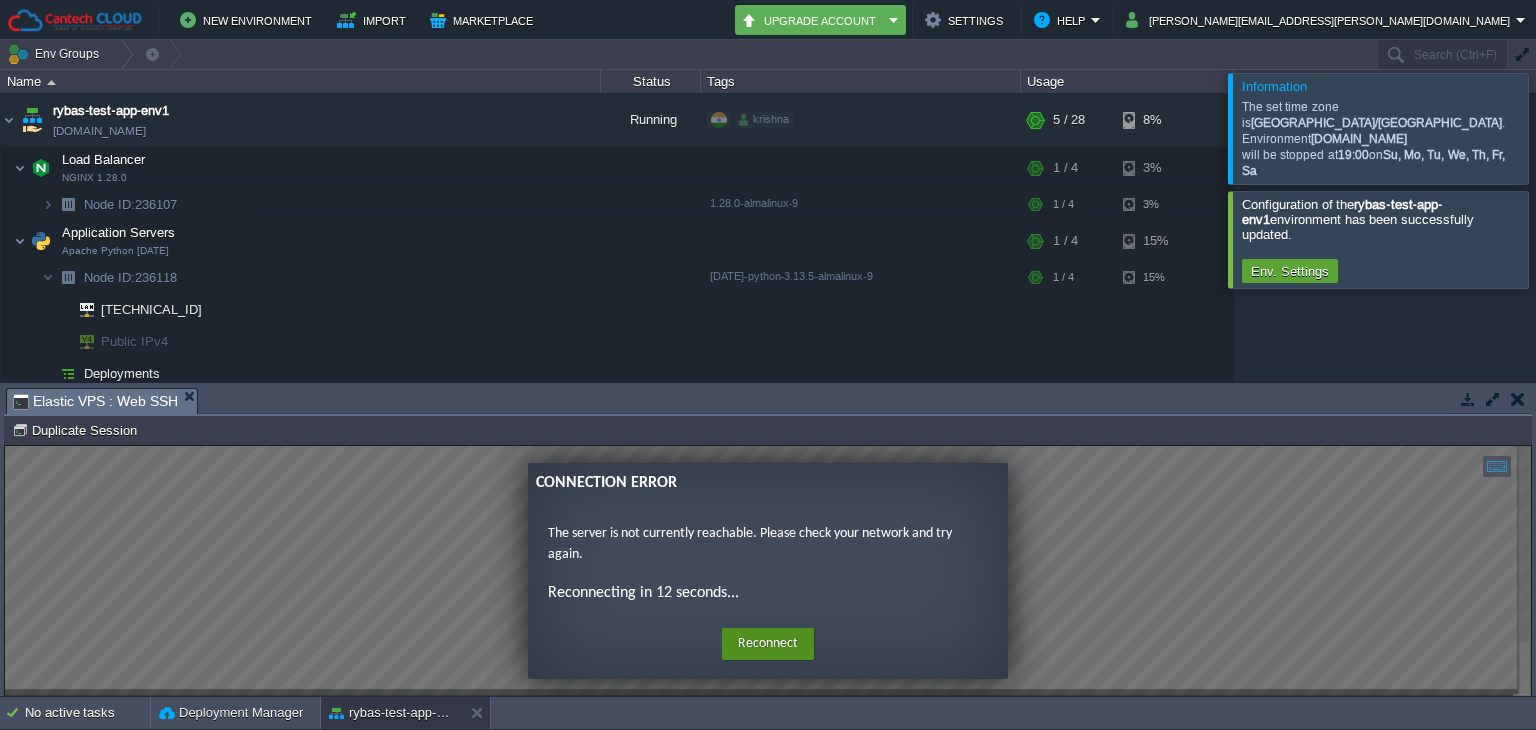 click on "Reconnect" at bounding box center (768, 644) 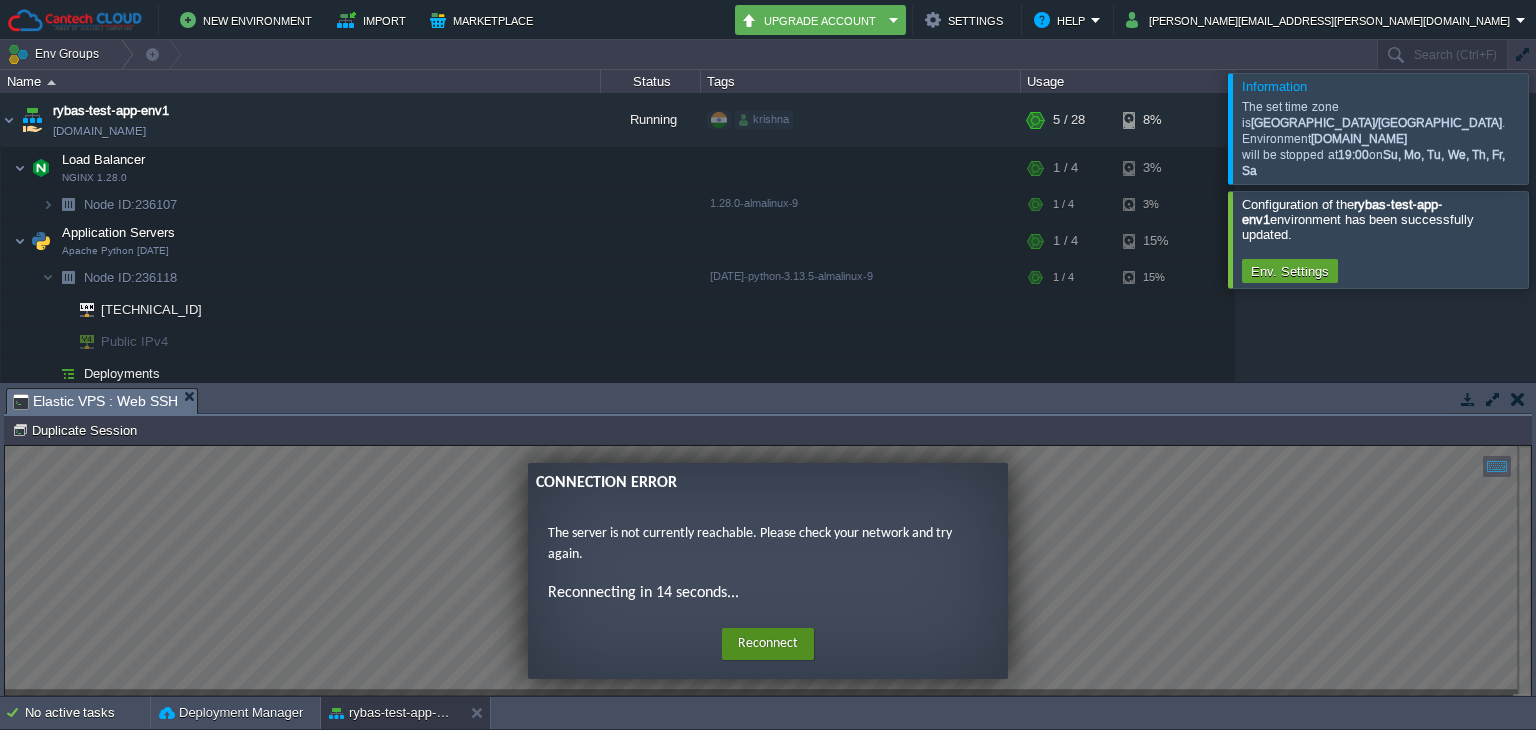 click on "Reconnect" at bounding box center (768, 644) 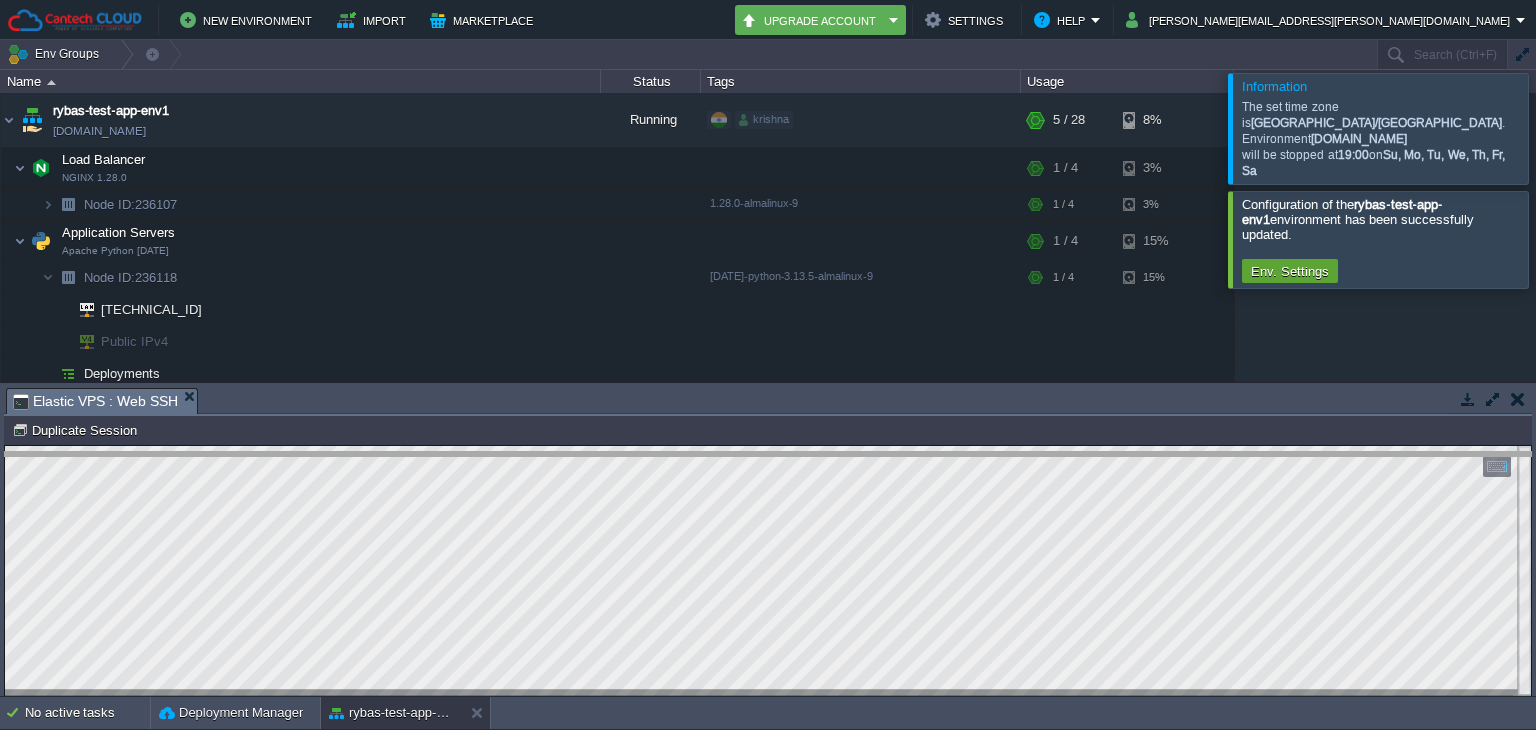 drag, startPoint x: 433, startPoint y: 405, endPoint x: 435, endPoint y: 487, distance: 82.02438 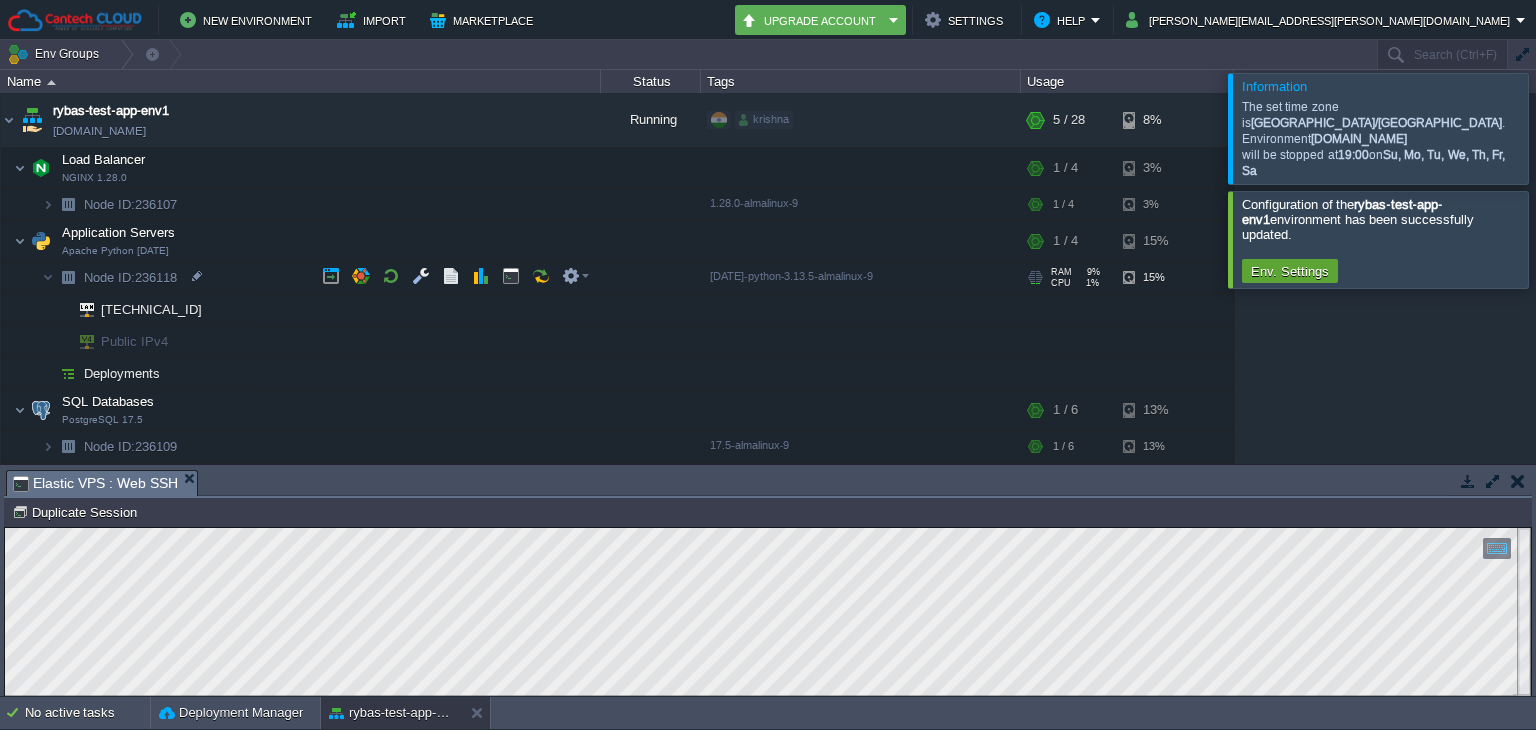 scroll, scrollTop: 269, scrollLeft: 0, axis: vertical 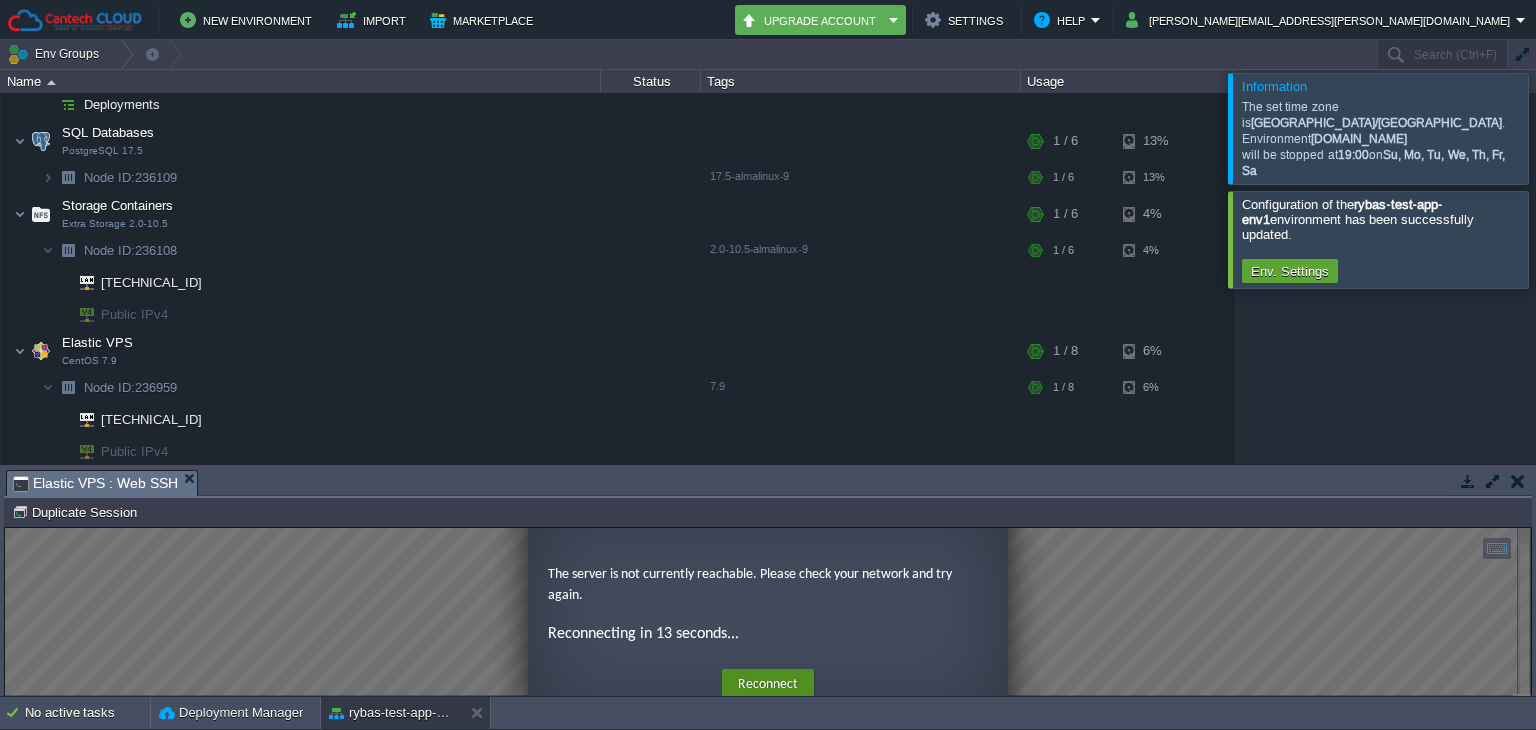 click on "Reconnect" at bounding box center [768, 685] 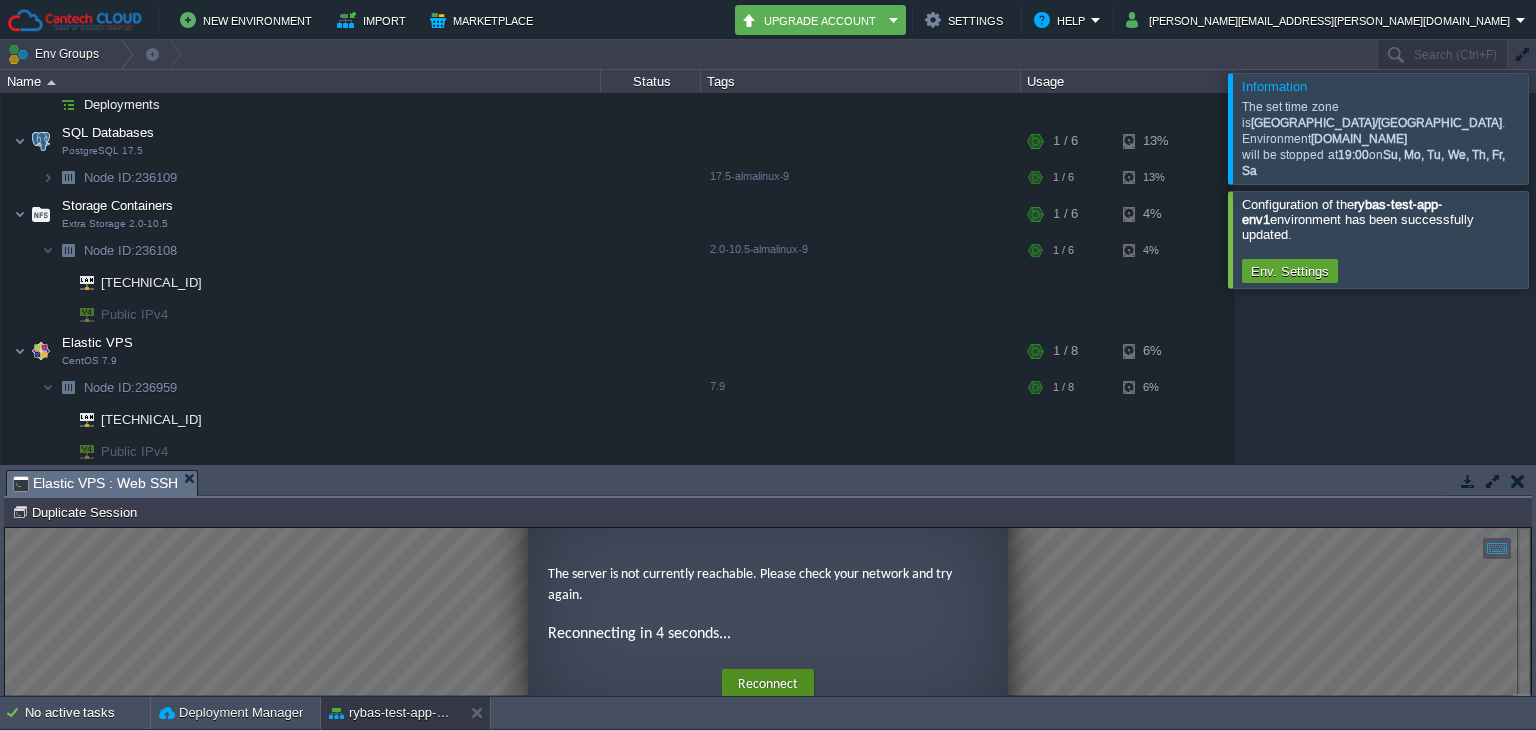 click on "Reconnect" at bounding box center (768, 685) 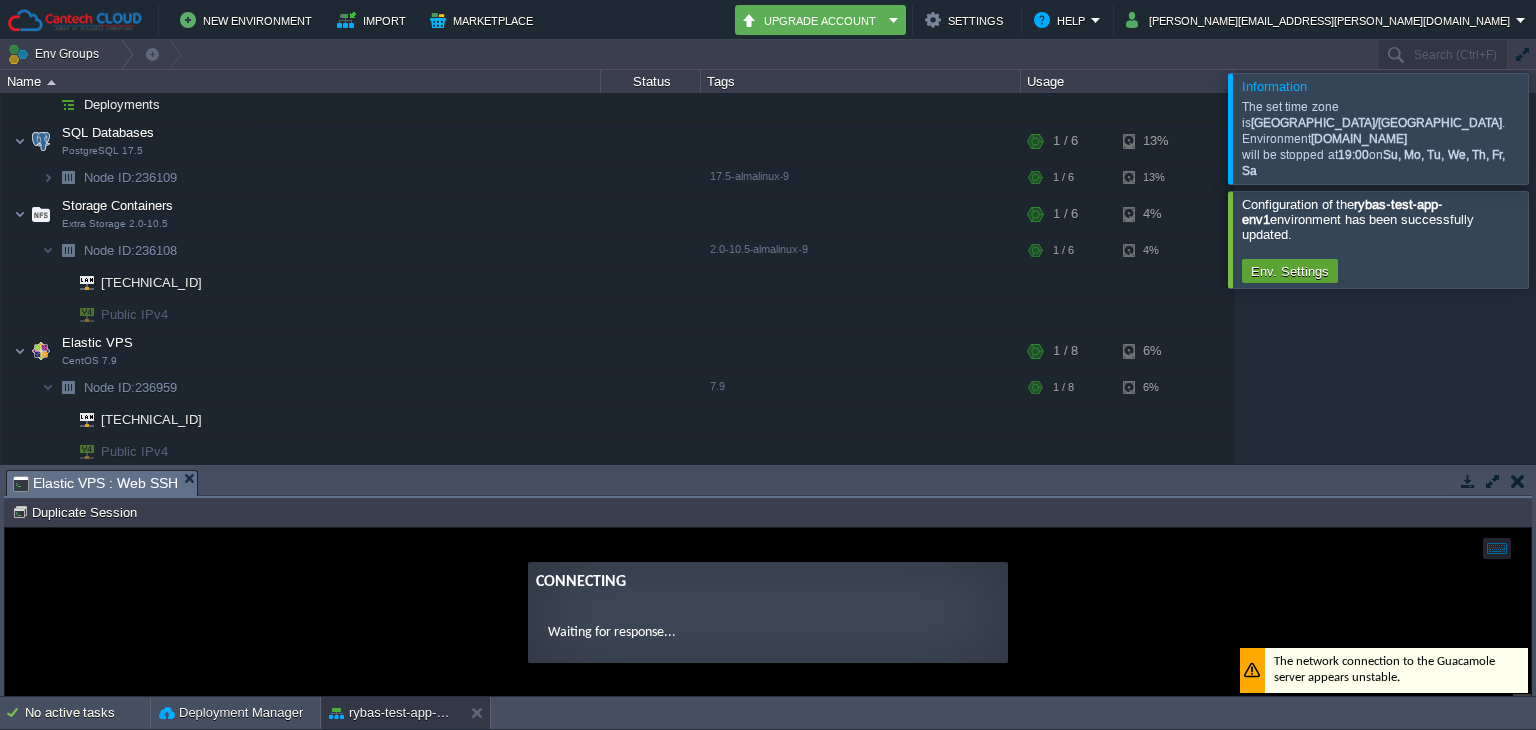 click at bounding box center [1518, 481] 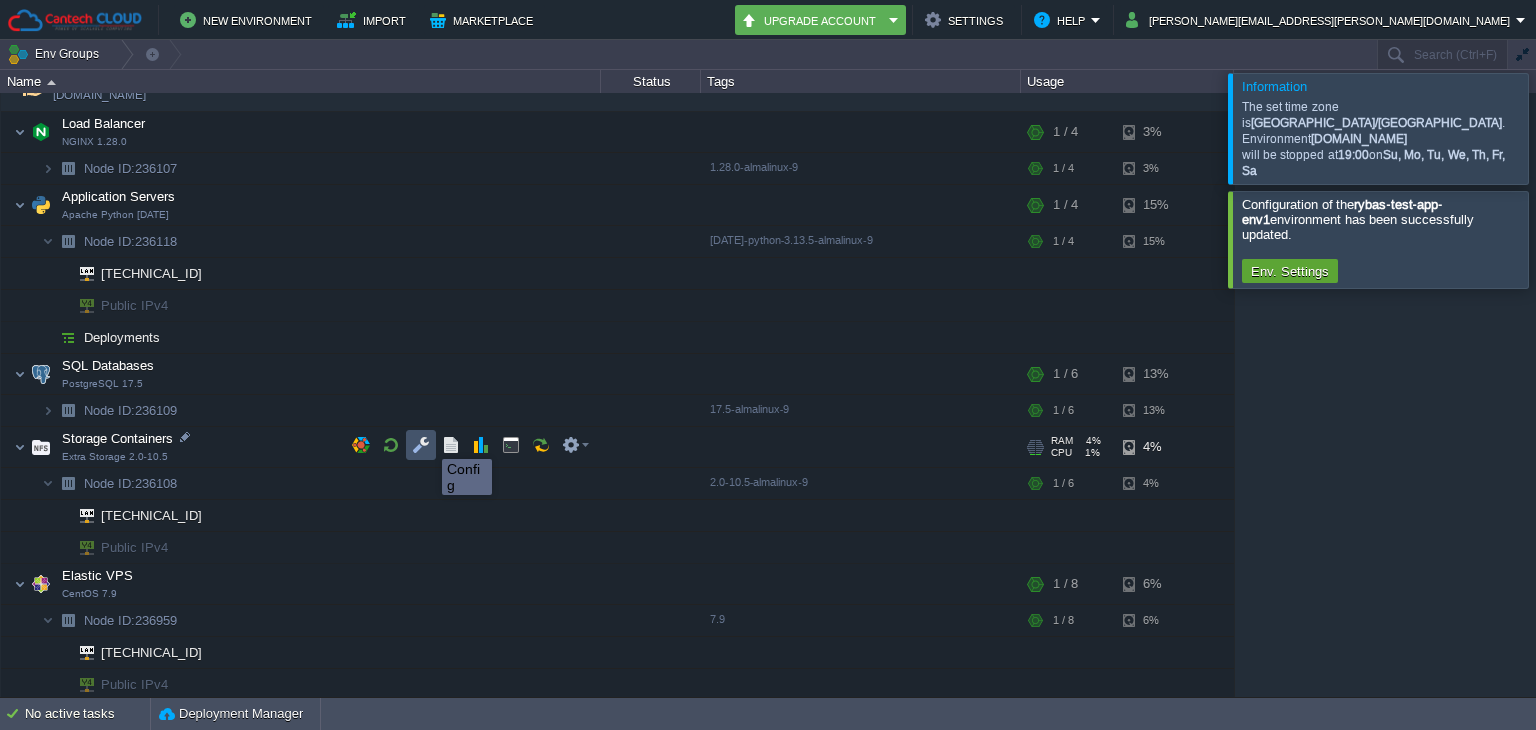 click at bounding box center [421, 445] 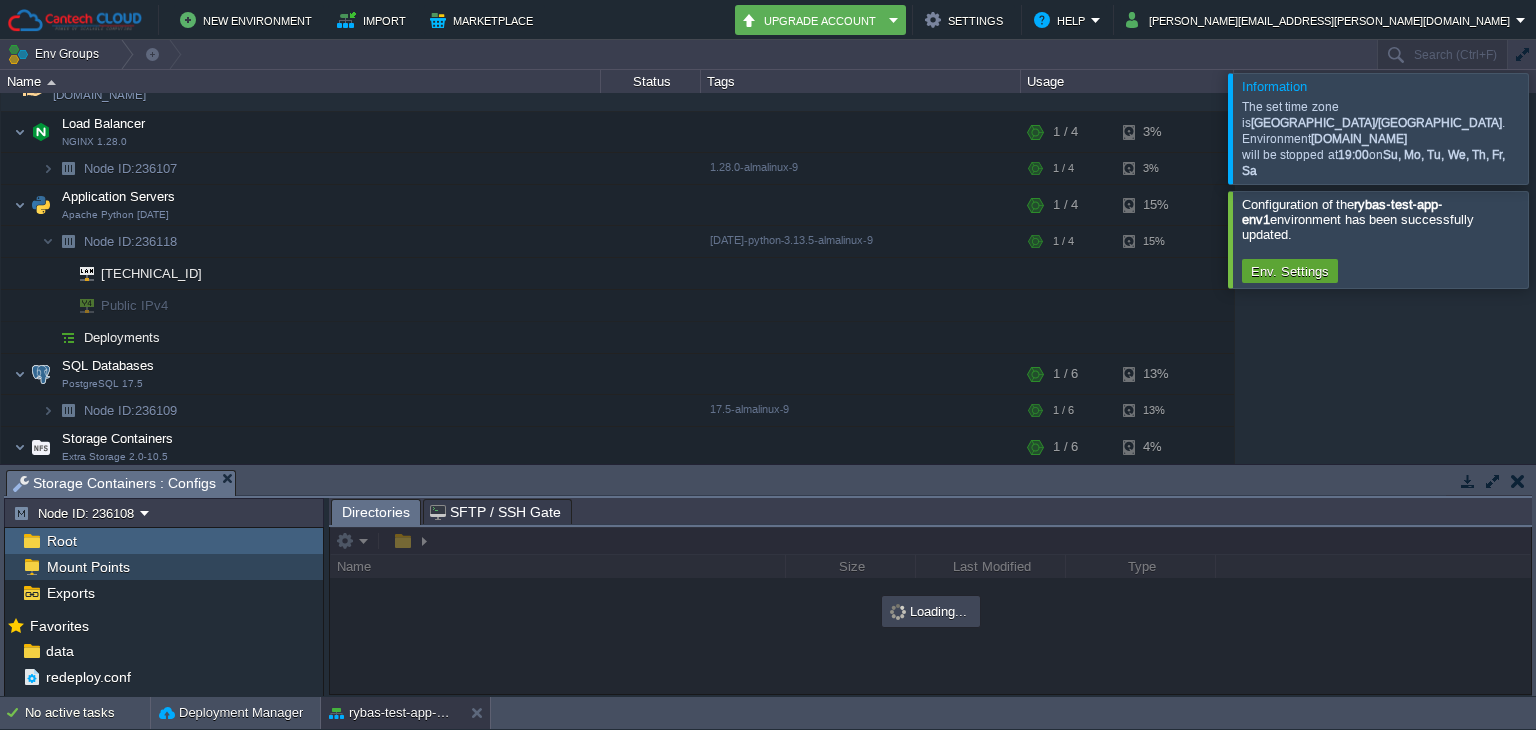 click on "Mount Points" at bounding box center [164, 567] 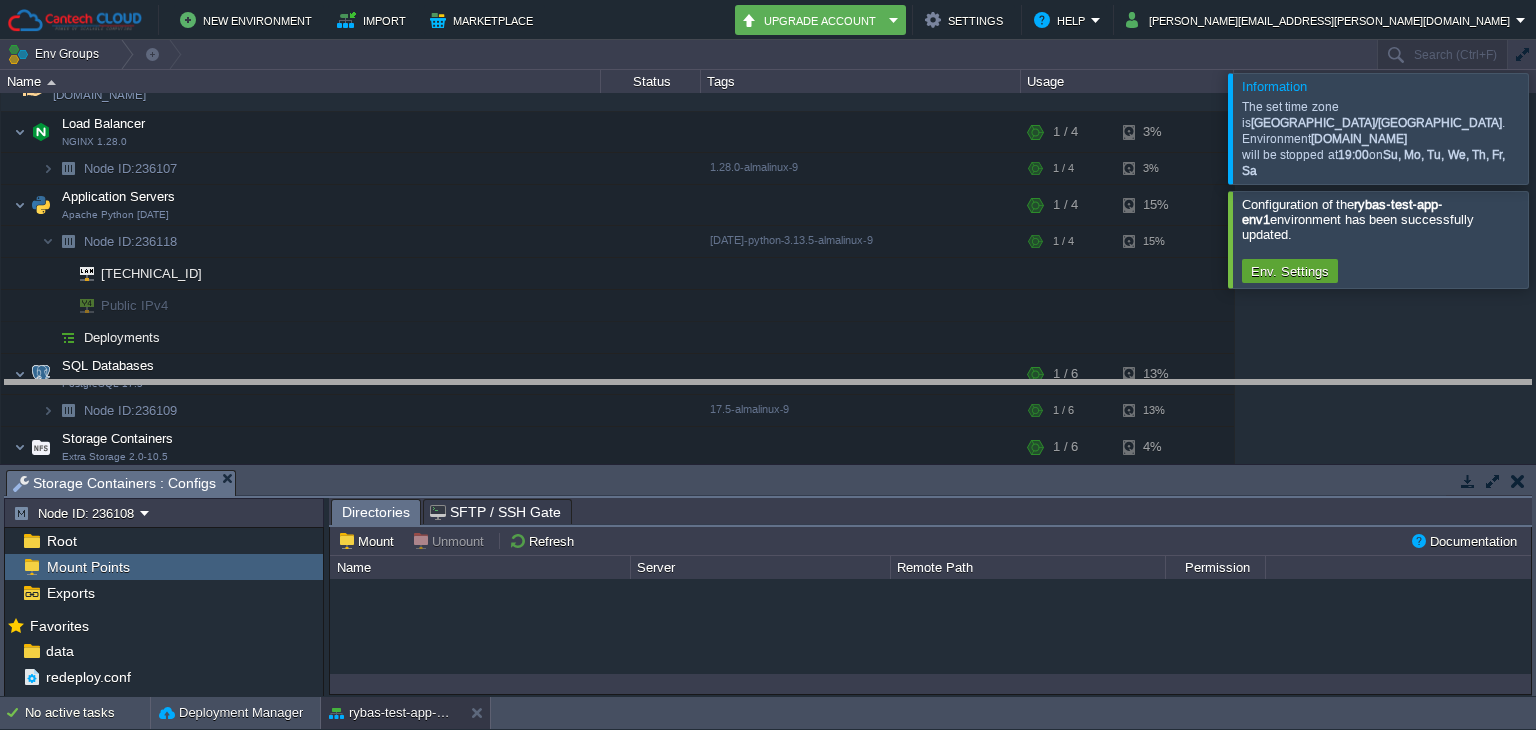 drag, startPoint x: 641, startPoint y: 471, endPoint x: 645, endPoint y: 381, distance: 90.088844 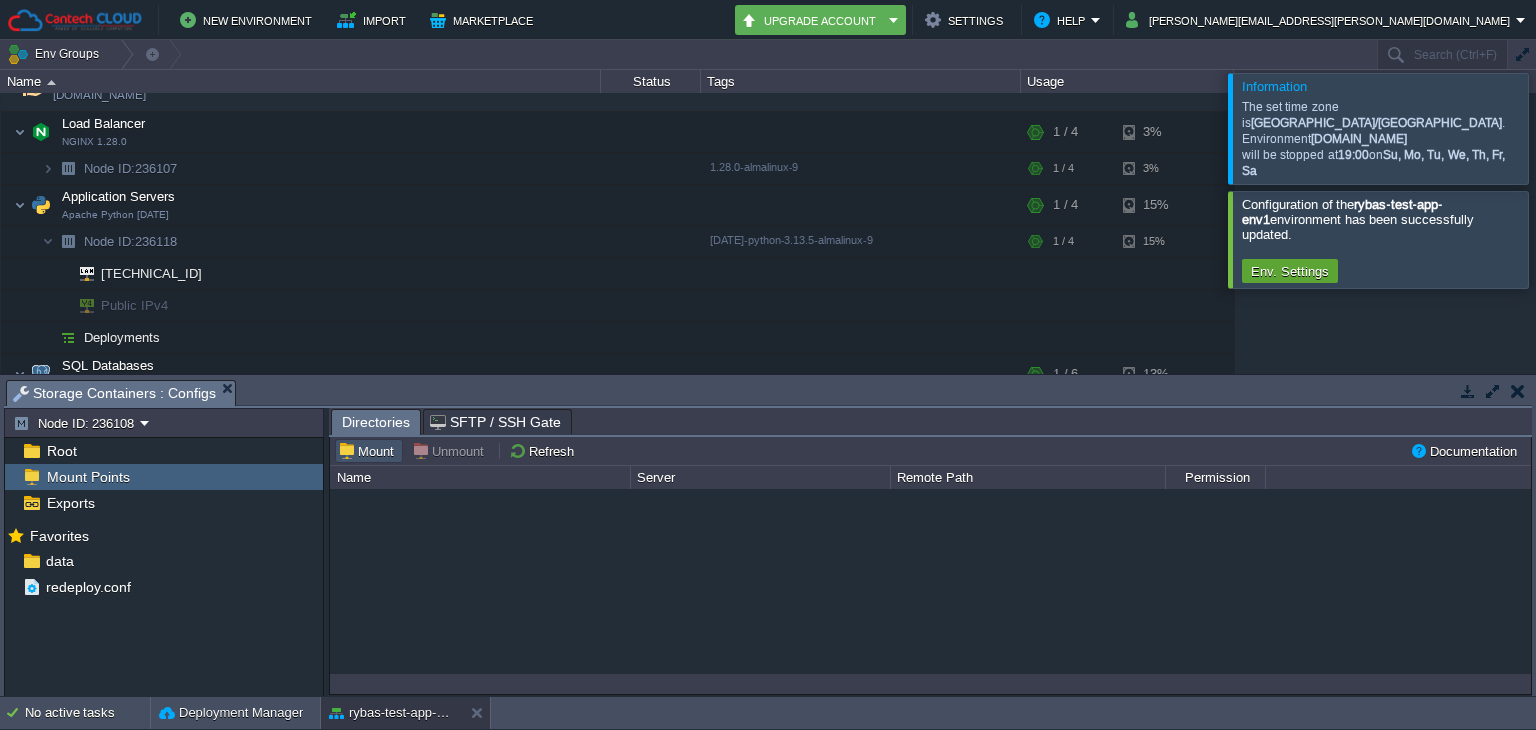 click on "Mount" at bounding box center [369, 451] 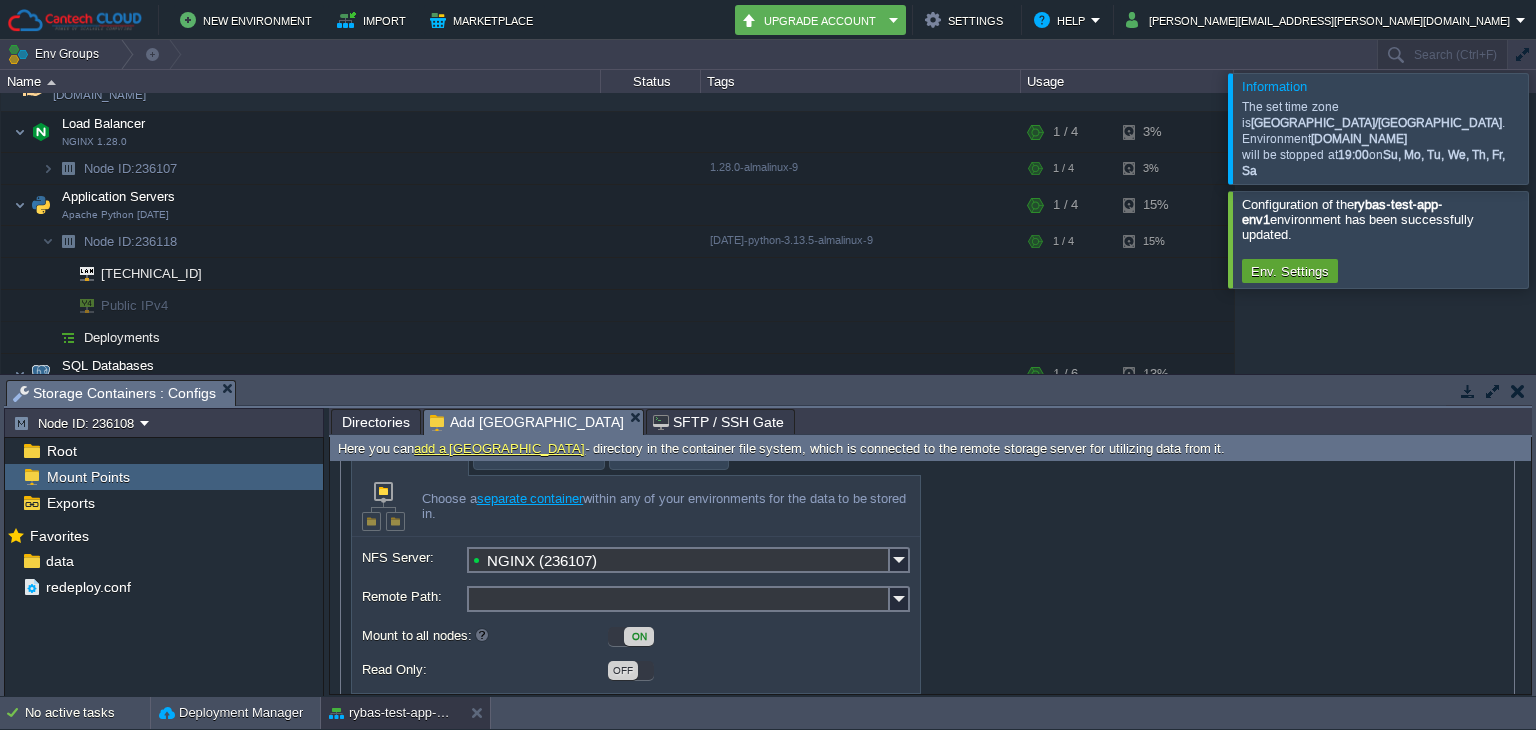scroll, scrollTop: 100, scrollLeft: 0, axis: vertical 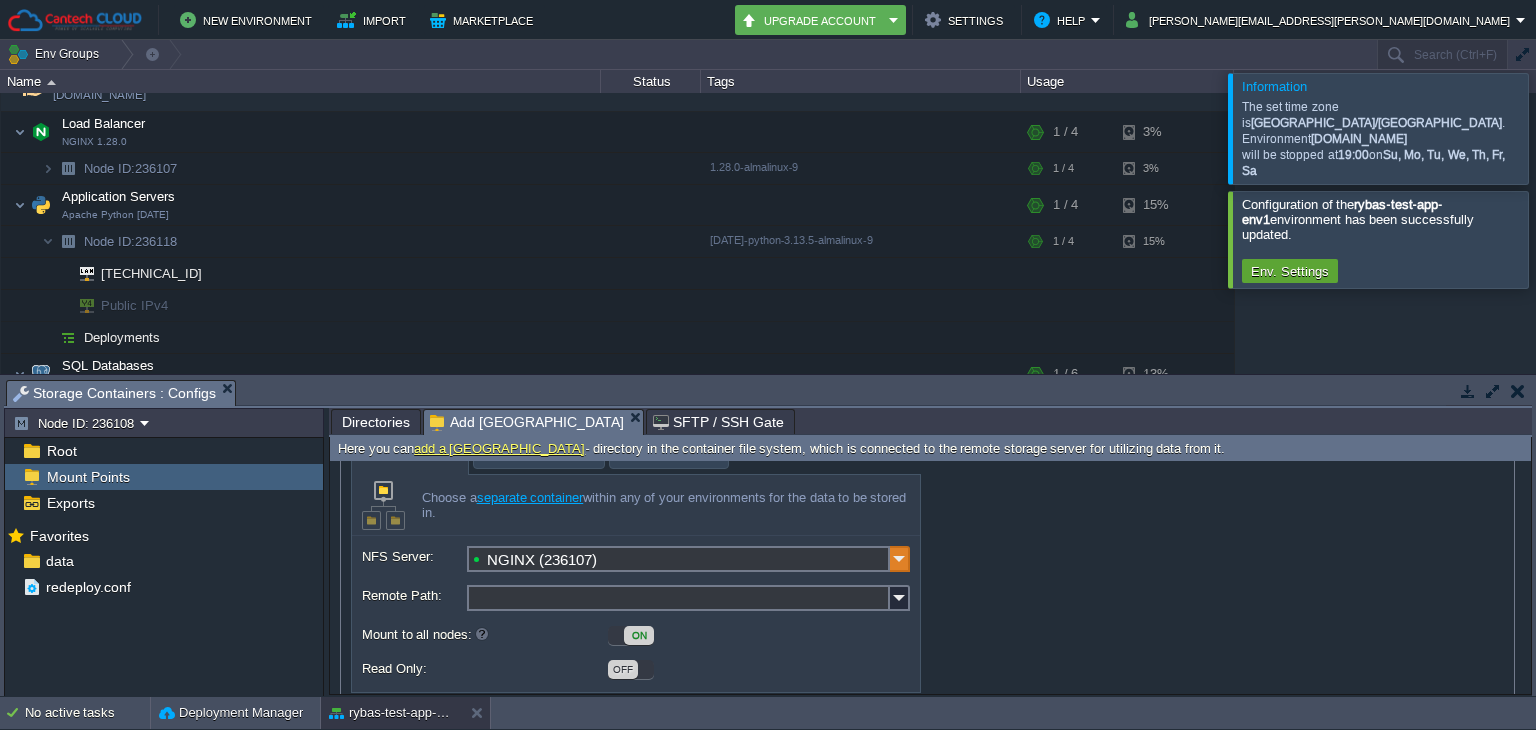 click at bounding box center (900, 559) 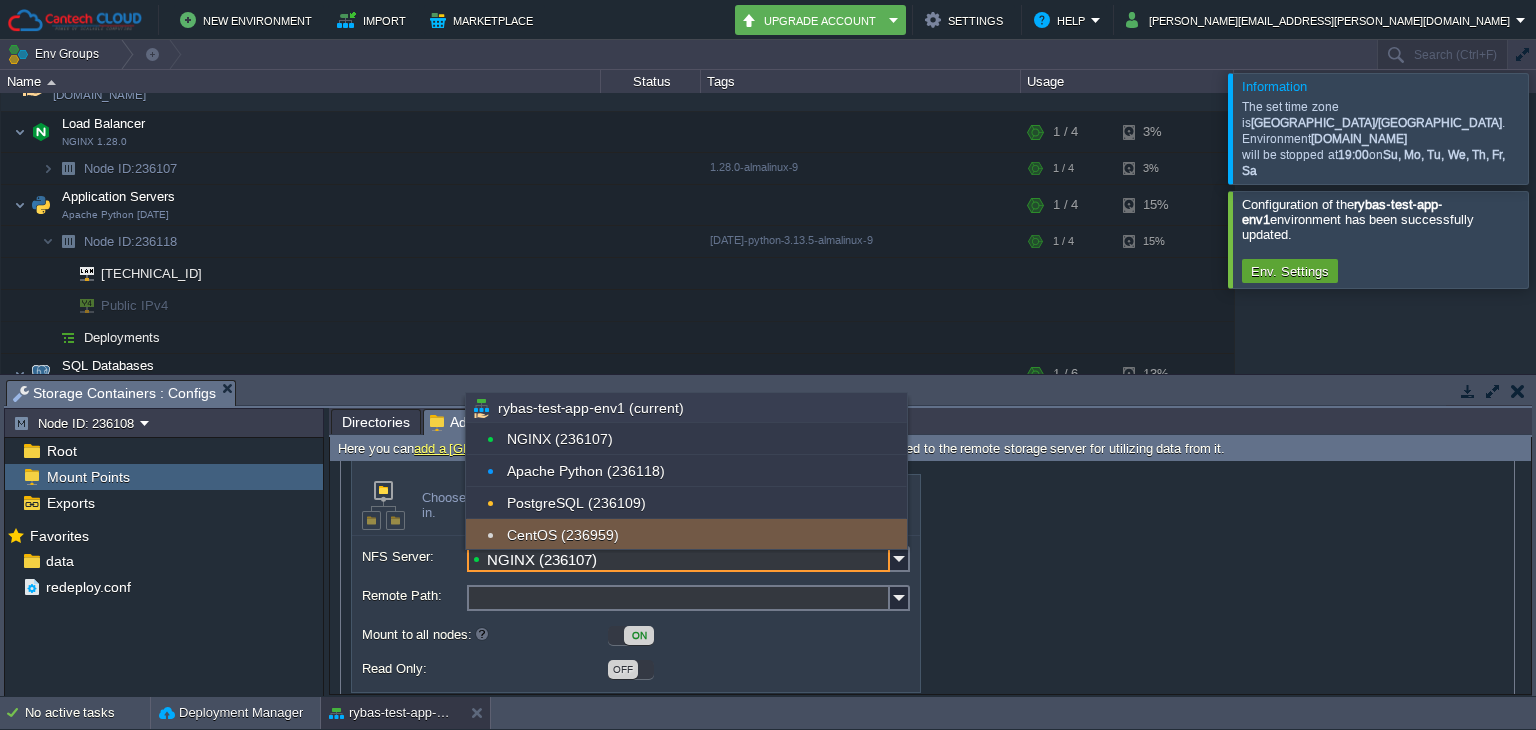click on "CentOS (236959)" at bounding box center (686, 535) 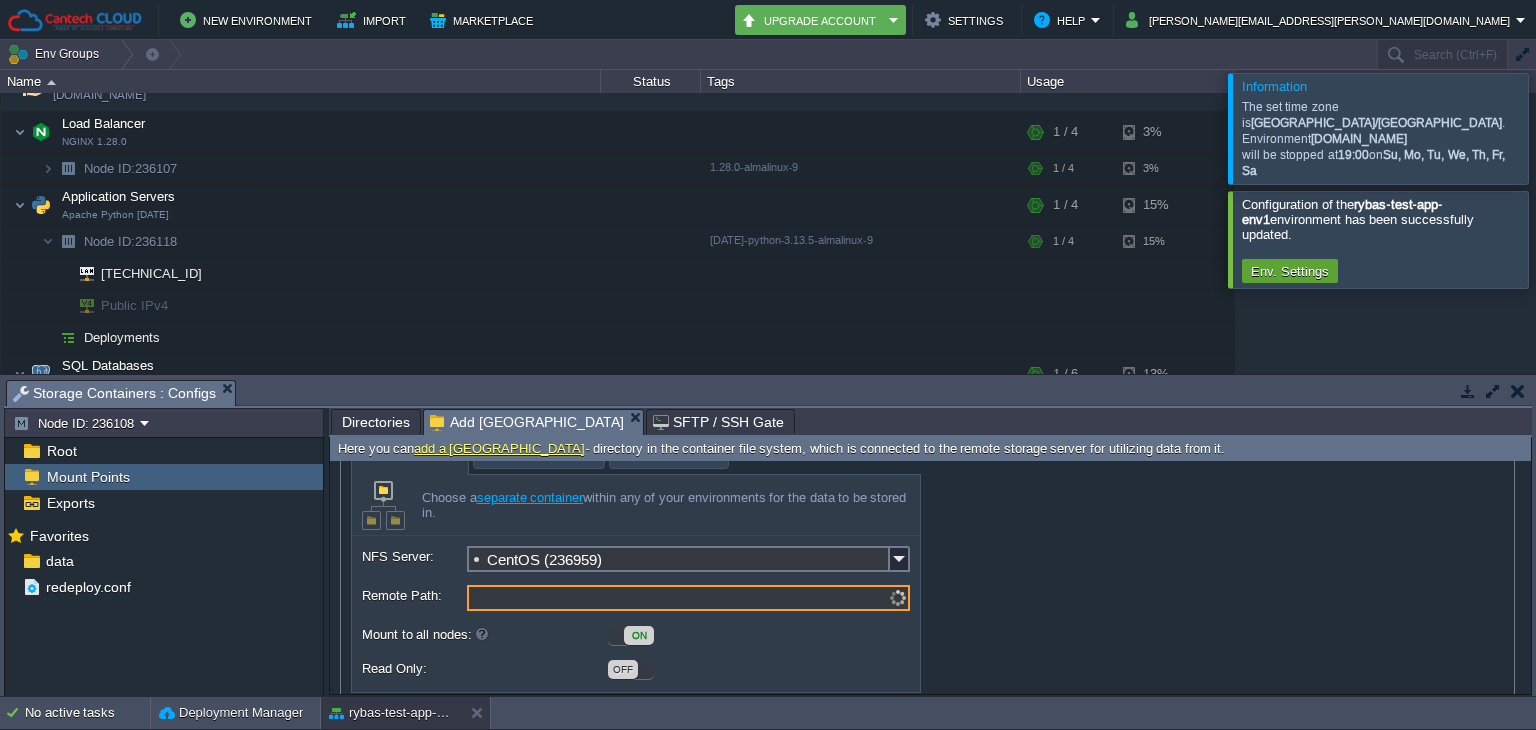 click on "Remote Path:" at bounding box center [688, 598] 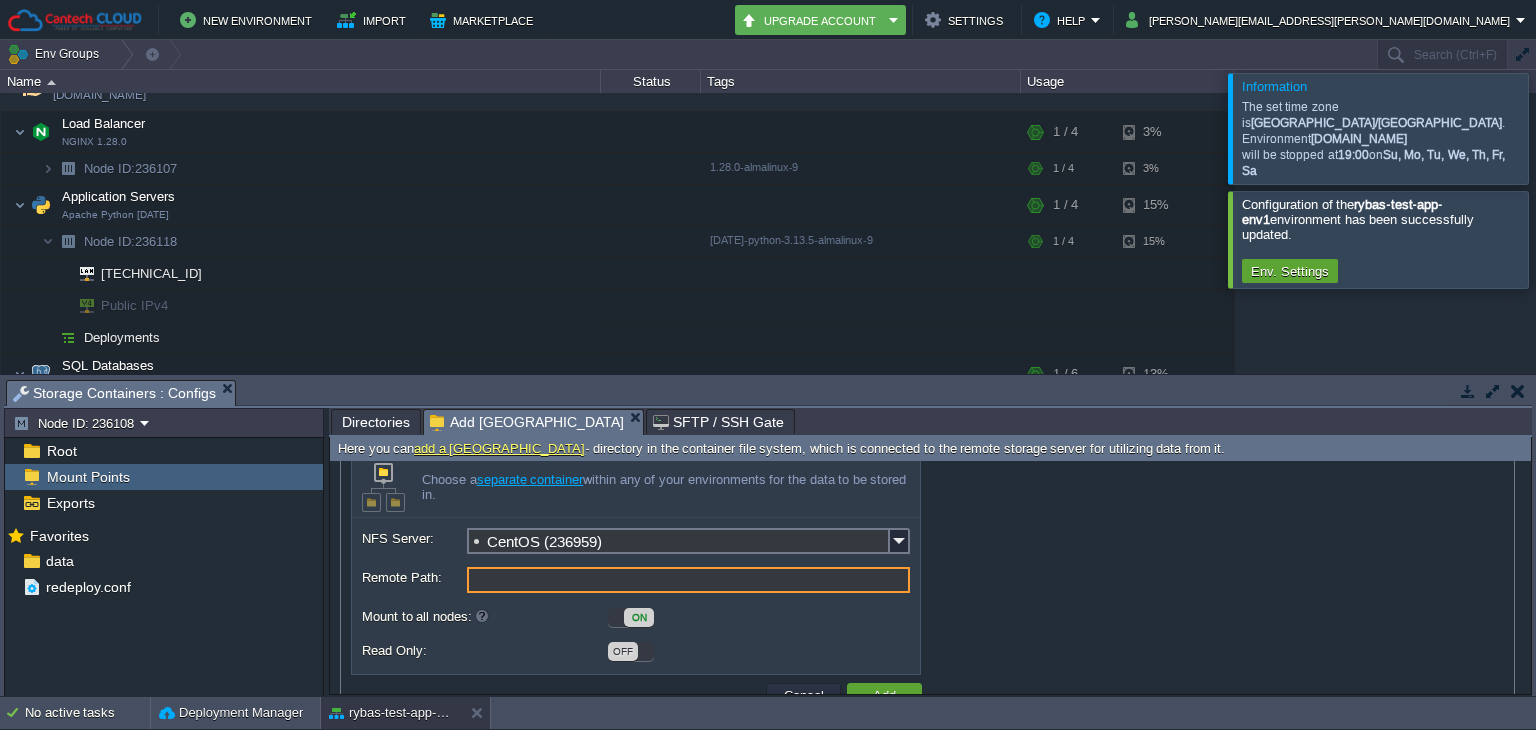 scroll, scrollTop: 0, scrollLeft: 0, axis: both 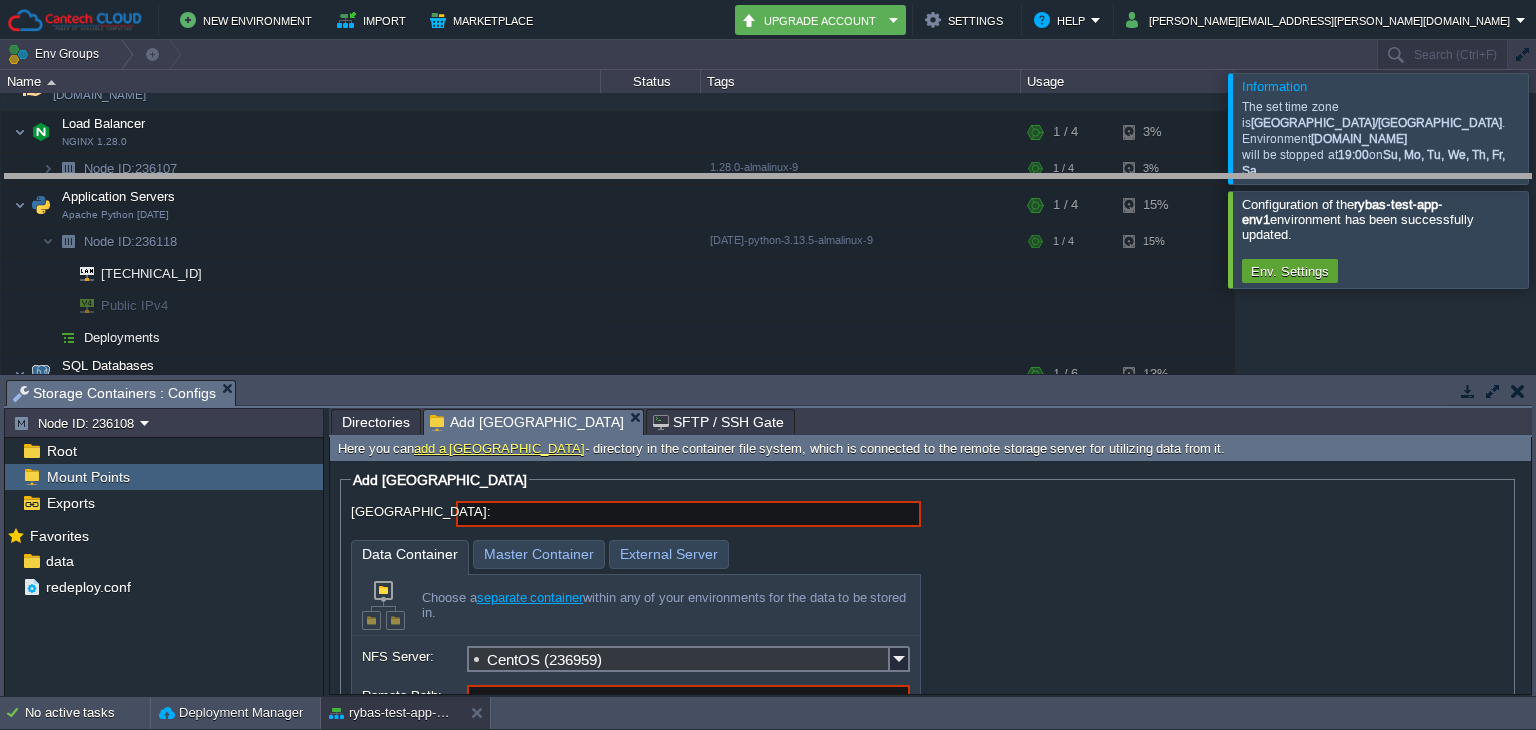 drag, startPoint x: 1078, startPoint y: 392, endPoint x: 1100, endPoint y: 185, distance: 208.1658 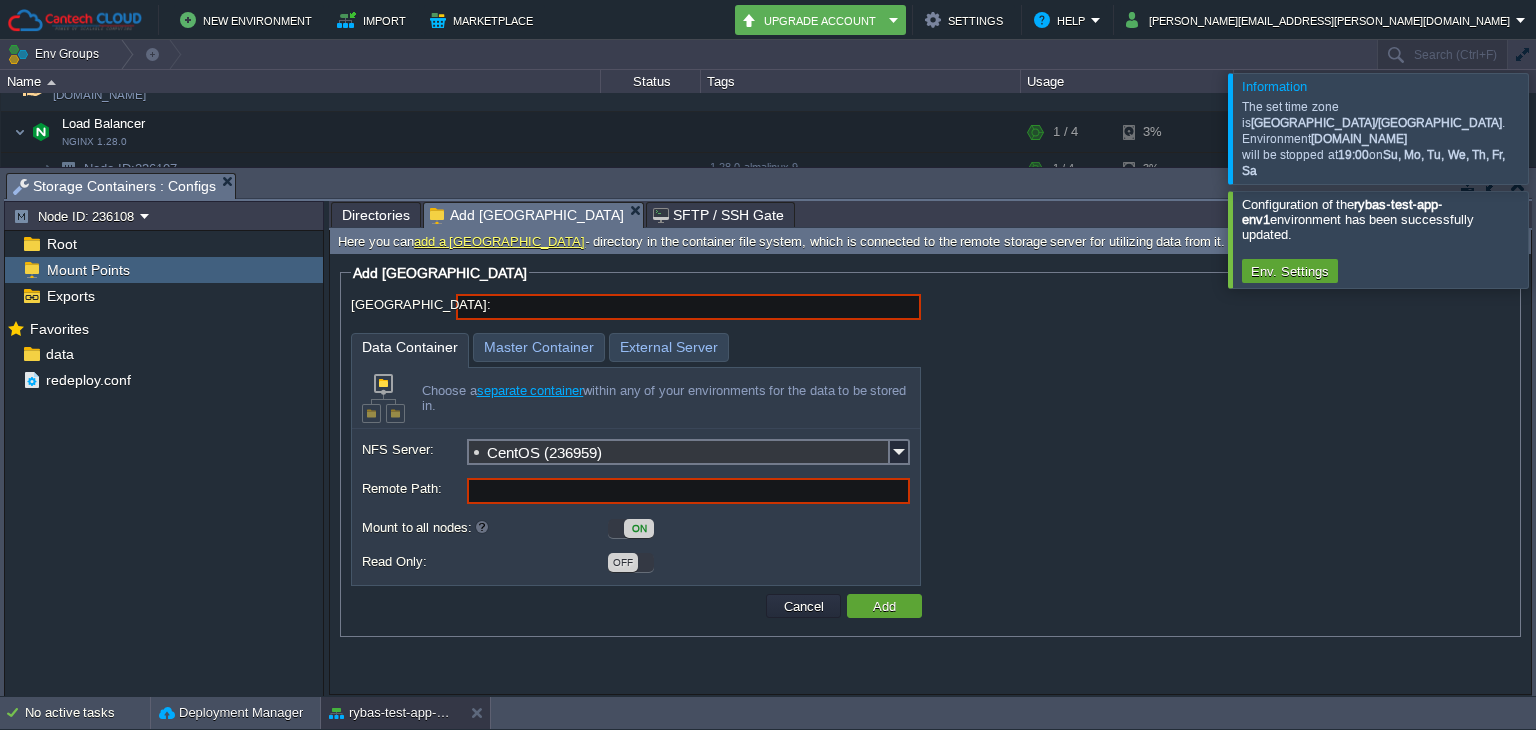 click on "Mount Point: Data Container Master Container External Server   Choose a  separate container  within any of your environments for the data to be stored in. NFS Server: CentOS (236959) Client Type:   NFS (Network File System) Remote Path: Volume: Mount to all nodes:   ON Read Only: OFF" at bounding box center (930, 440) 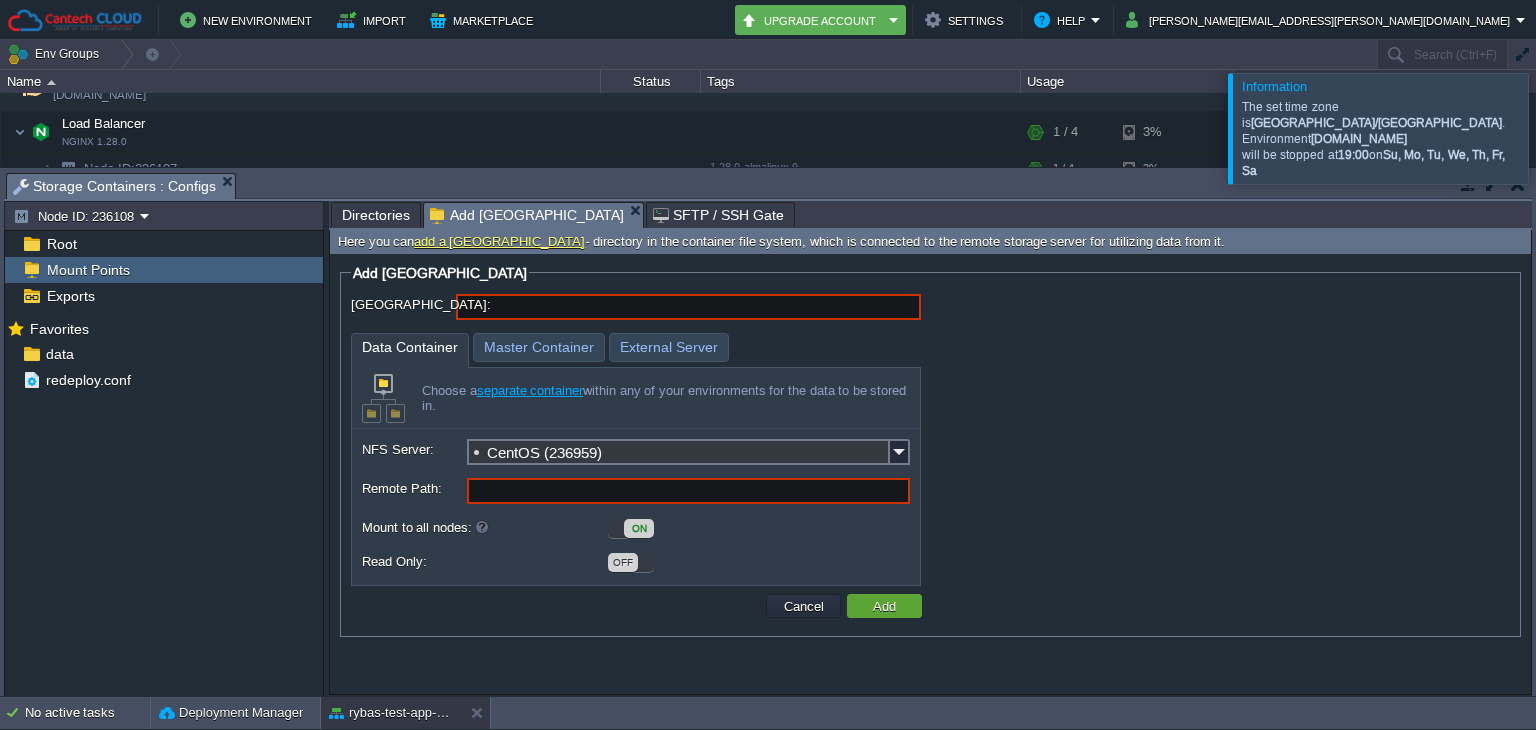click at bounding box center [1518, 184] 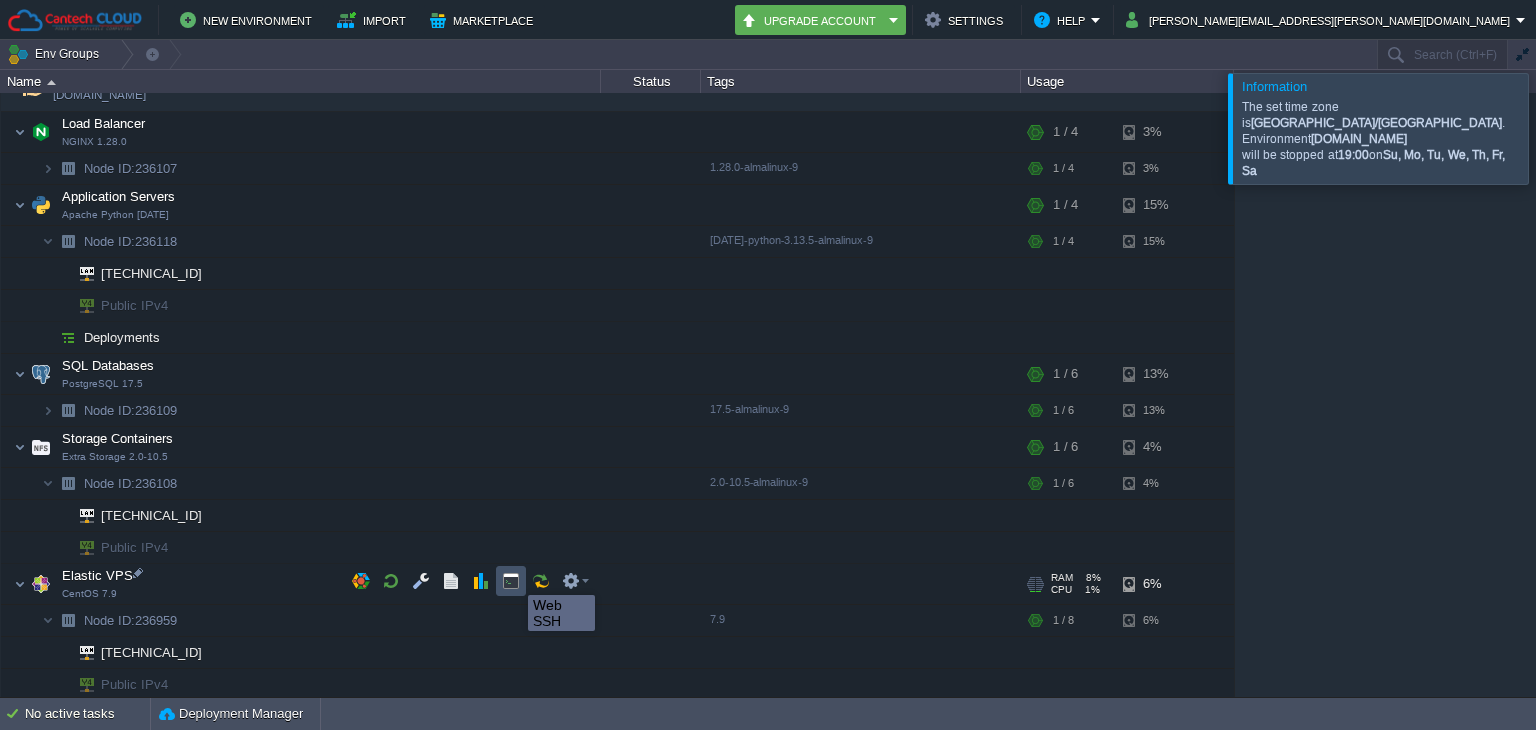 click at bounding box center (511, 581) 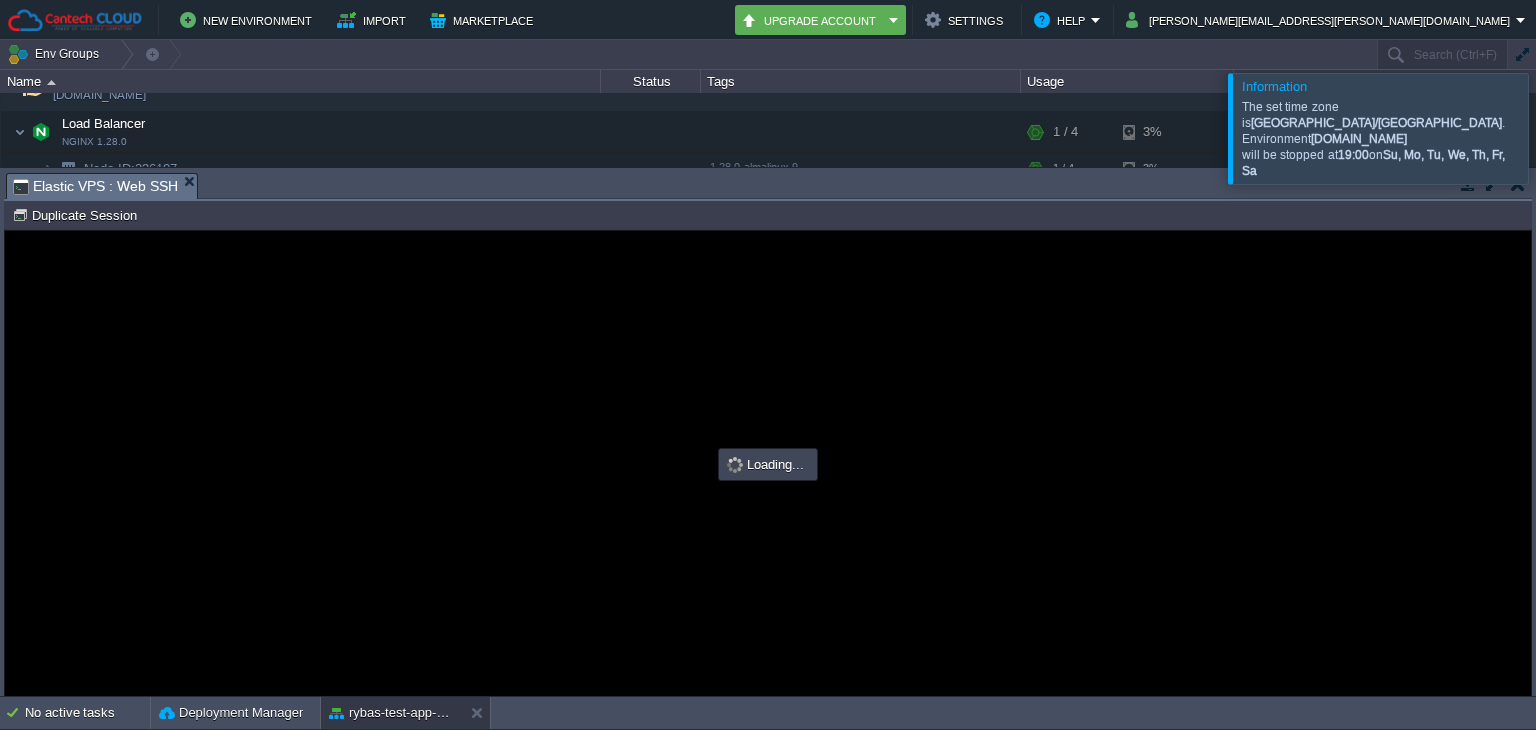 scroll, scrollTop: 0, scrollLeft: 0, axis: both 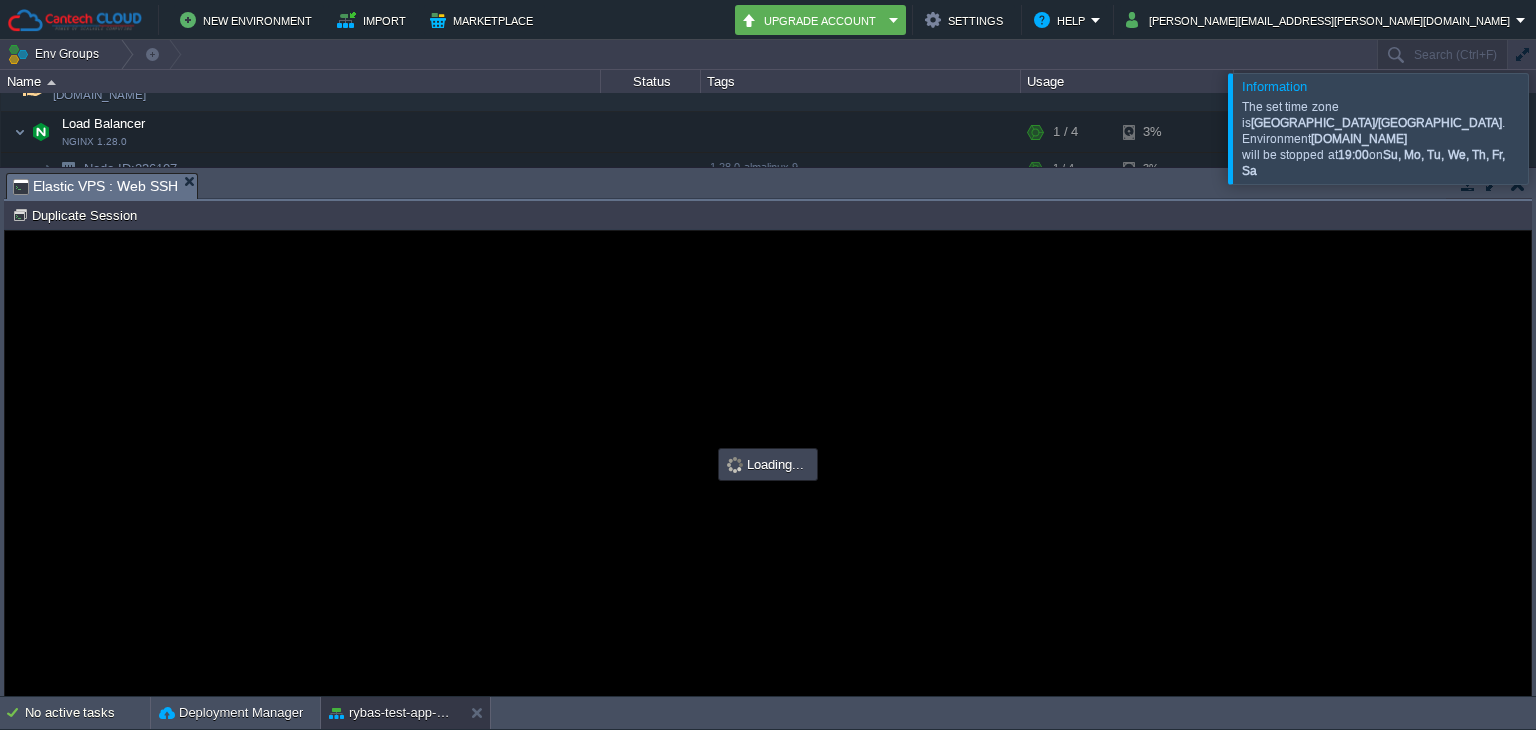 type on "#000000" 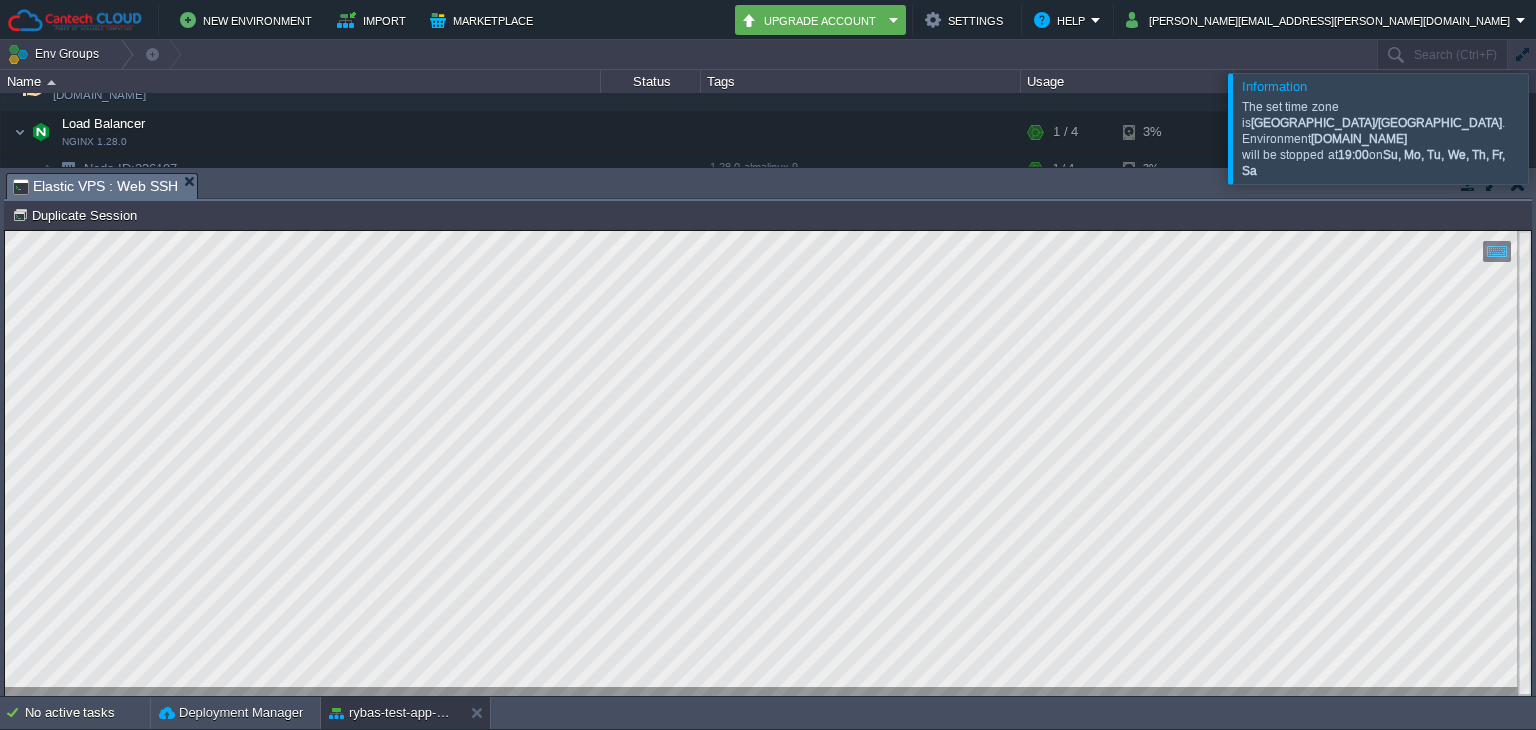 click at bounding box center [1489, 185] 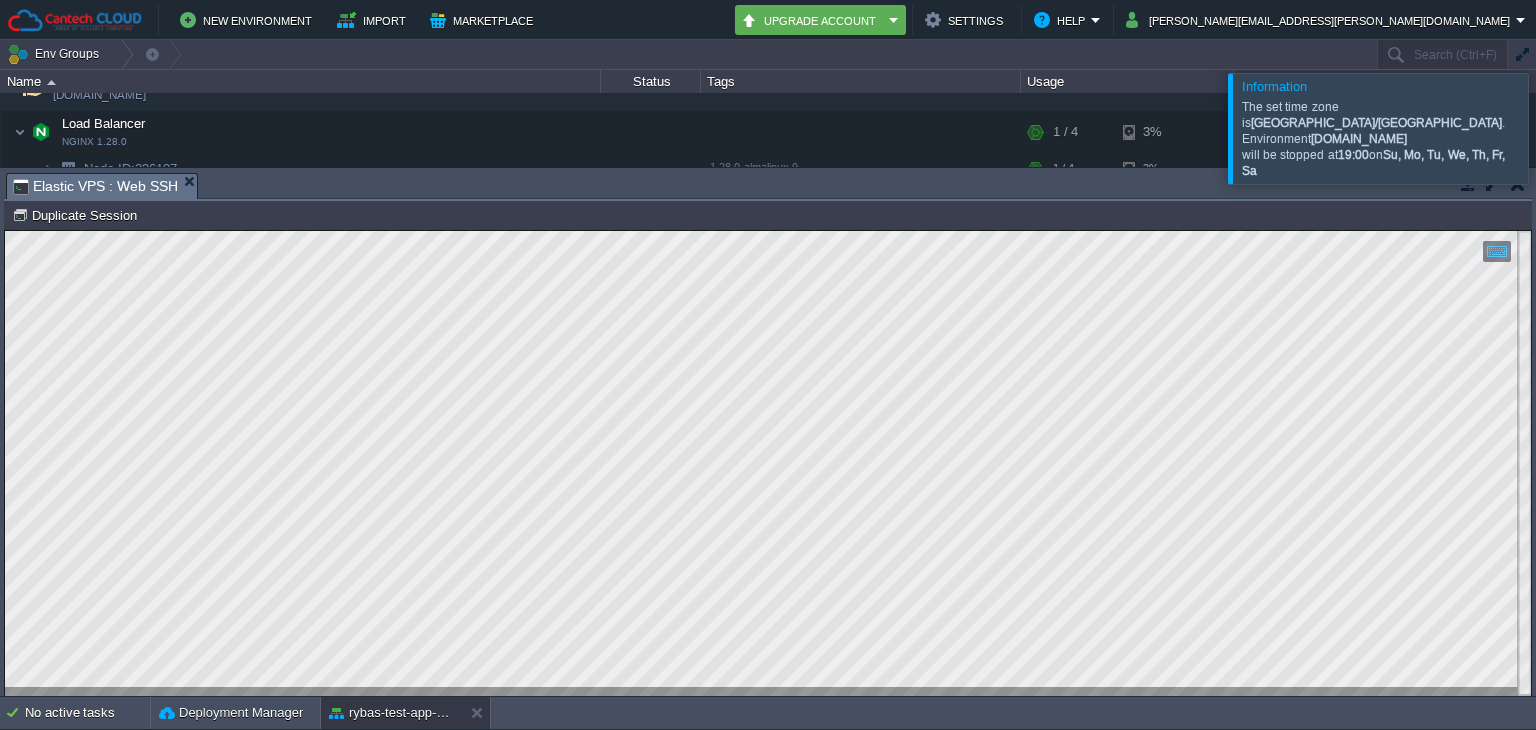 click at bounding box center [1518, 184] 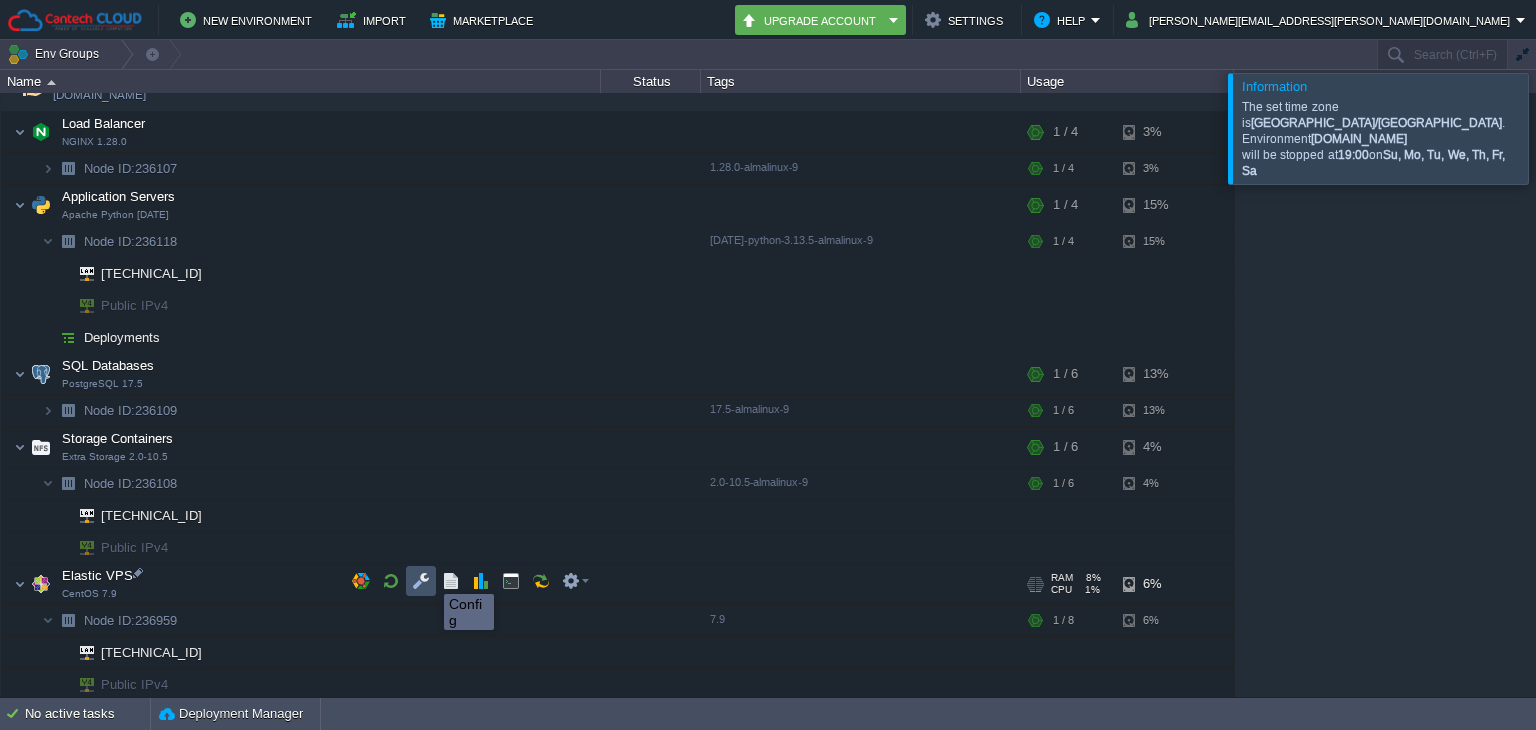 click at bounding box center [421, 581] 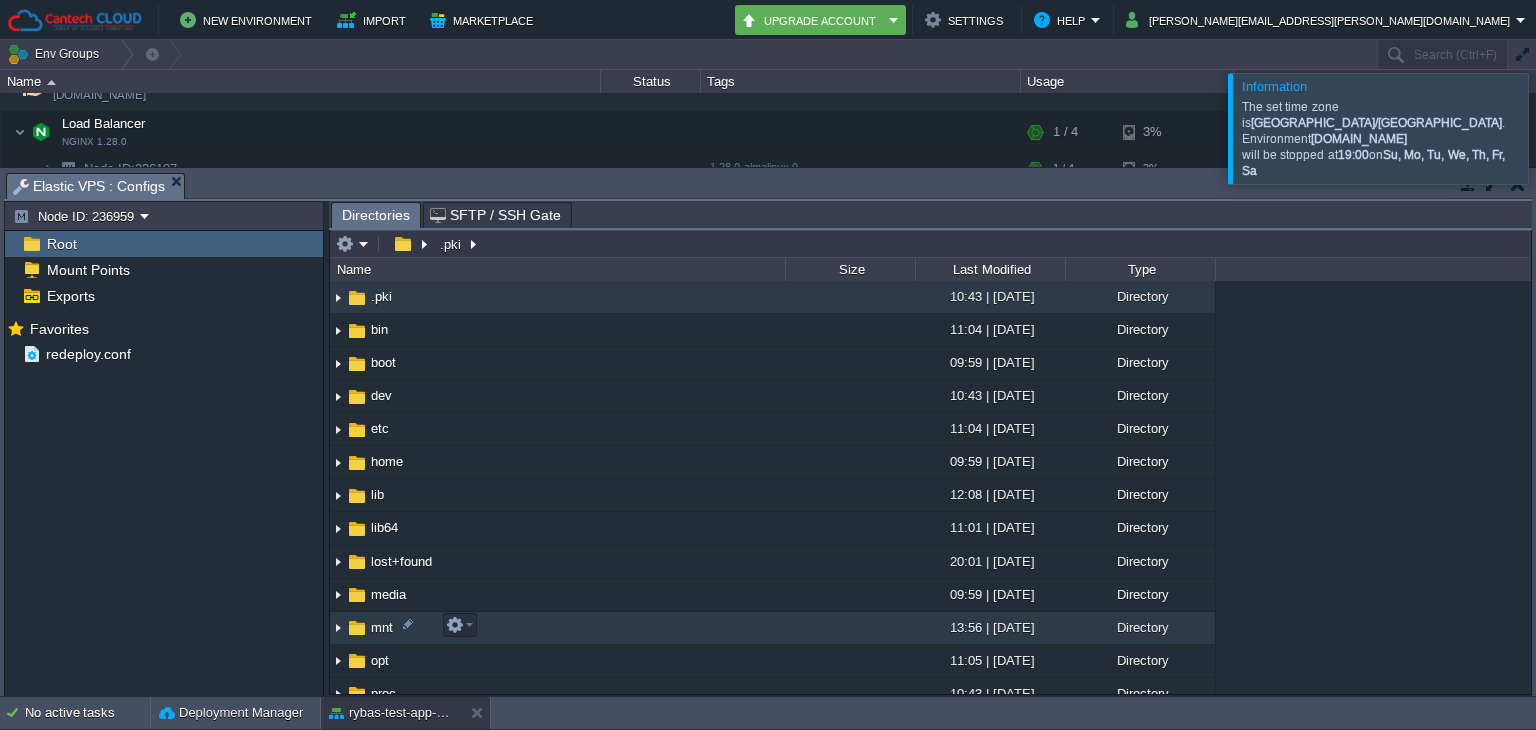 click on "mnt" at bounding box center (382, 627) 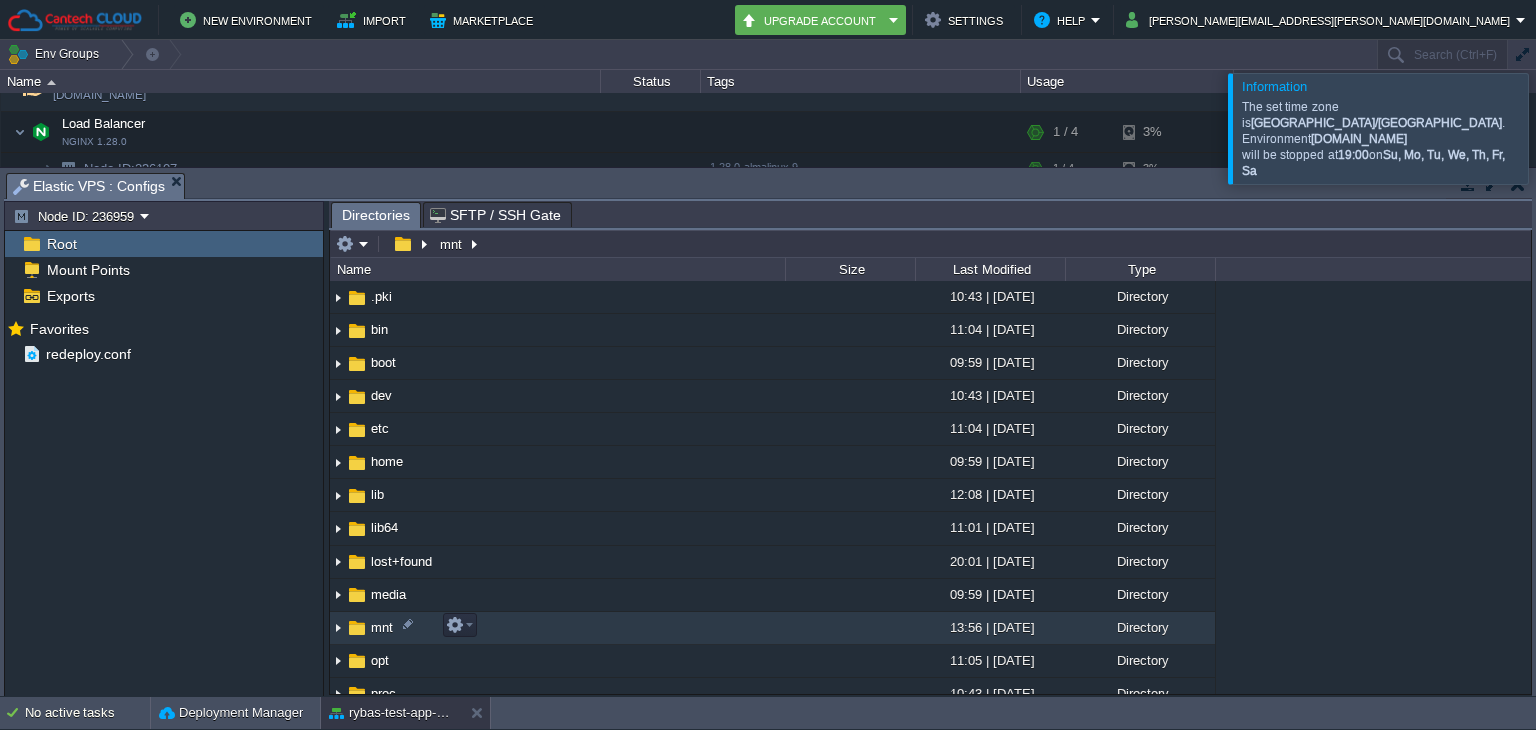 click on "mnt" at bounding box center [382, 627] 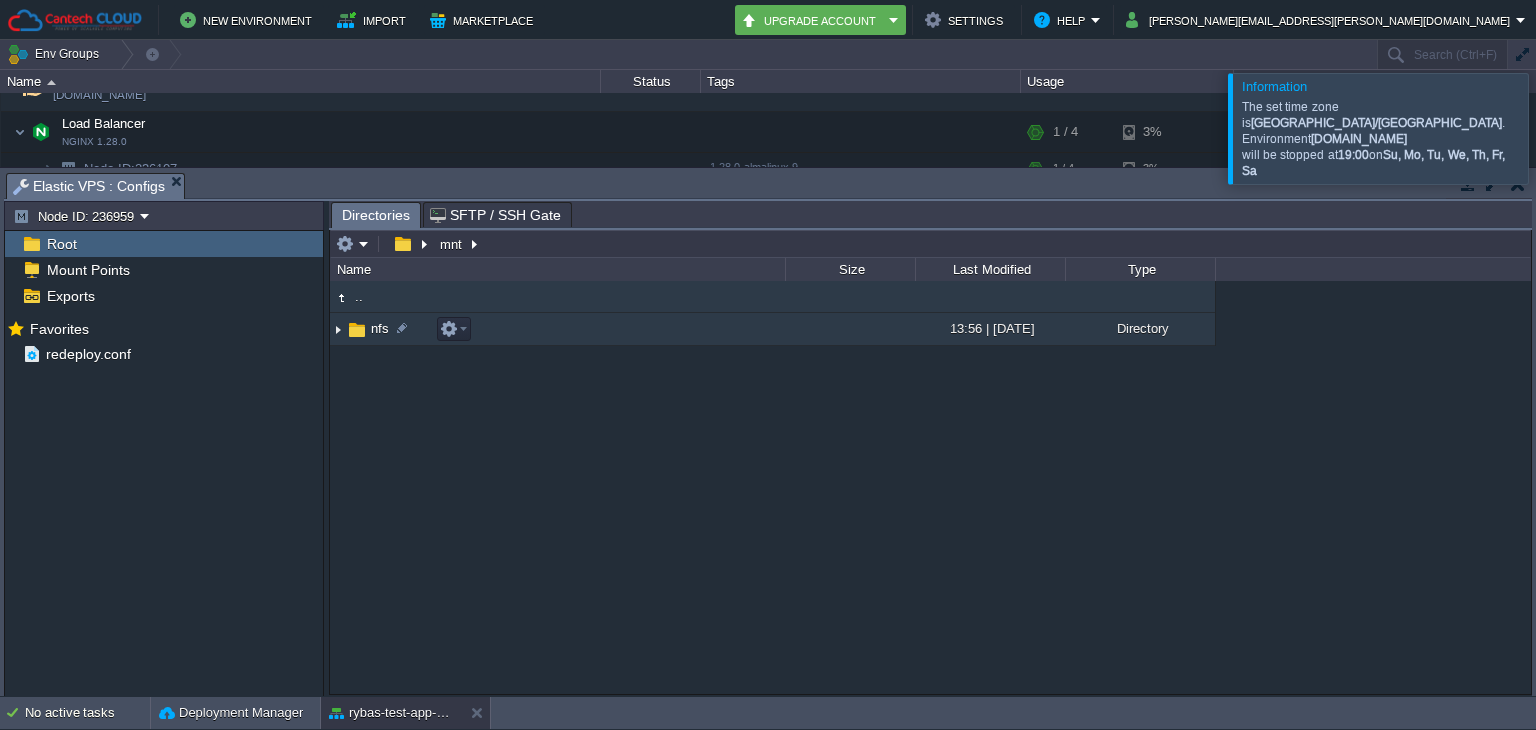 click on "nfs" at bounding box center [557, 329] 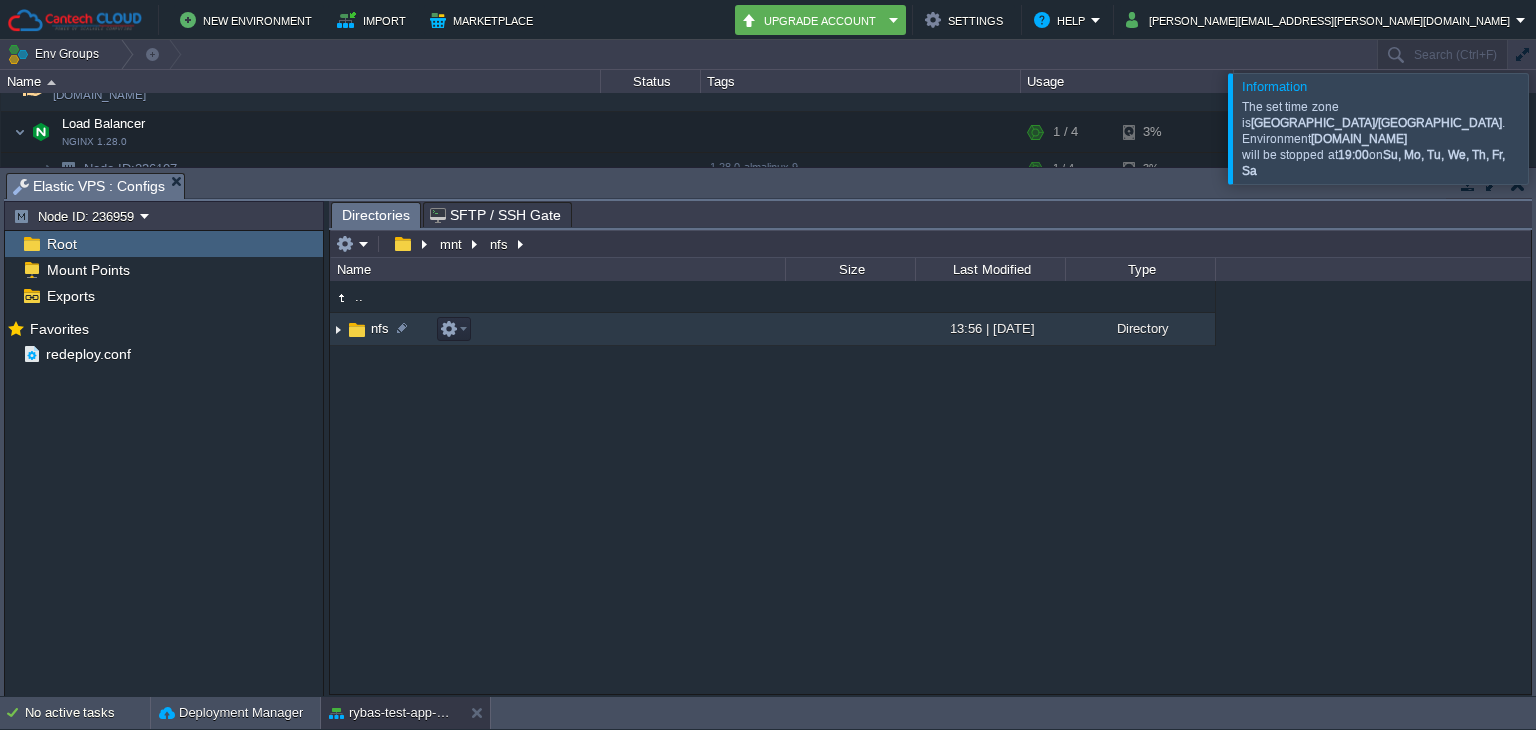 click on "nfs" at bounding box center [557, 329] 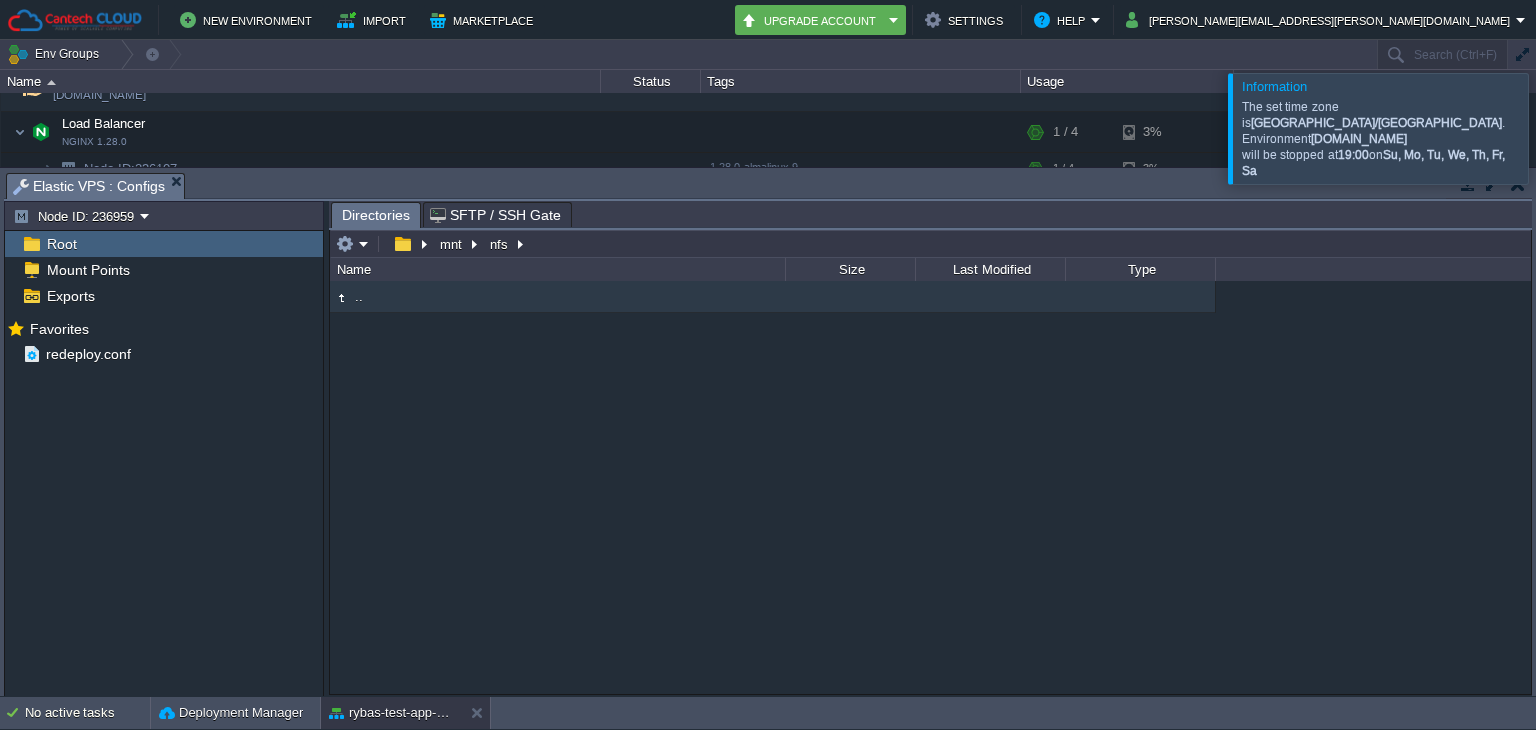 click at bounding box center [1517, 184] 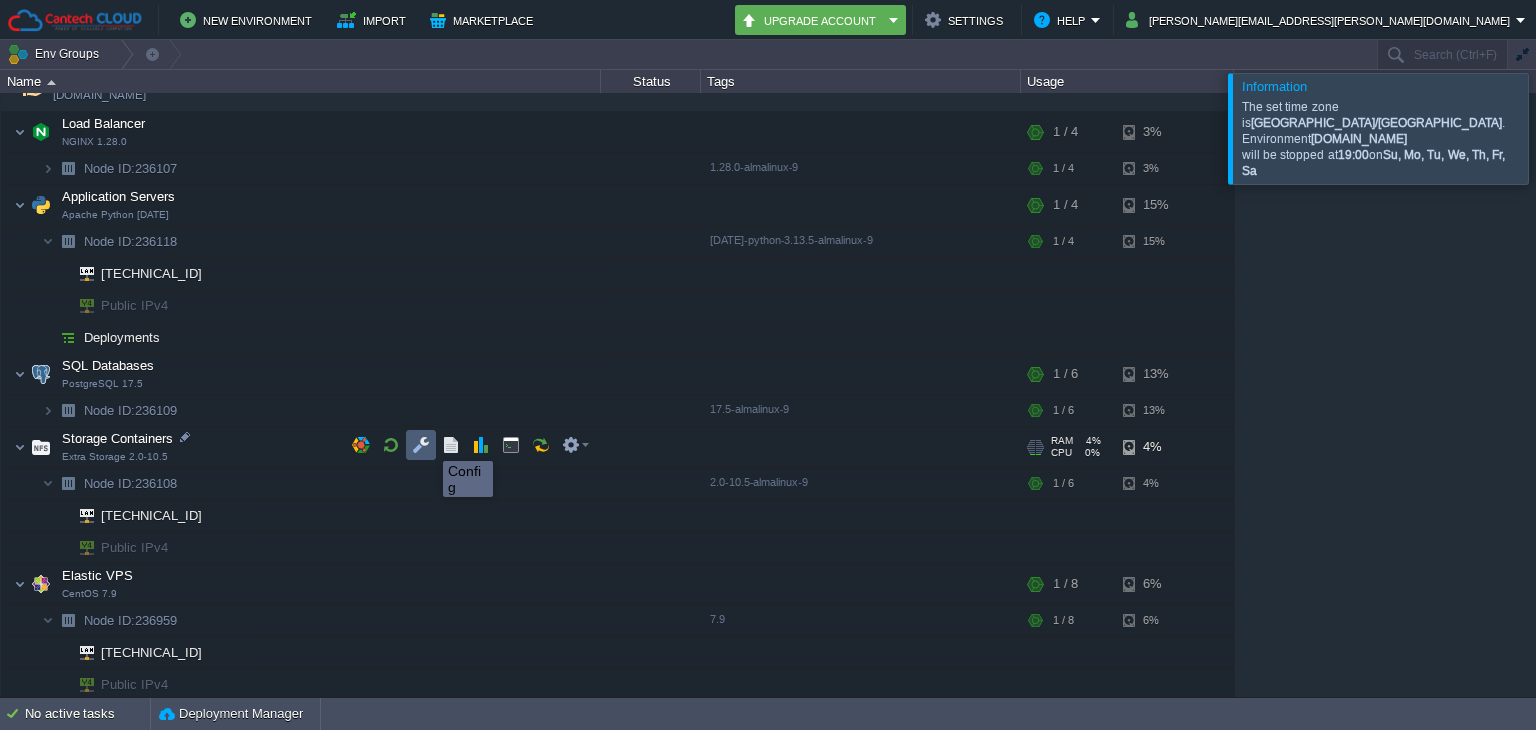 click at bounding box center (421, 445) 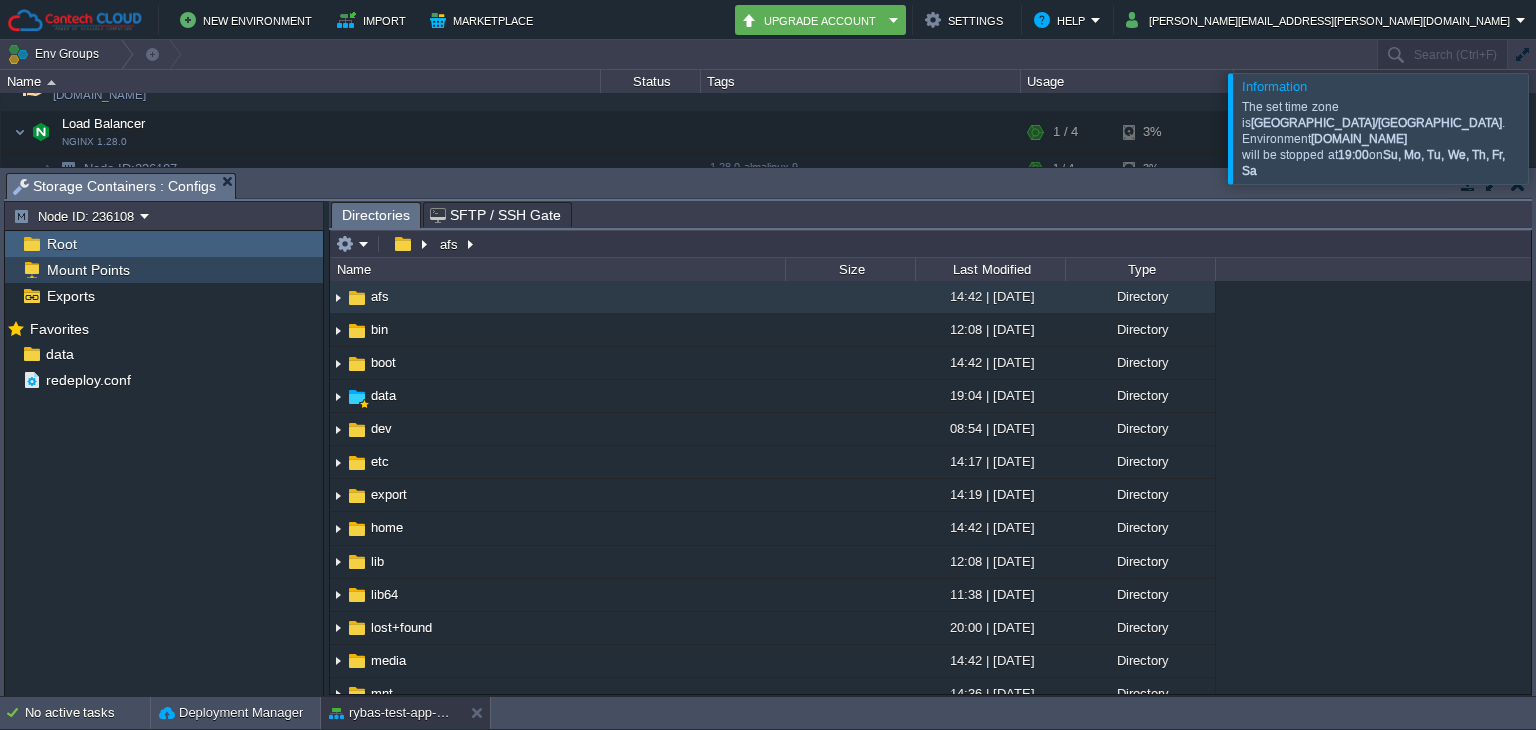 click on "Mount Points" at bounding box center (164, 270) 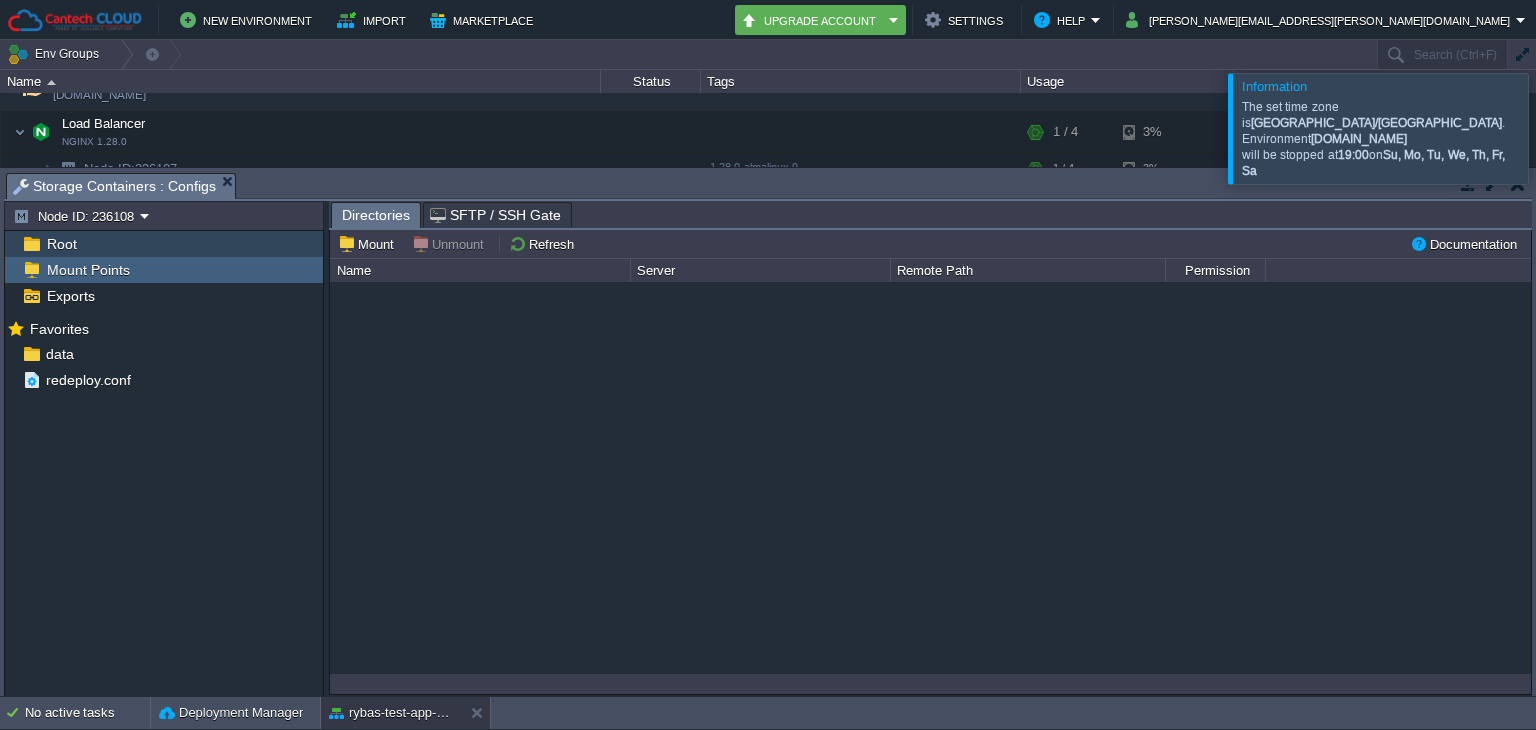click on "Root" at bounding box center (164, 244) 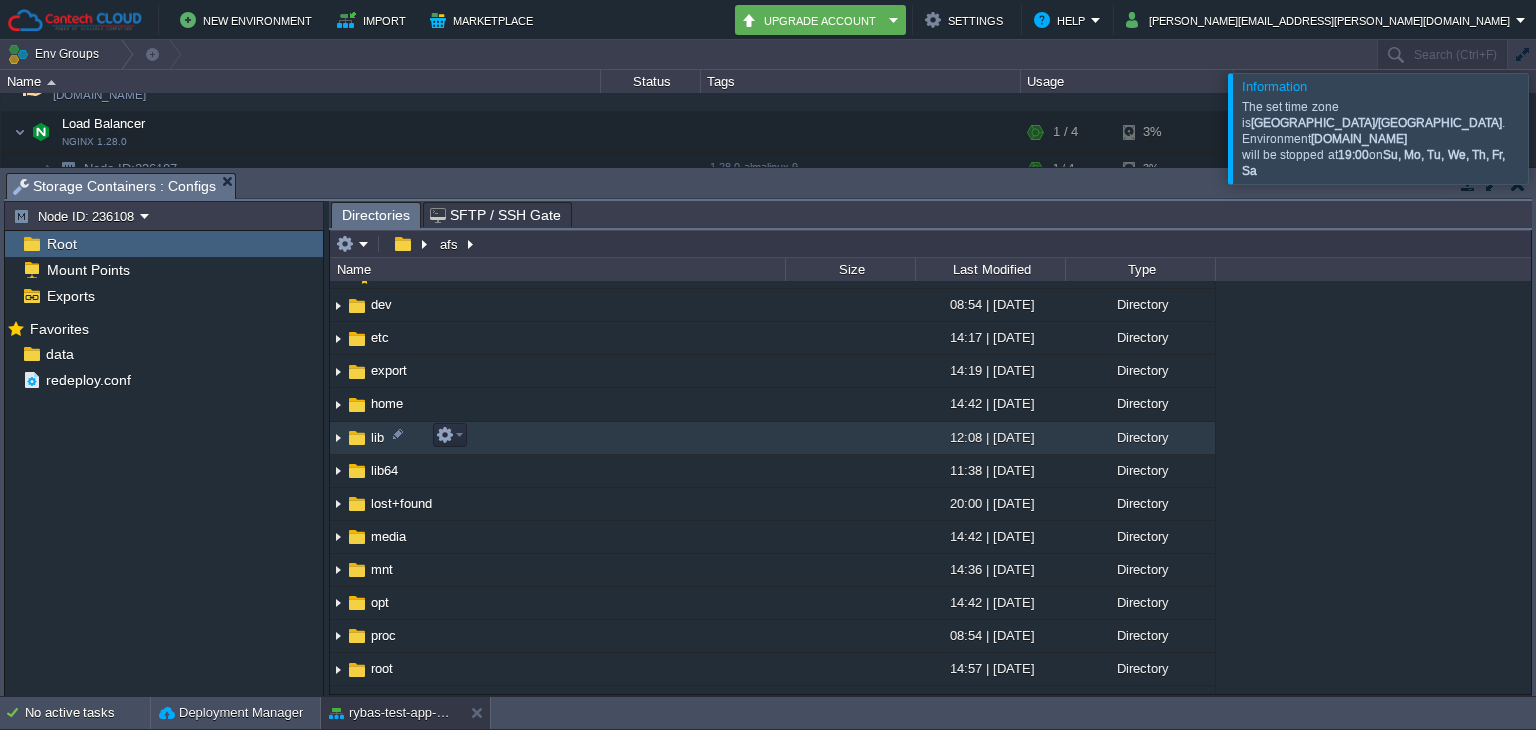 scroll, scrollTop: 0, scrollLeft: 0, axis: both 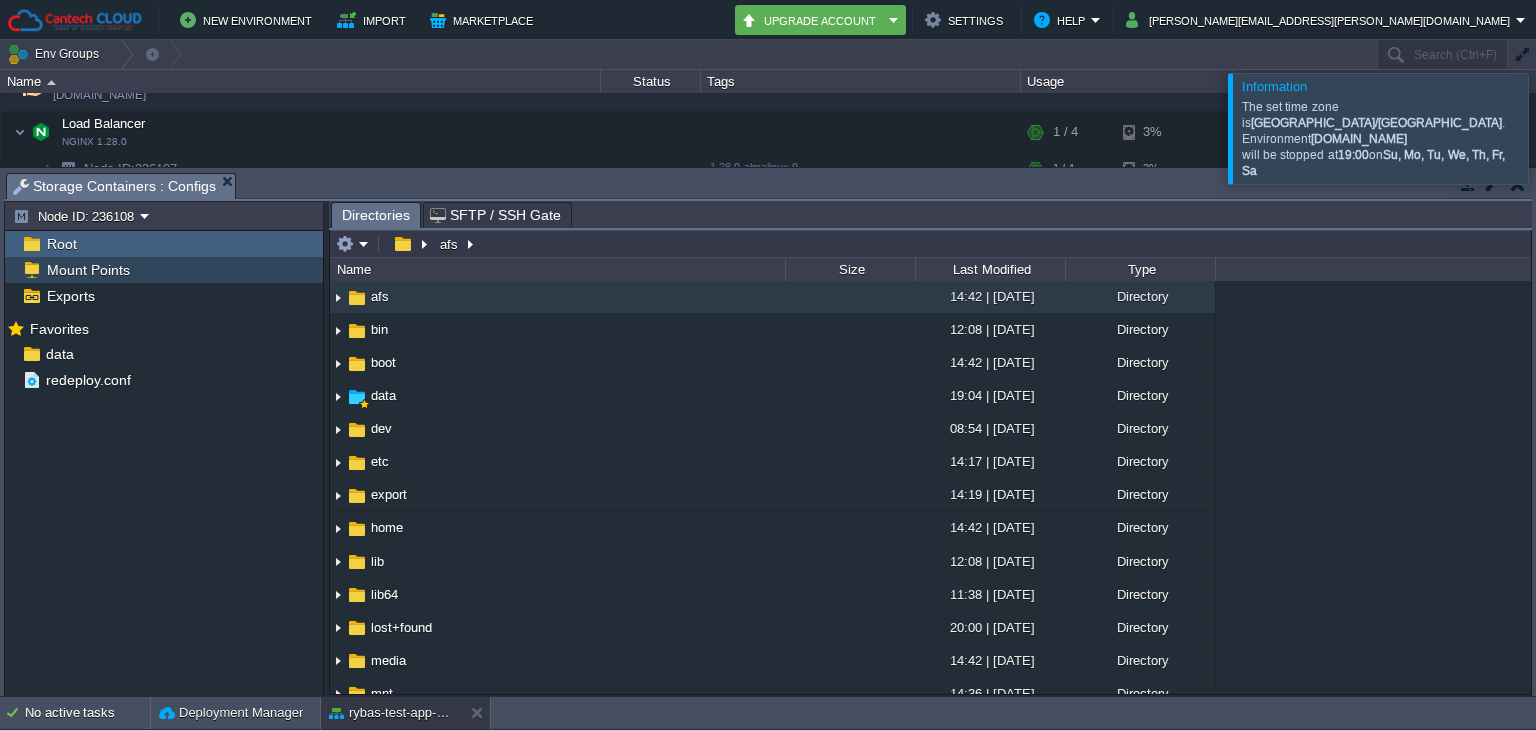 click on "Mount Points" at bounding box center (164, 270) 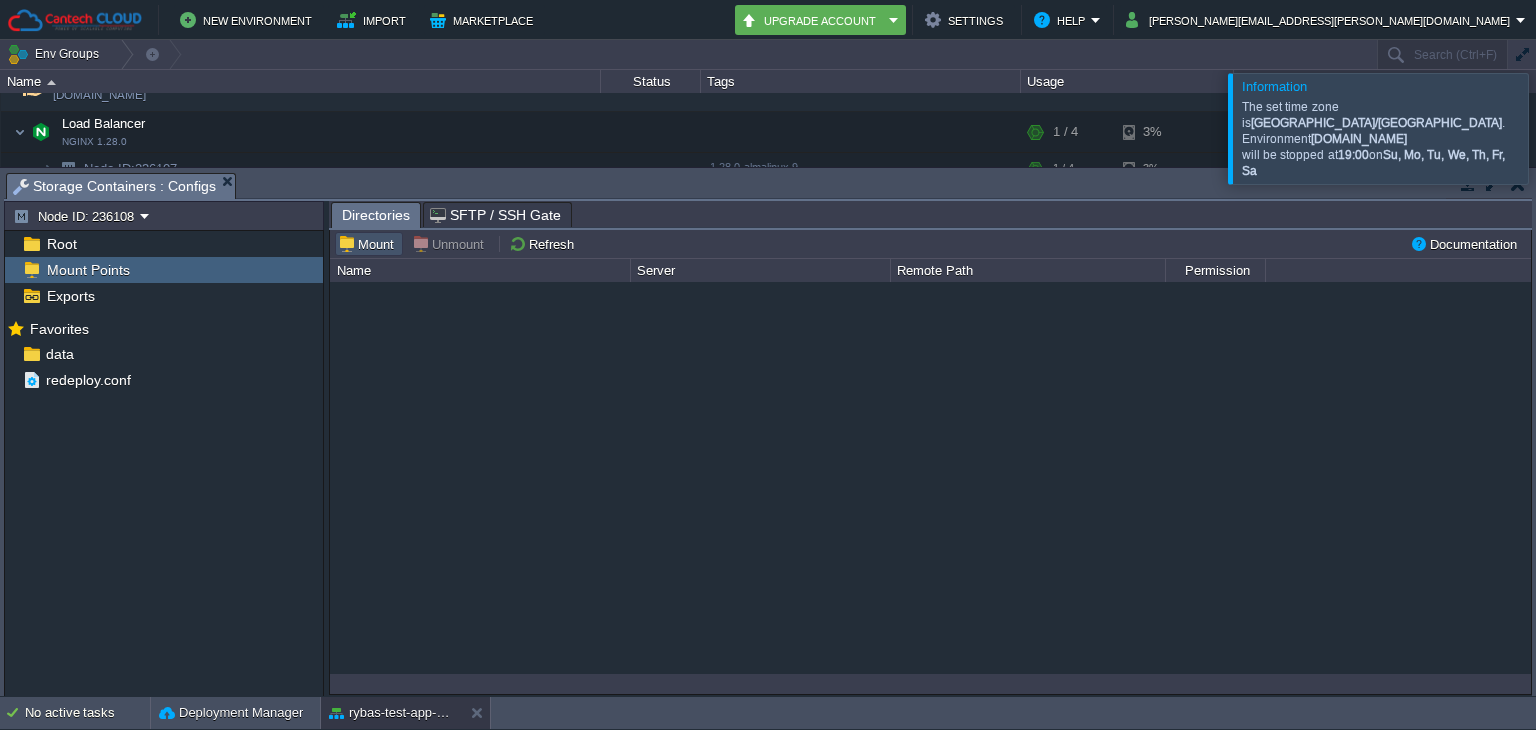 click on "Mount" at bounding box center [369, 244] 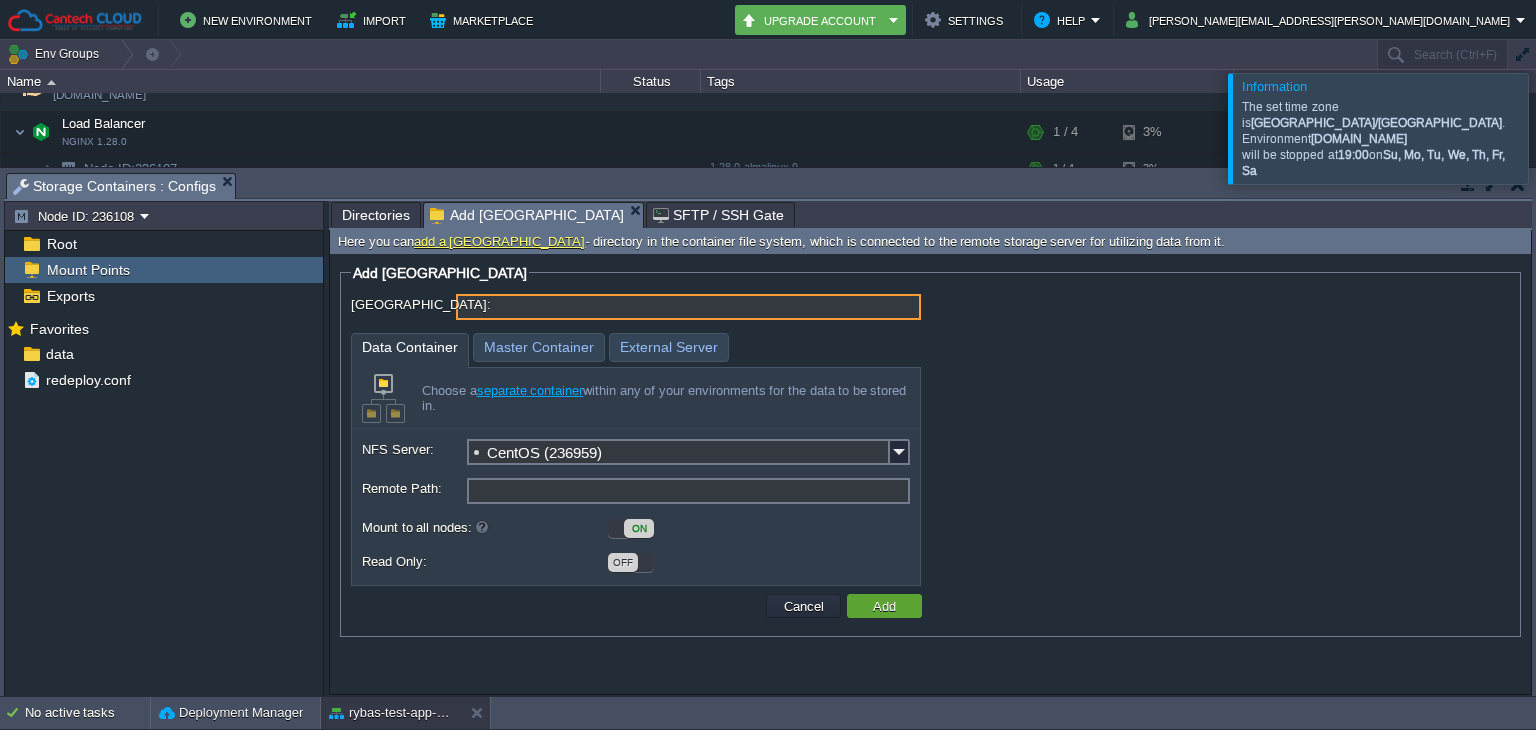 click on "[GEOGRAPHIC_DATA]:" at bounding box center (688, 307) 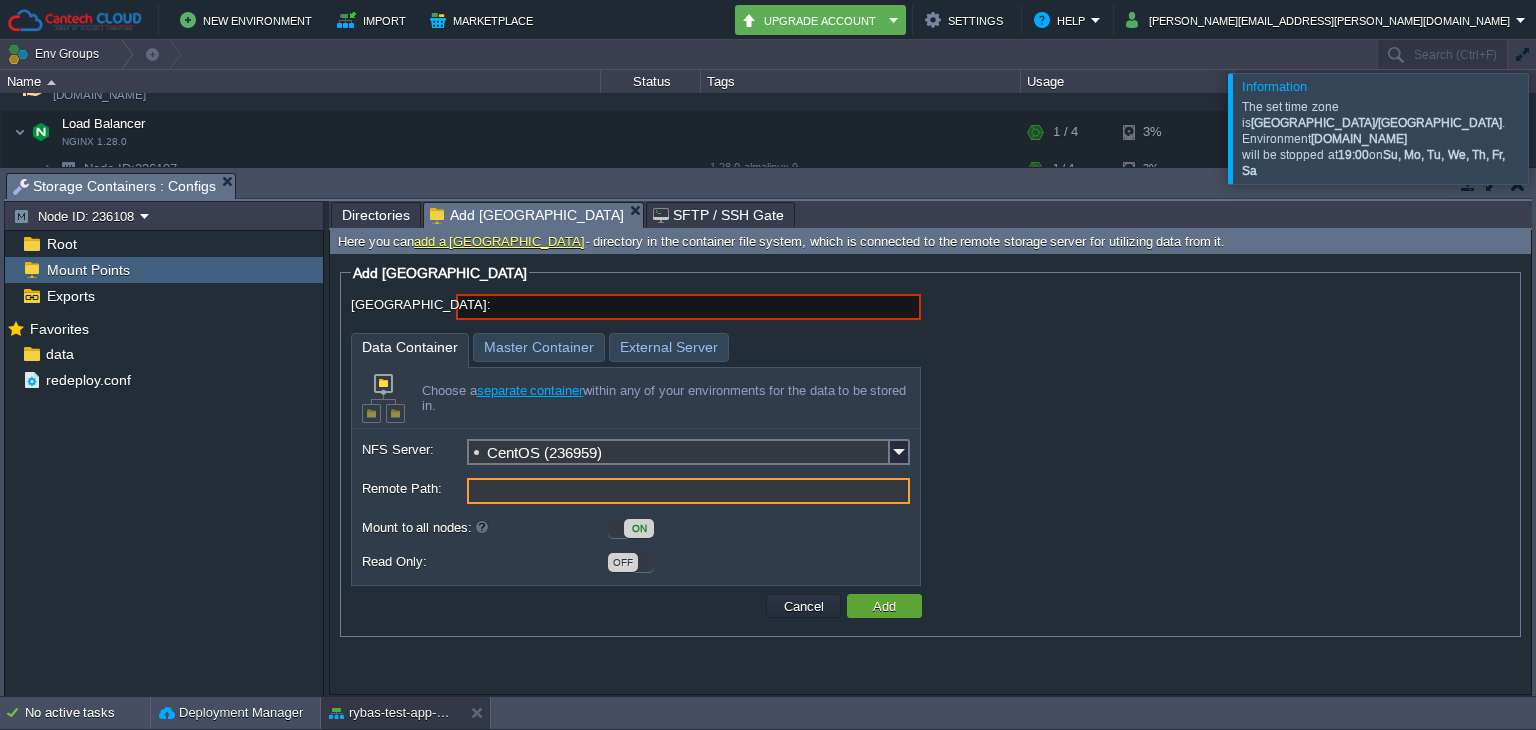 click on "Remote Path:" at bounding box center [688, 491] 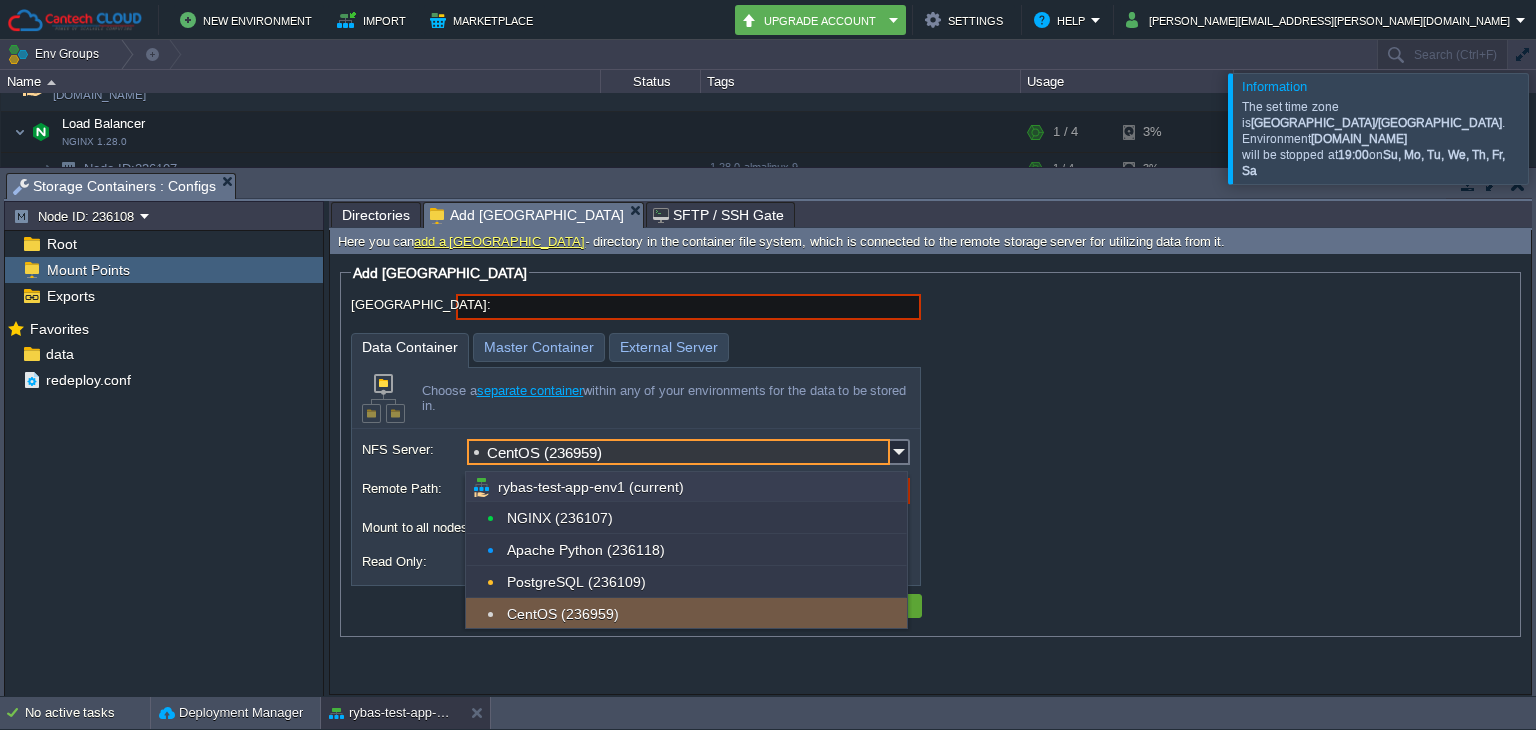 click on "CentOS (236959)" at bounding box center (678, 452) 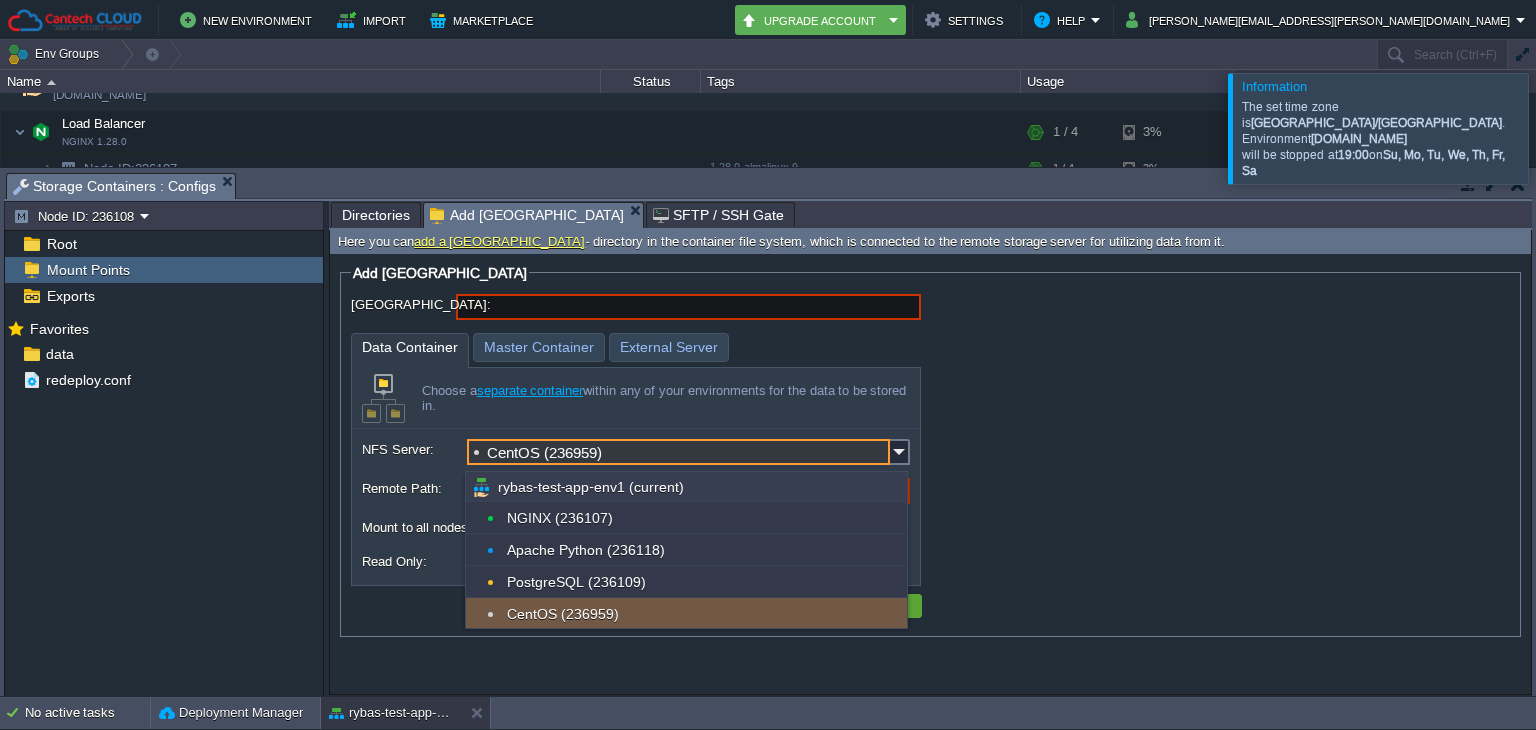 click on "CentOS (236959)" at bounding box center (678, 452) 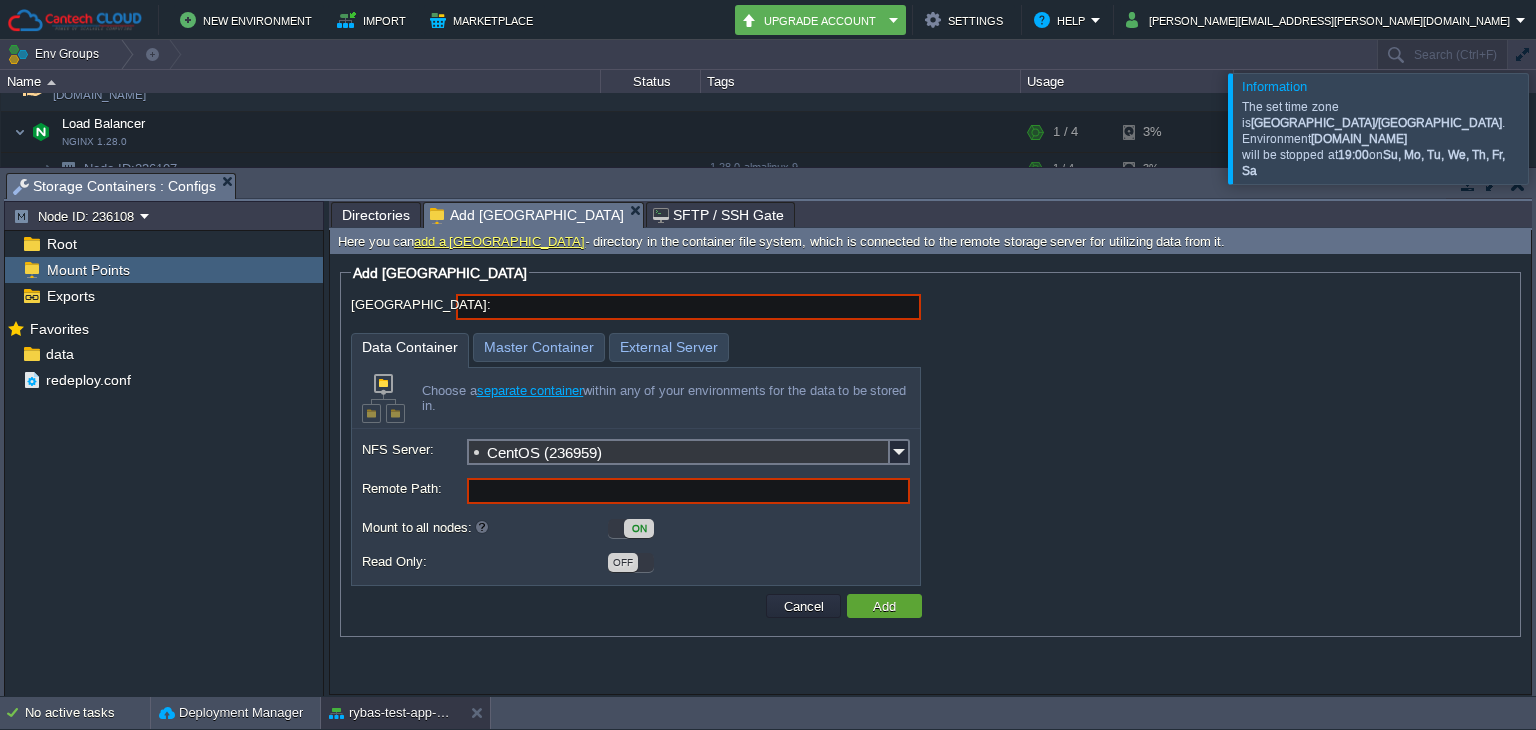 click on "Choose a  separate container  within any of your environments for the data to be stored in." at bounding box center (636, 398) 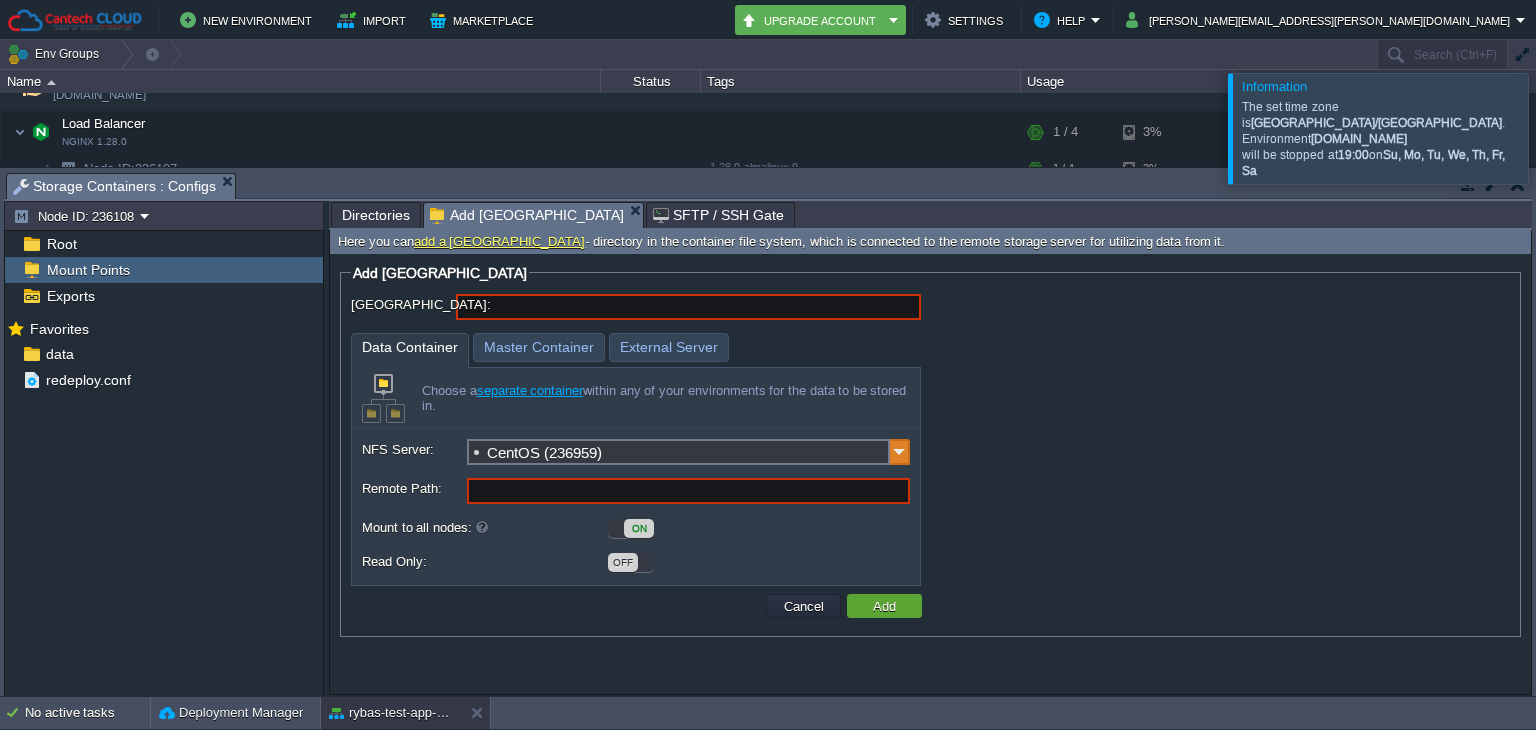 click at bounding box center (900, 452) 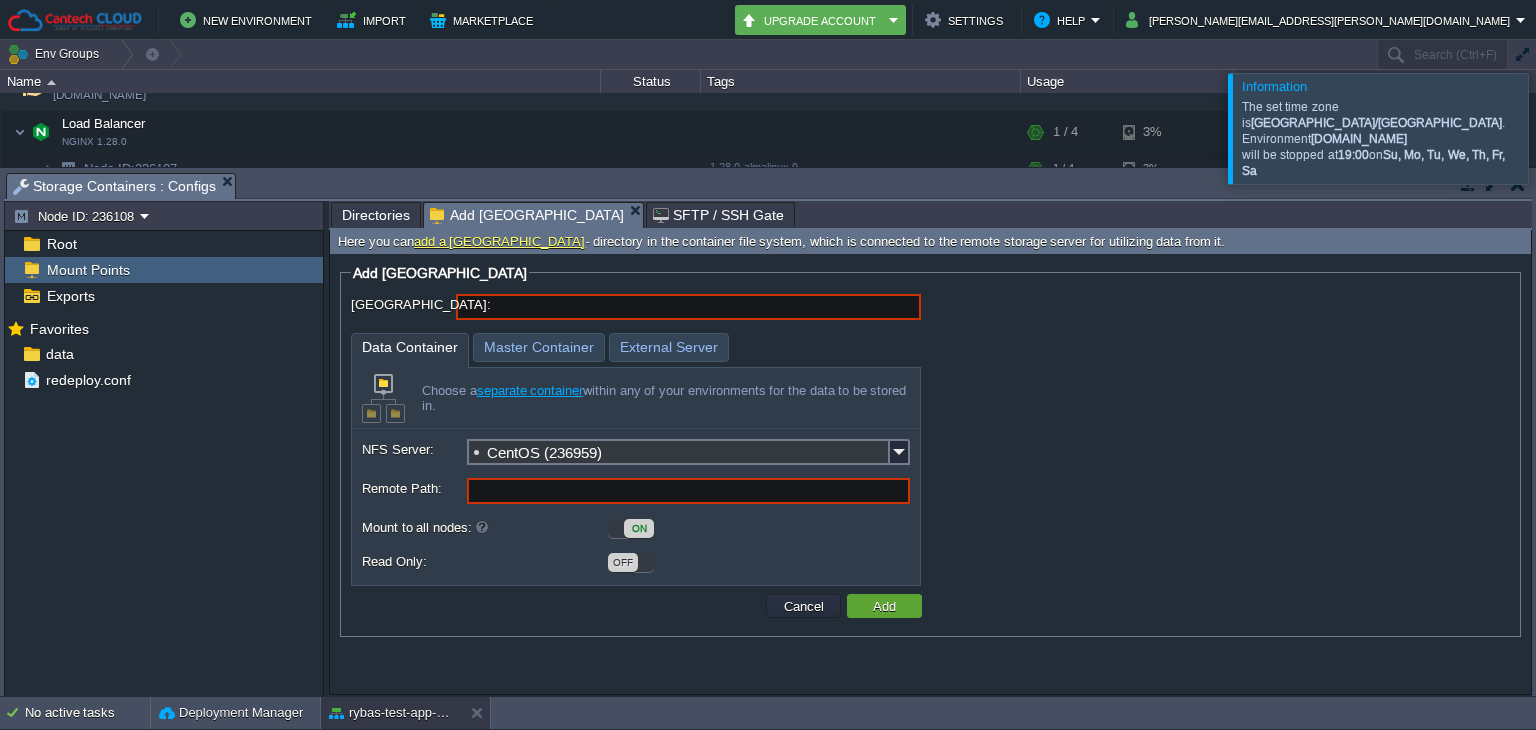 click on "Mount Point: Data Container Master Container External Server   Choose a  separate container  within any of your environments for the data to be stored in. NFS Server: CentOS (236959) Client Type:   NFS (Network File System) Remote Path: Volume: Mount to all nodes:   ON Read Only: OFF" at bounding box center [930, 440] 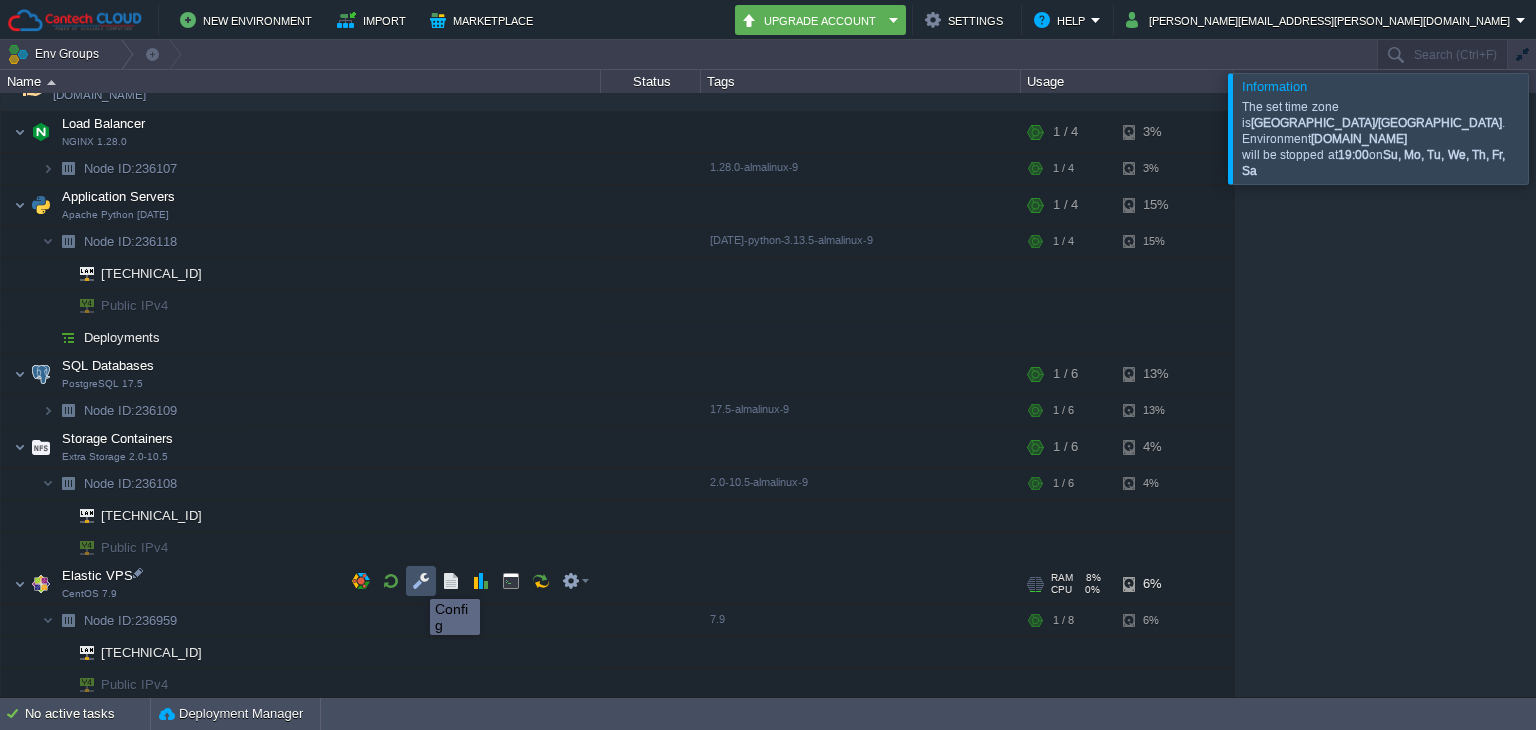 click at bounding box center (421, 581) 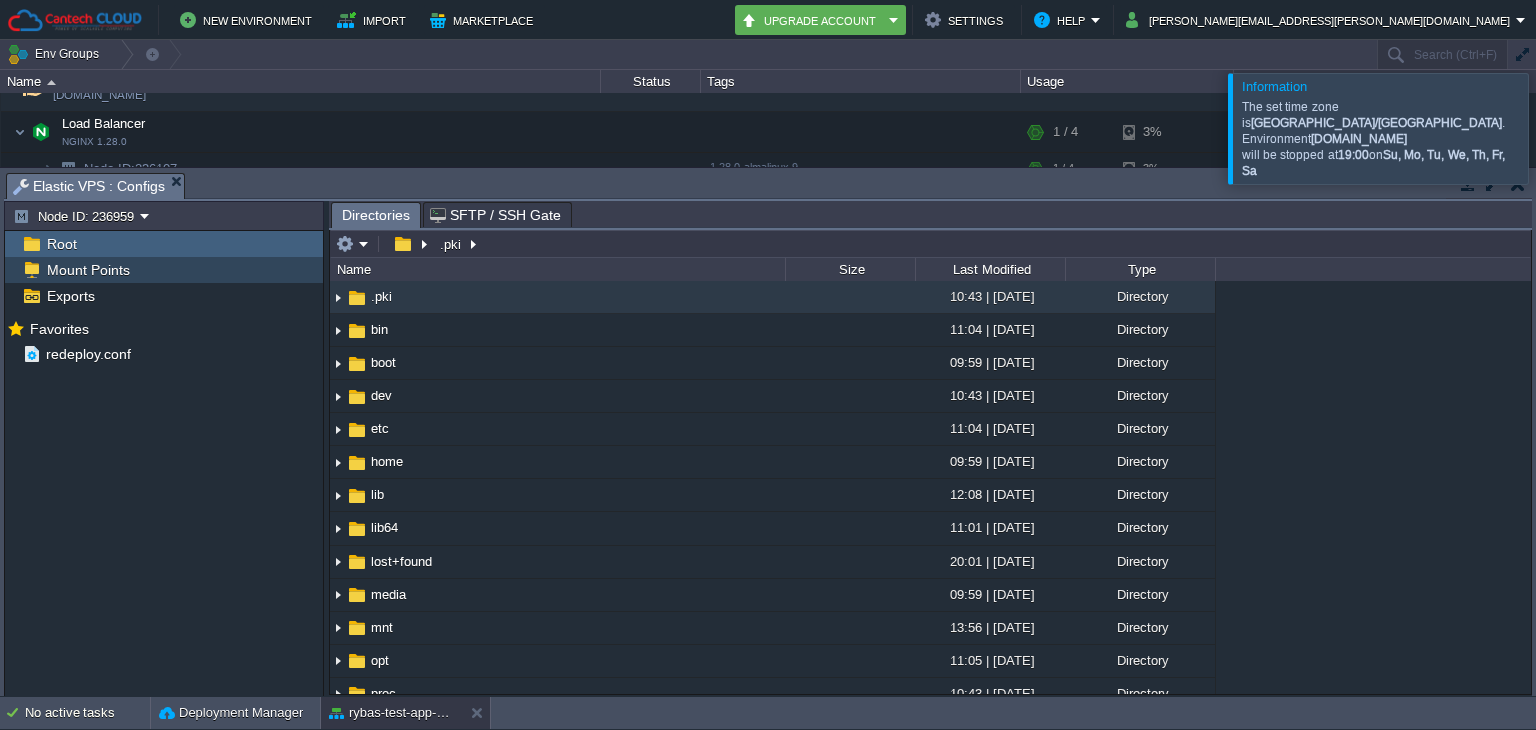 click on "Mount Points" at bounding box center (164, 270) 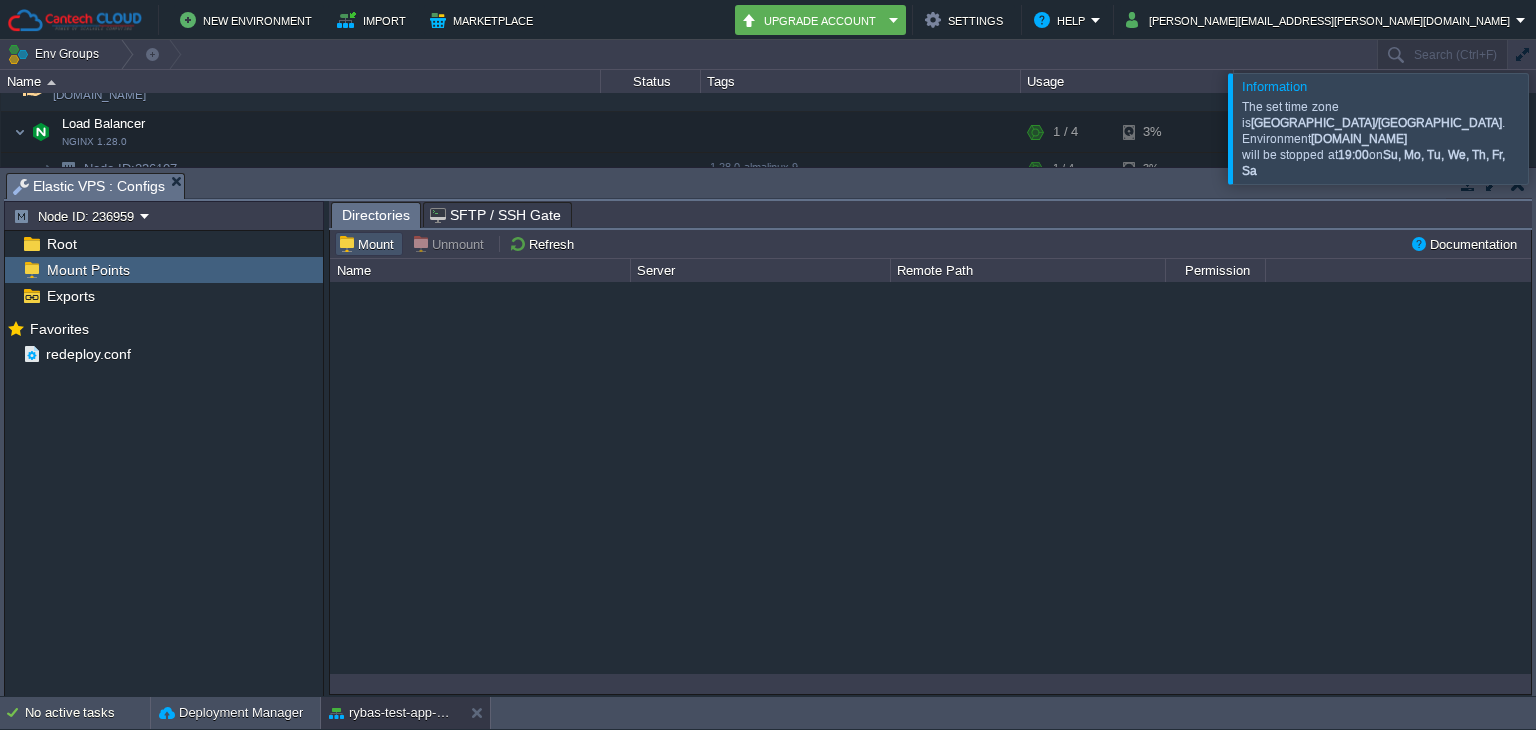 click on "Mount" at bounding box center [369, 244] 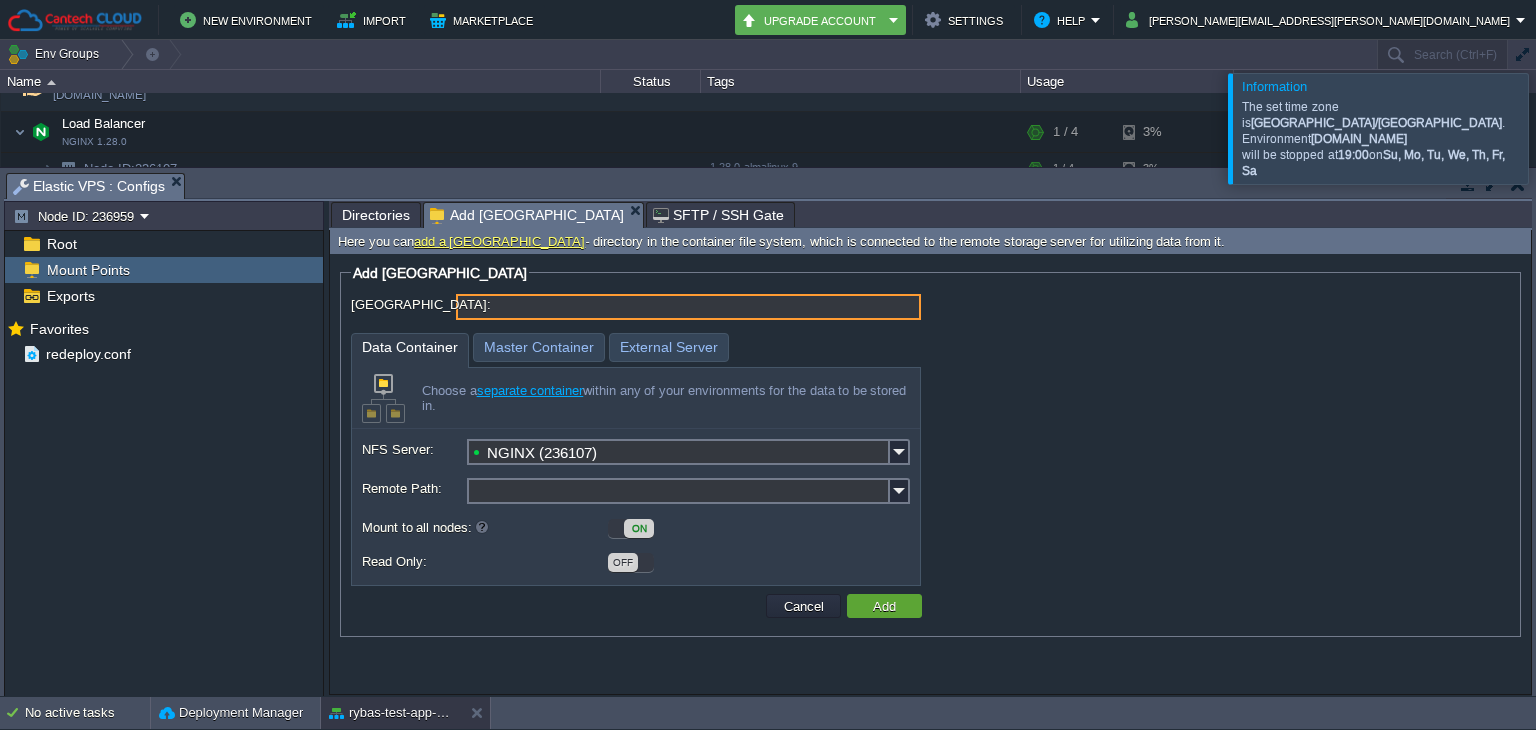click on "[GEOGRAPHIC_DATA]:" at bounding box center [688, 307] 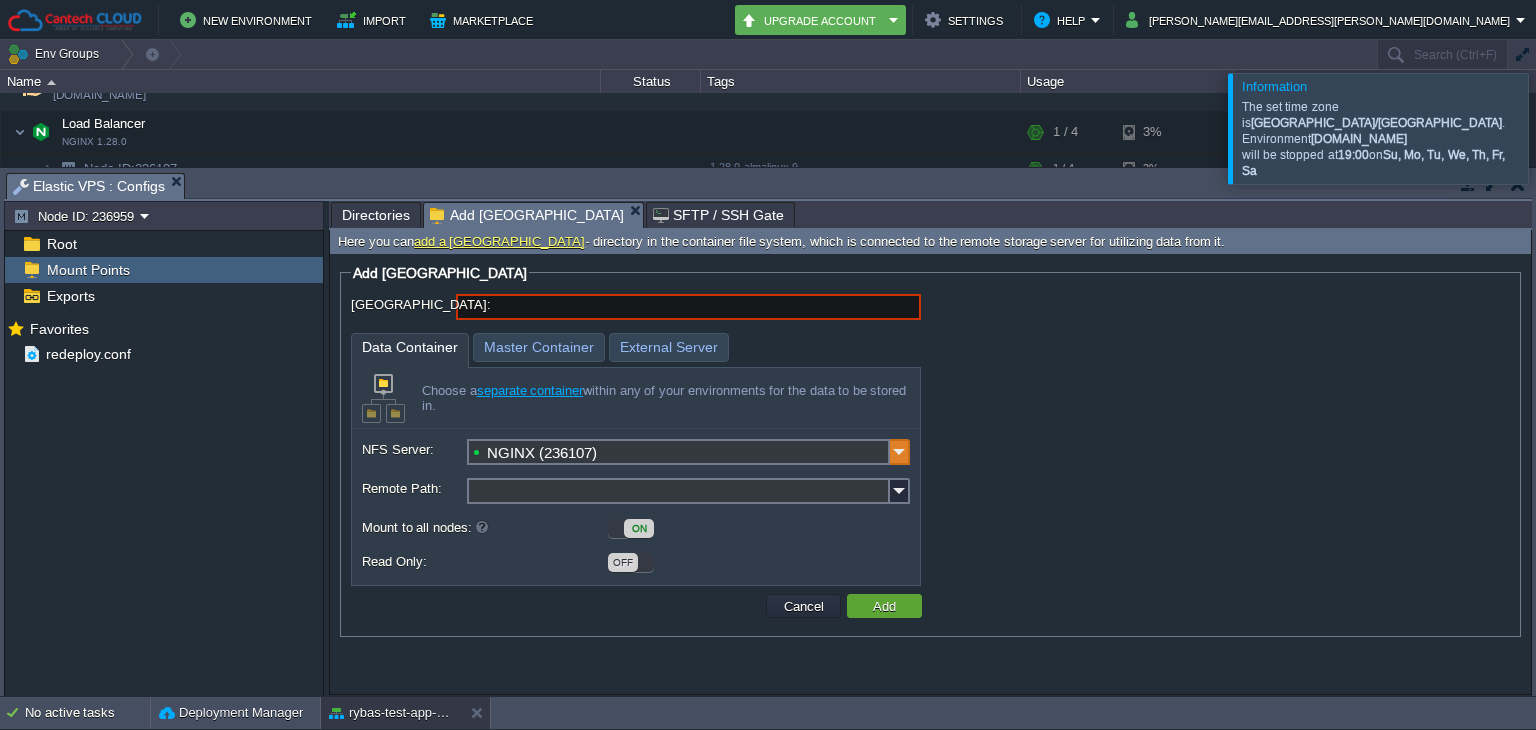click at bounding box center (900, 452) 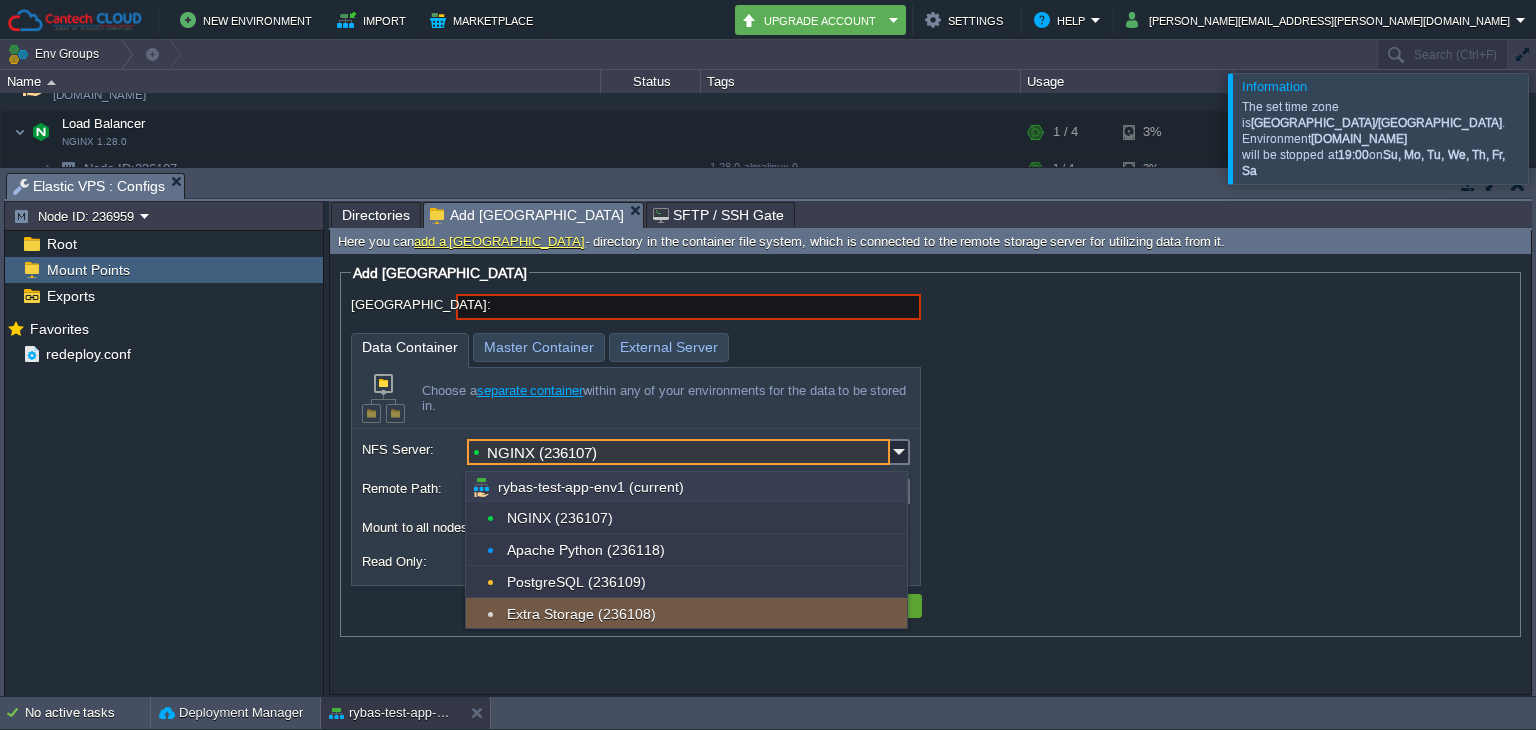 click on "Extra Storage (236108)" at bounding box center (686, 614) 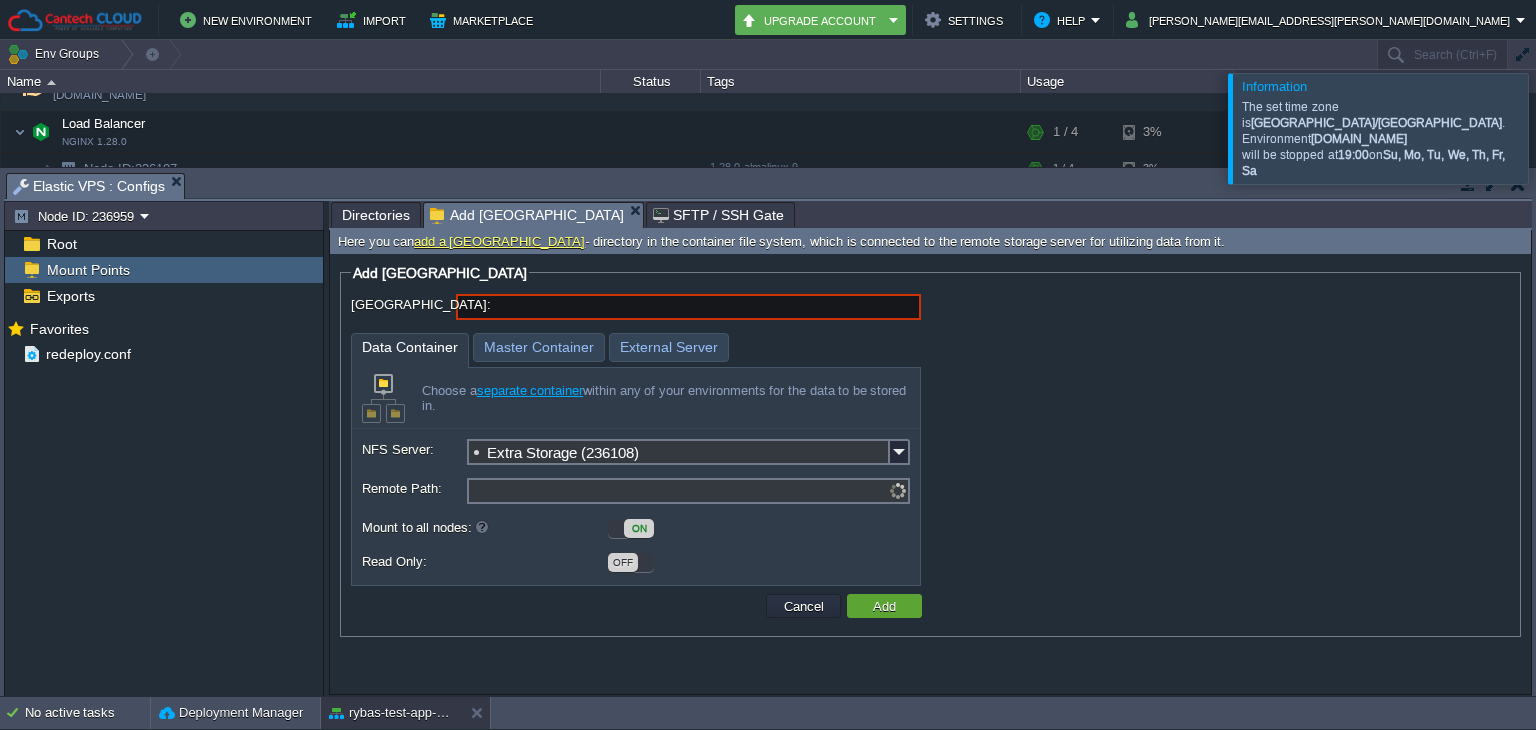 click on "NFS Server: Extra Storage (236108)" at bounding box center [636, 456] 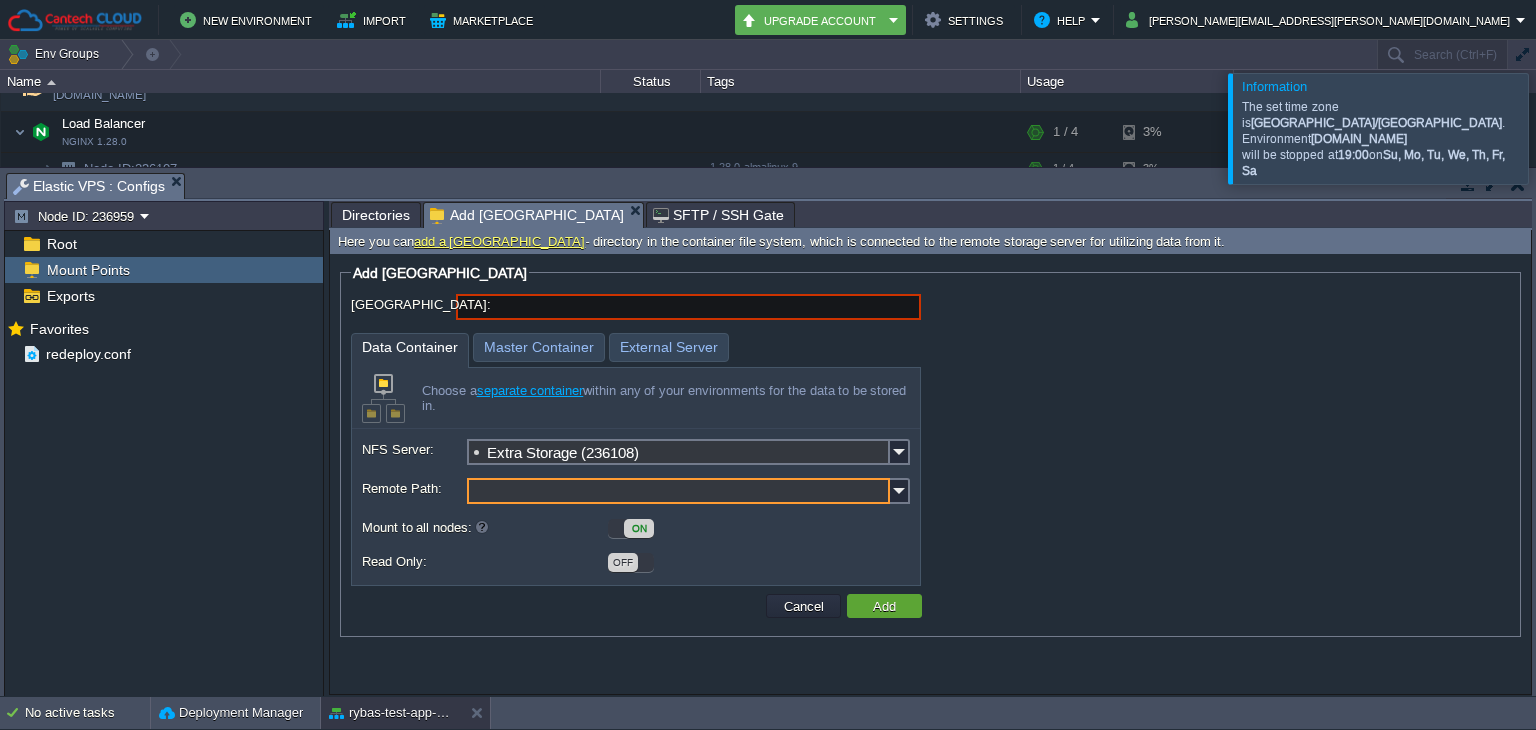 click on "Remote Path:" at bounding box center (678, 491) 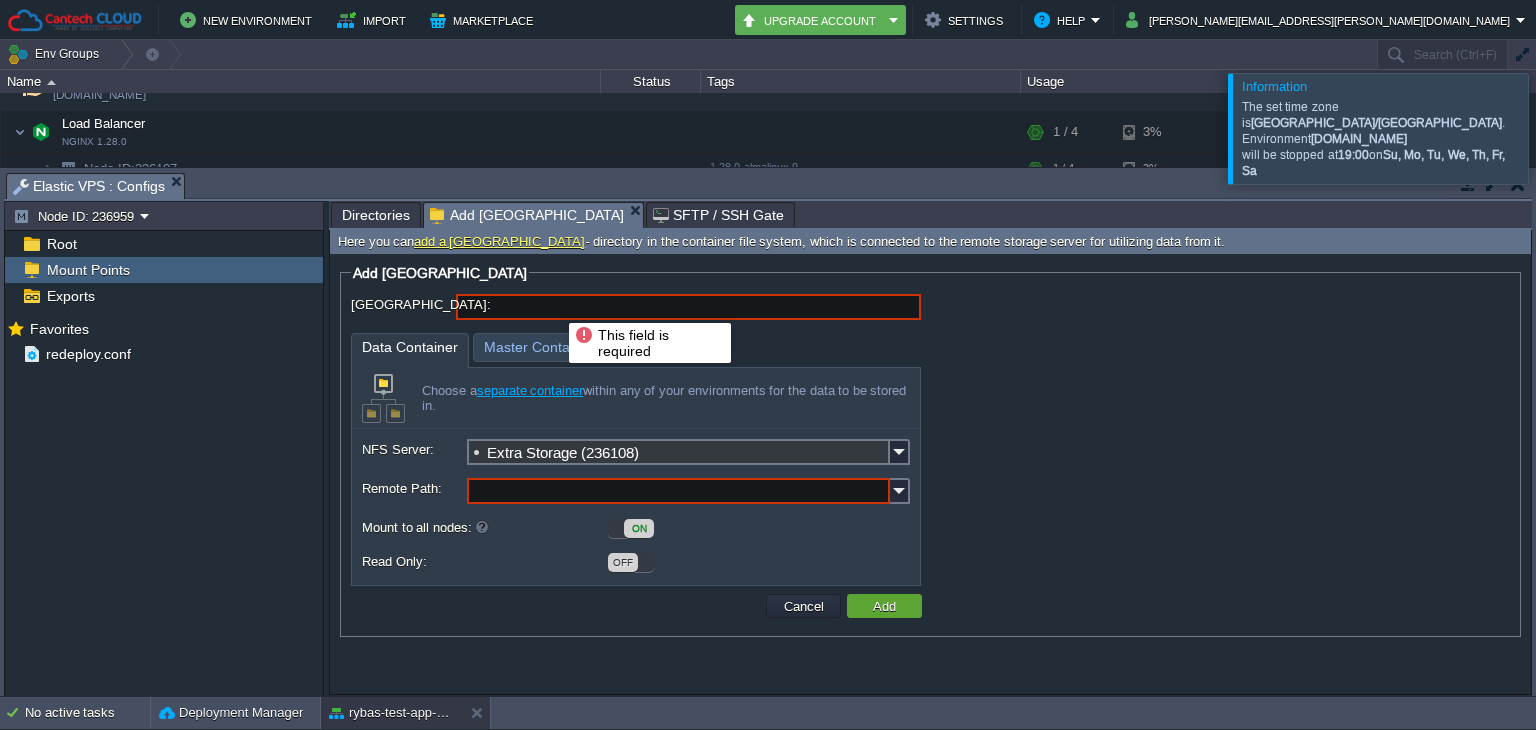 click on "[GEOGRAPHIC_DATA]:" at bounding box center [688, 307] 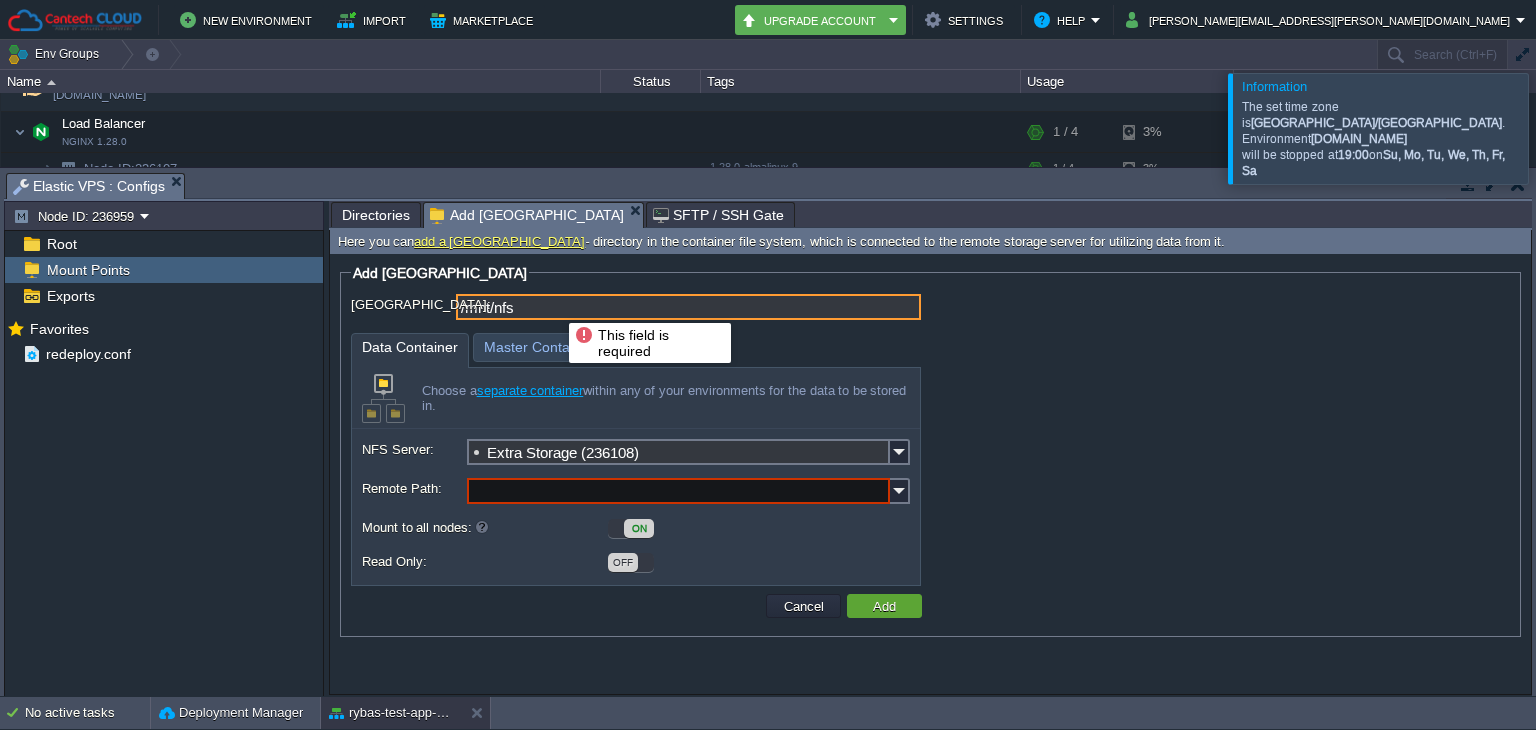 click on "/mnt/nfs" at bounding box center [688, 307] 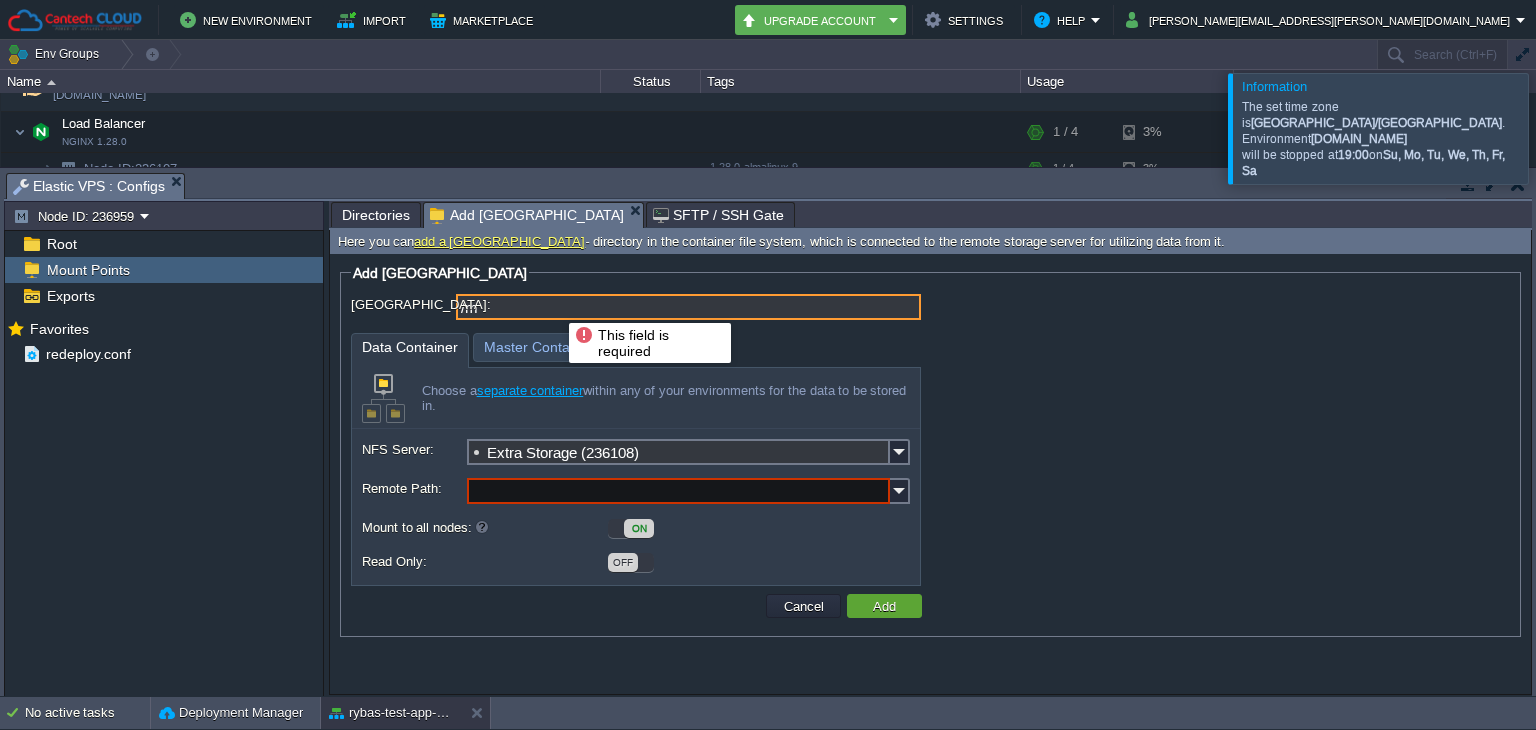 type on "/" 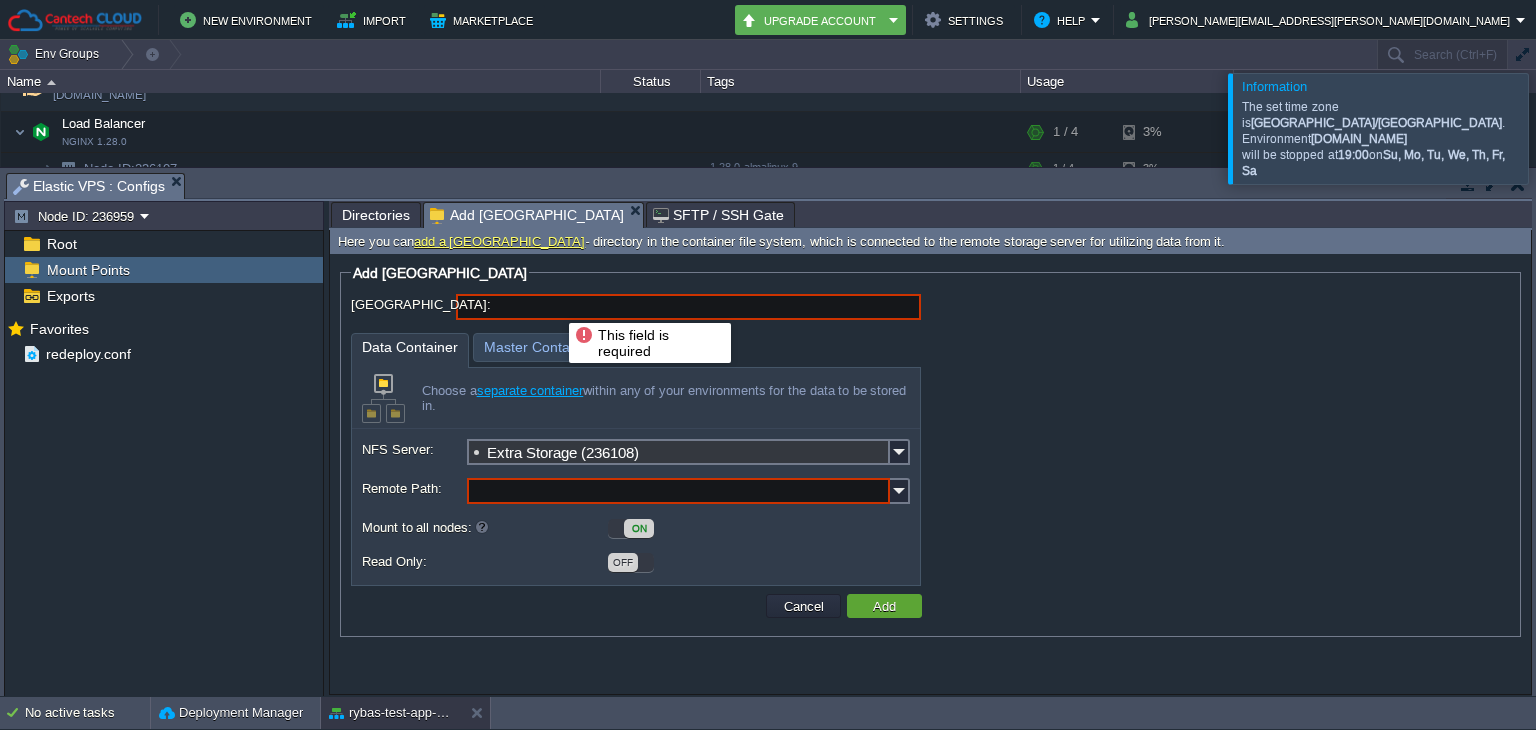 type on "r" 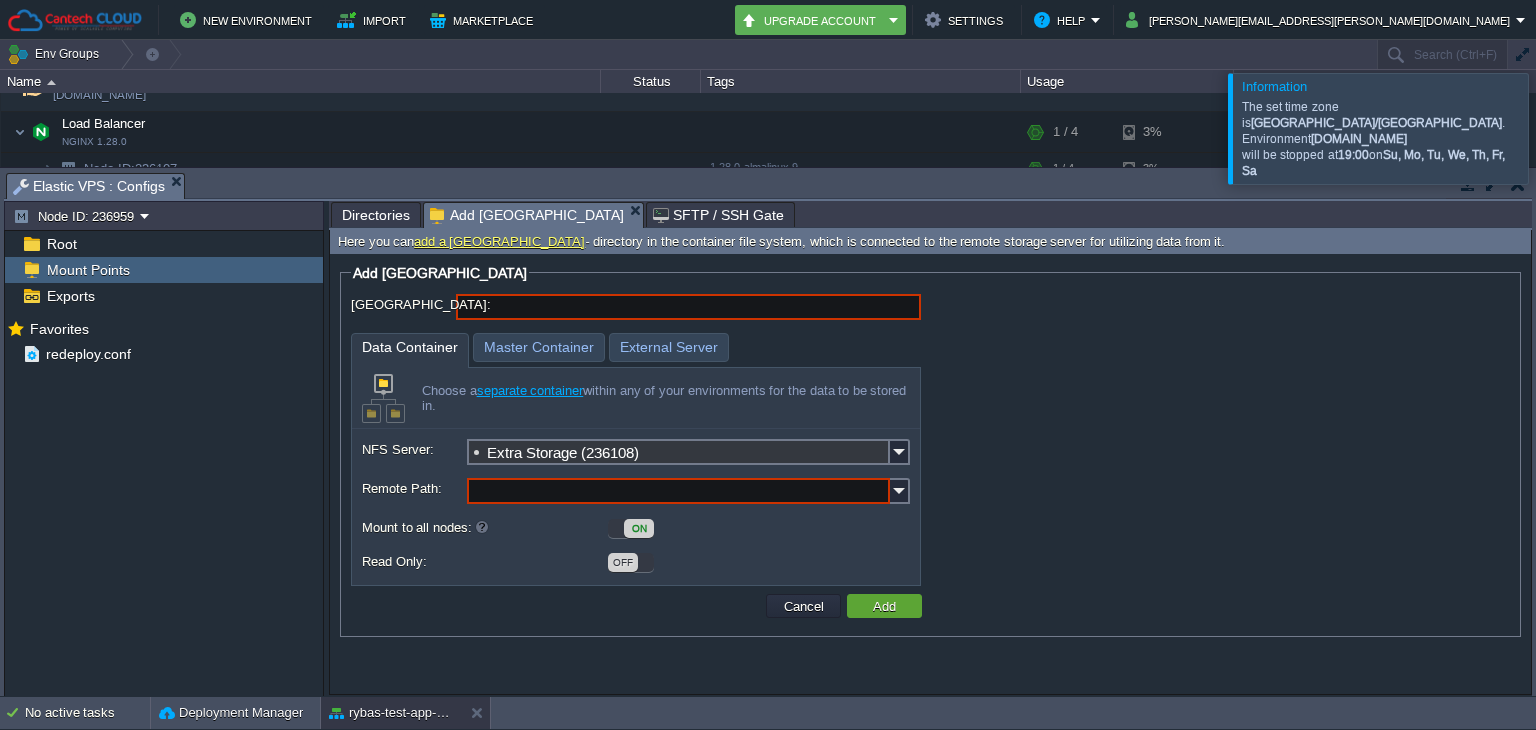 paste on "/mnt/nfs" 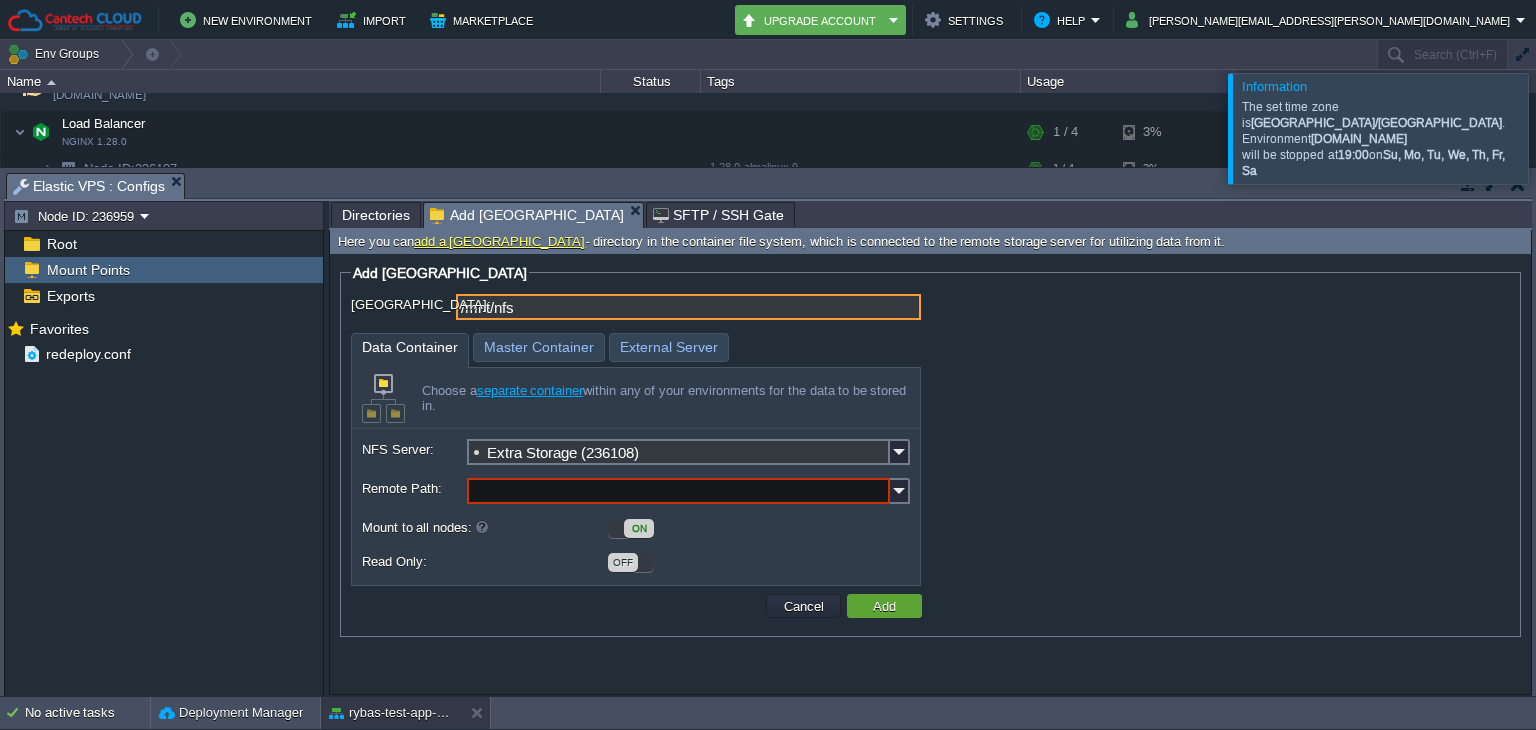 type on "/mnt/nfs" 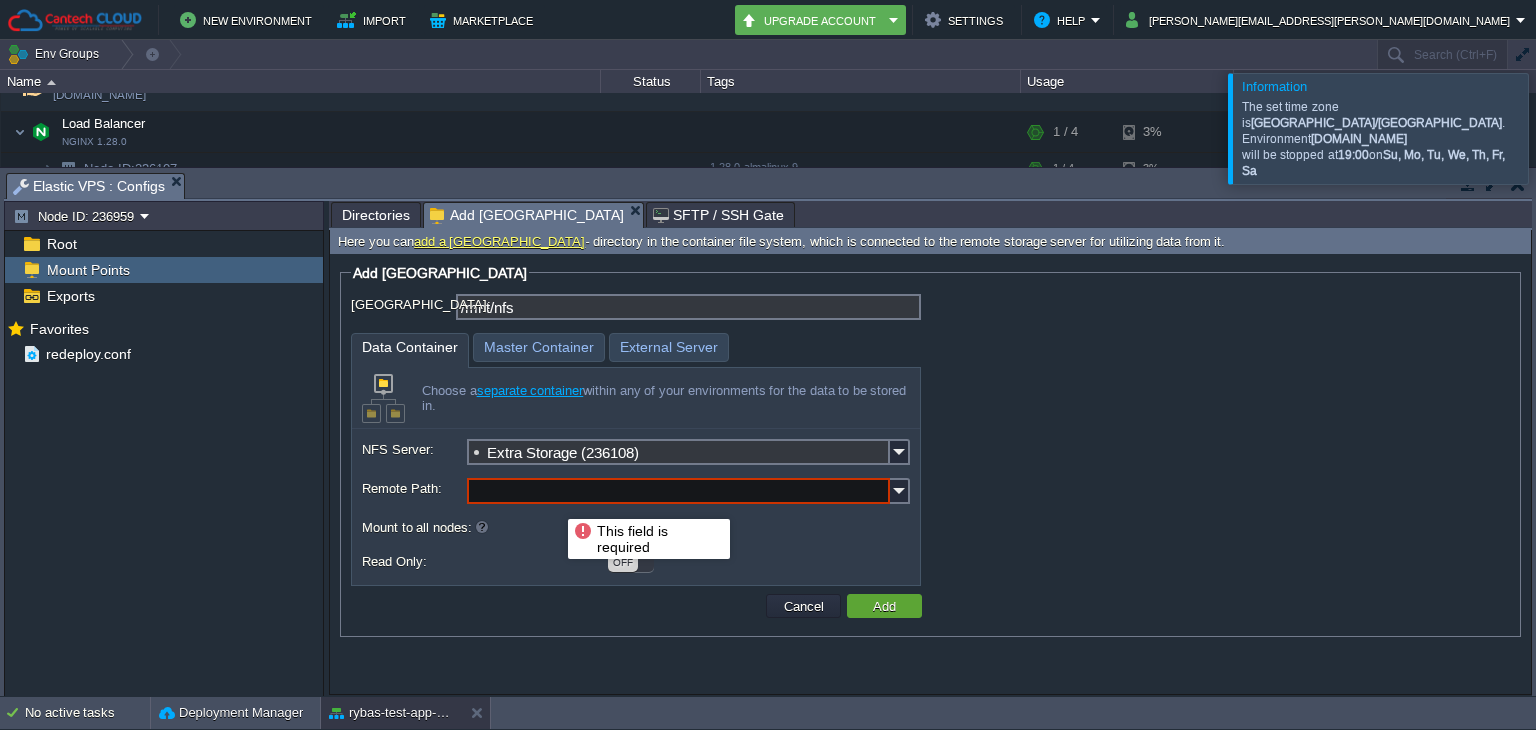 click on "Remote Path:" at bounding box center (678, 491) 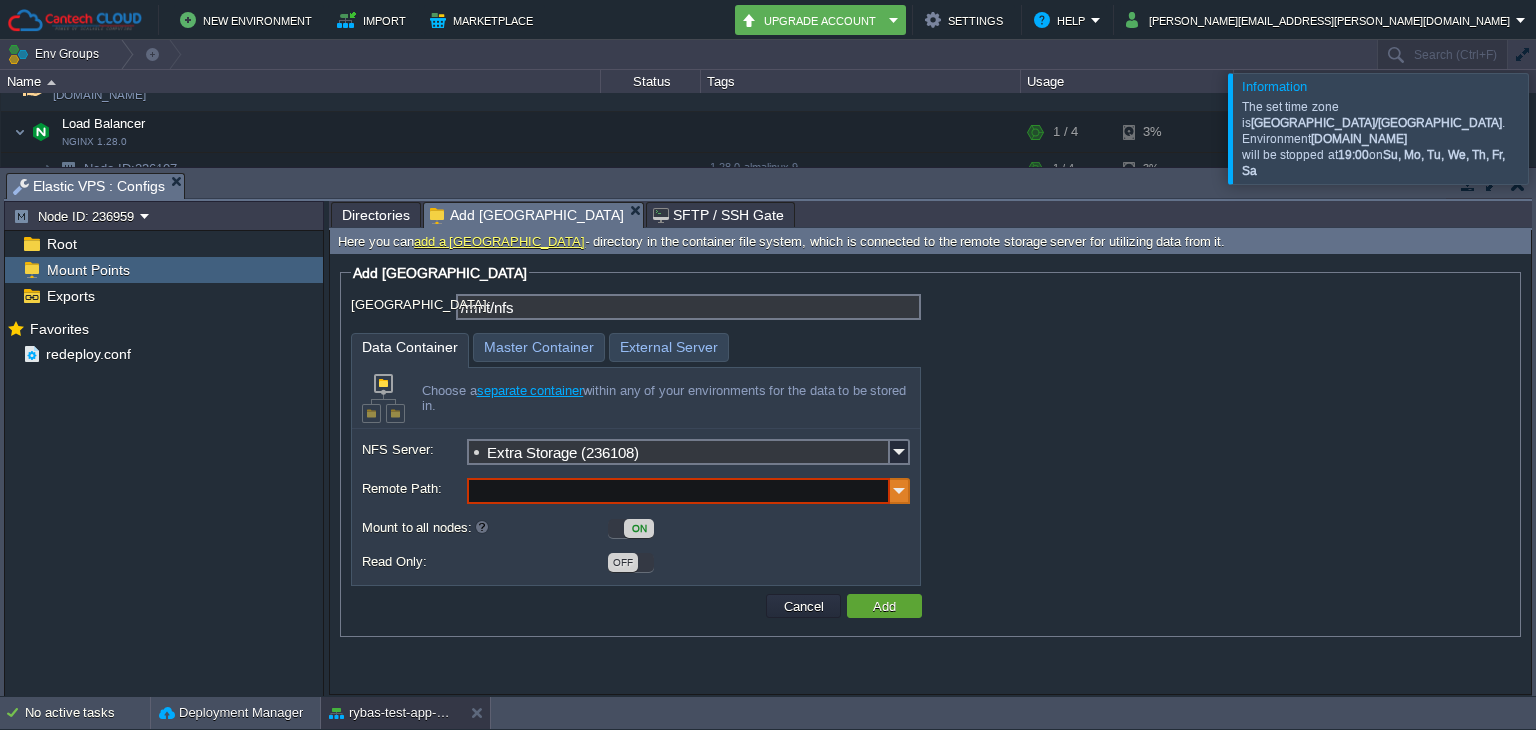 click at bounding box center (900, 491) 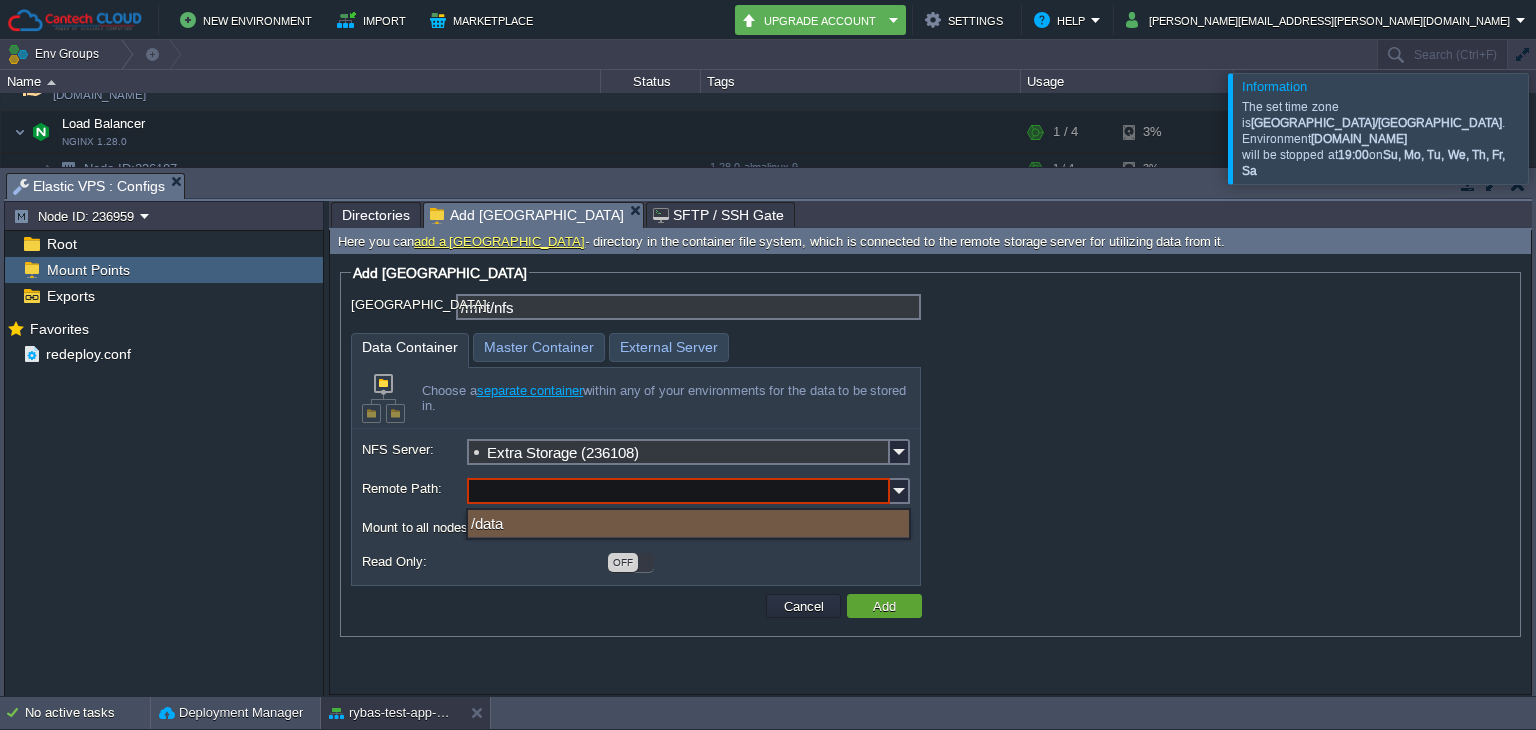 click on "/data" at bounding box center [688, 523] 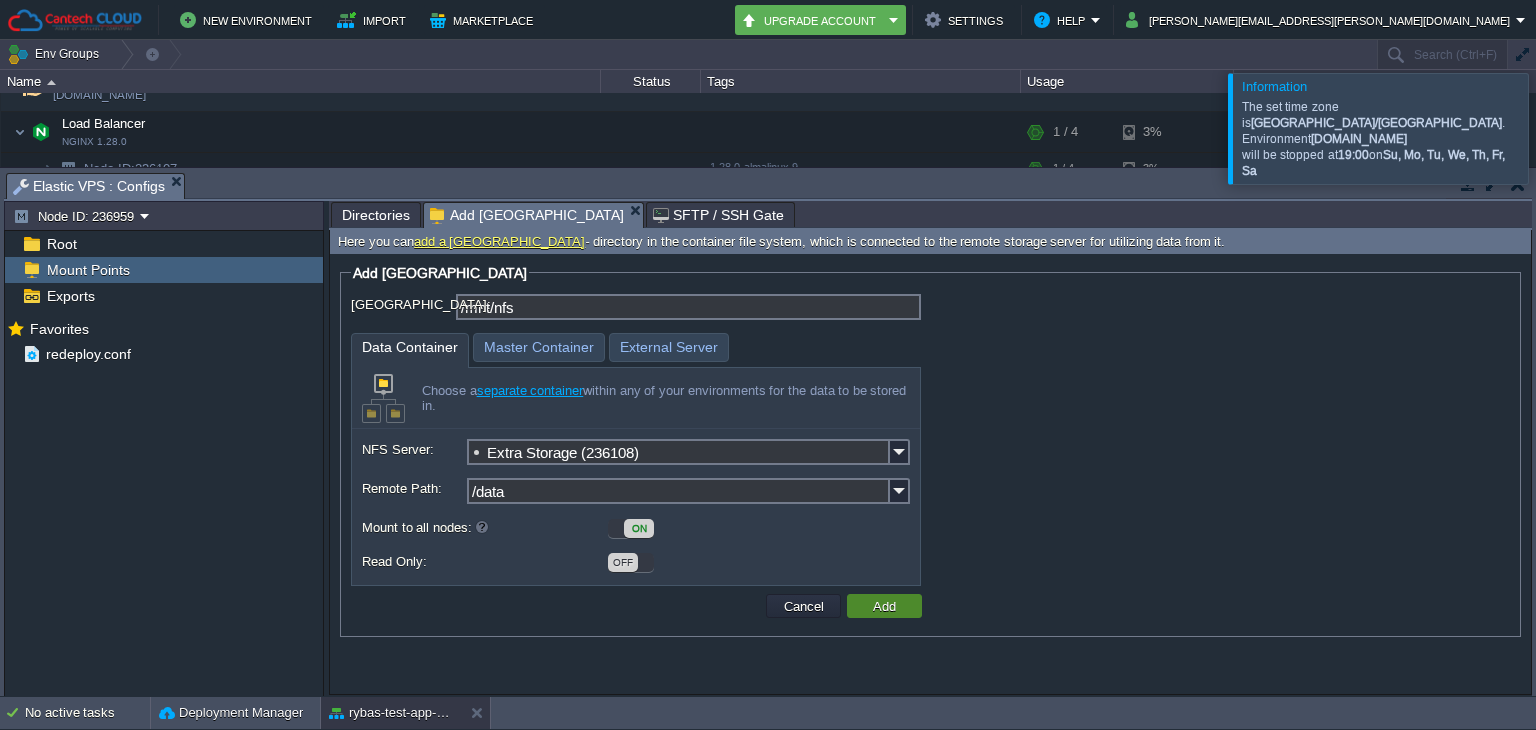 click on "Add" at bounding box center (884, 606) 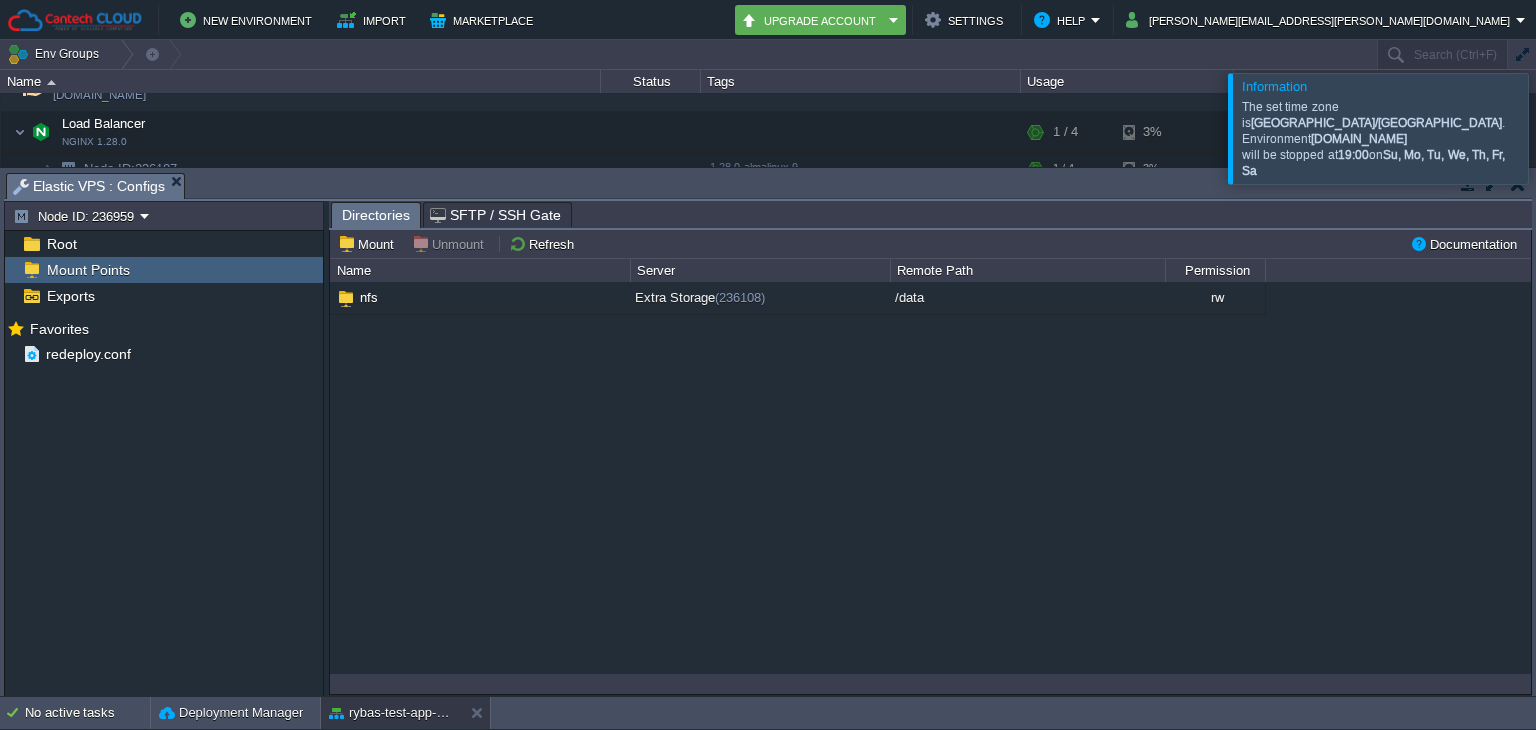 click at bounding box center (1518, 184) 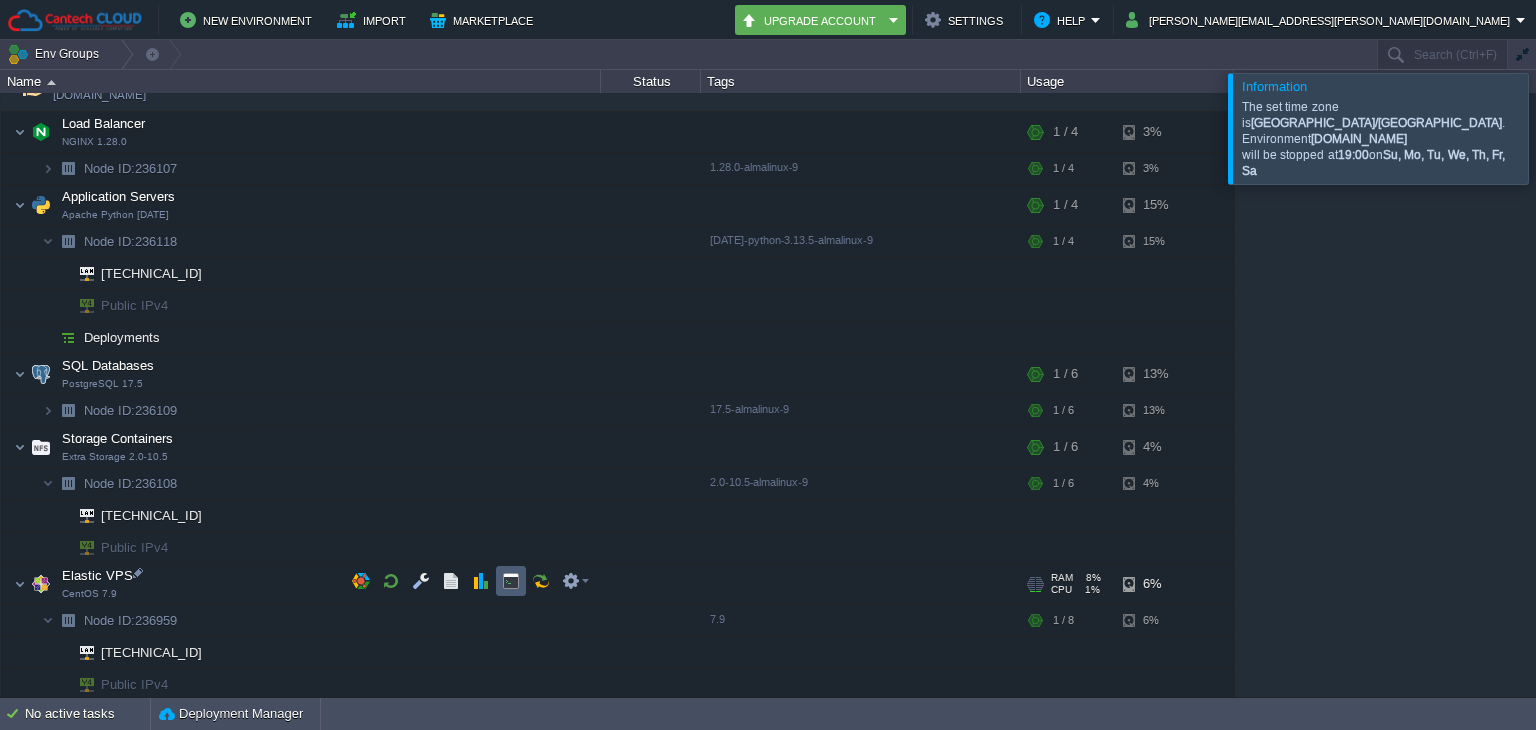 click at bounding box center (511, 581) 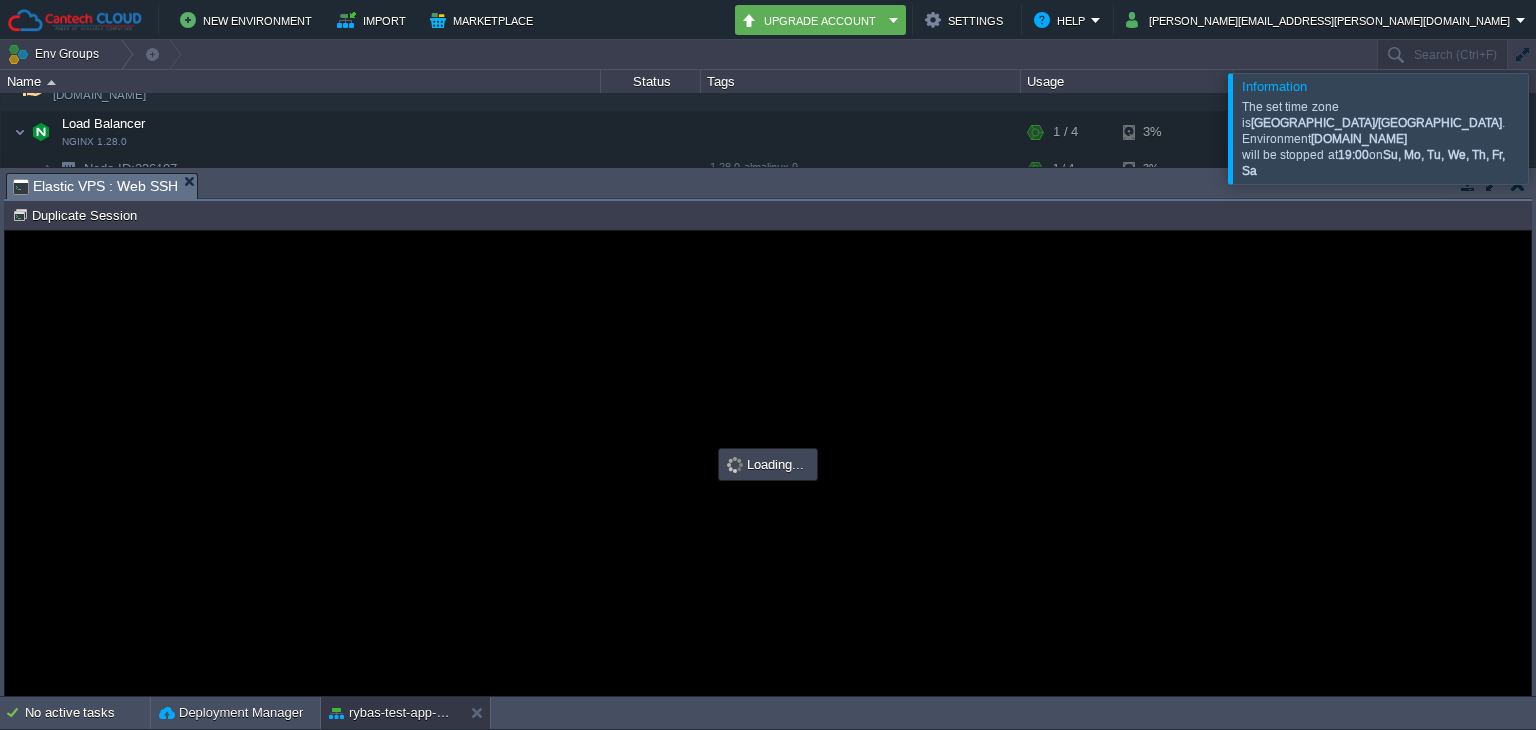 scroll, scrollTop: 0, scrollLeft: 0, axis: both 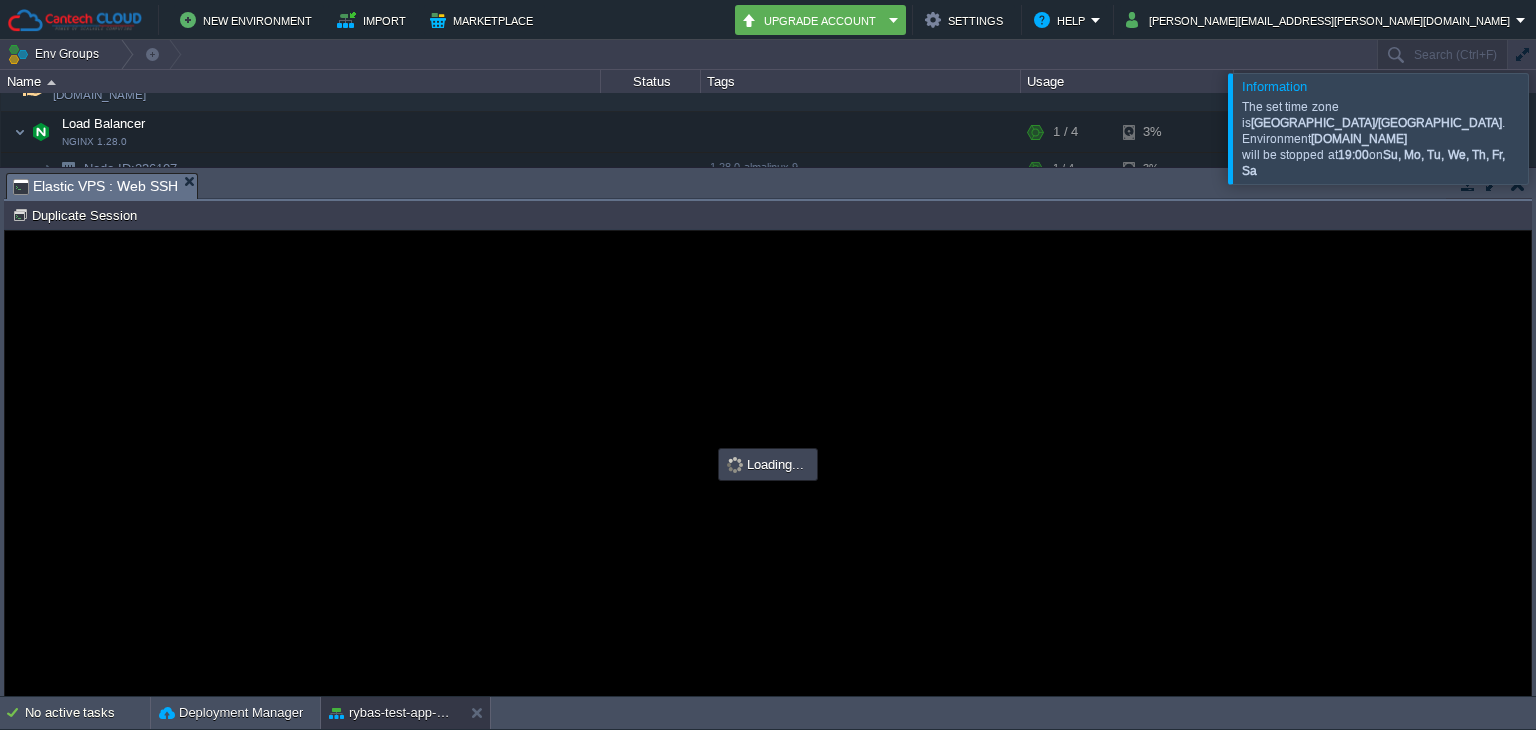 type on "#000000" 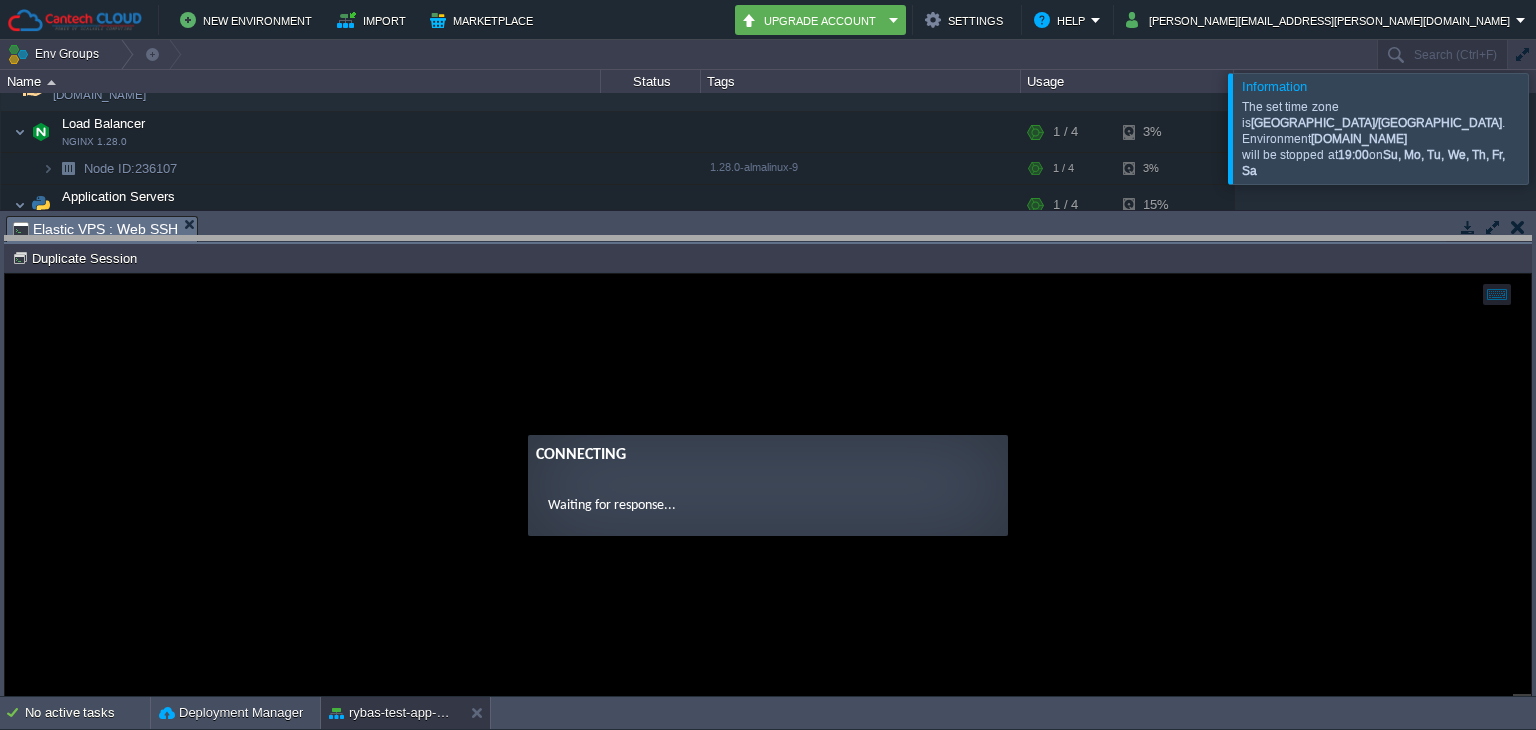 drag, startPoint x: 756, startPoint y: 233, endPoint x: 745, endPoint y: 267, distance: 35.735138 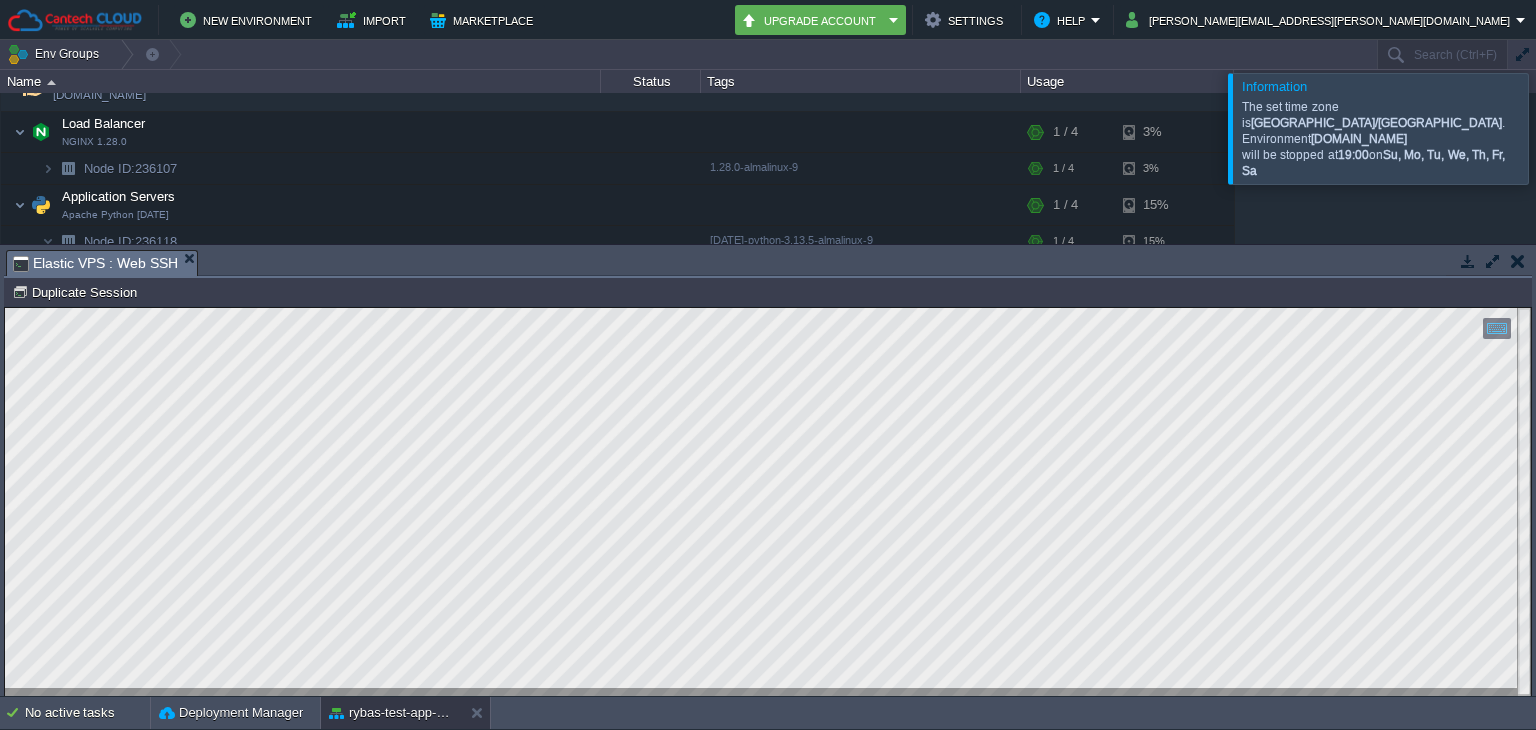 click on "Copy:                  Ctrl + Shift + C                                          Paste:                  Ctrl + V                                         Settings:                  Ctrl + Shift + Alt
0" at bounding box center (768, 308) 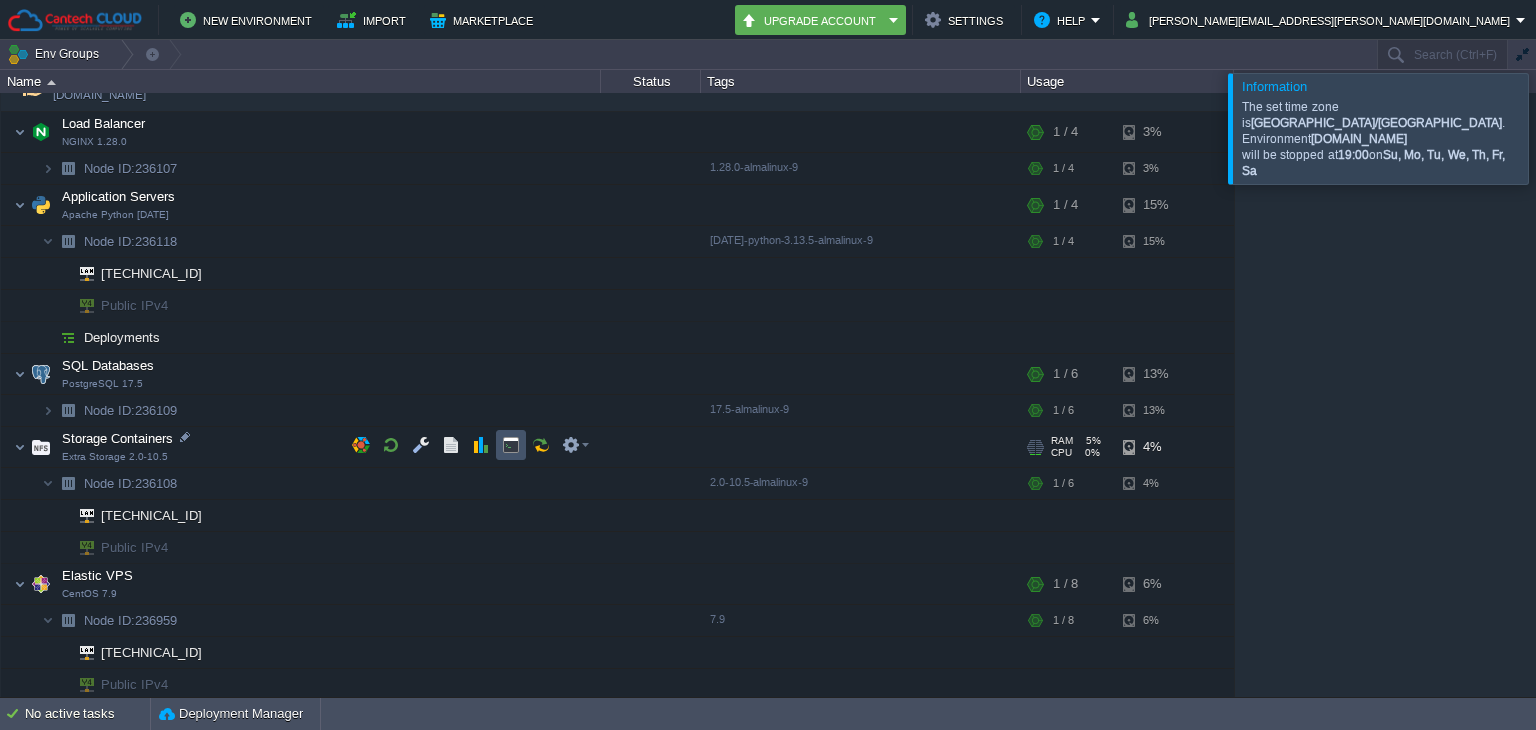 click at bounding box center (511, 445) 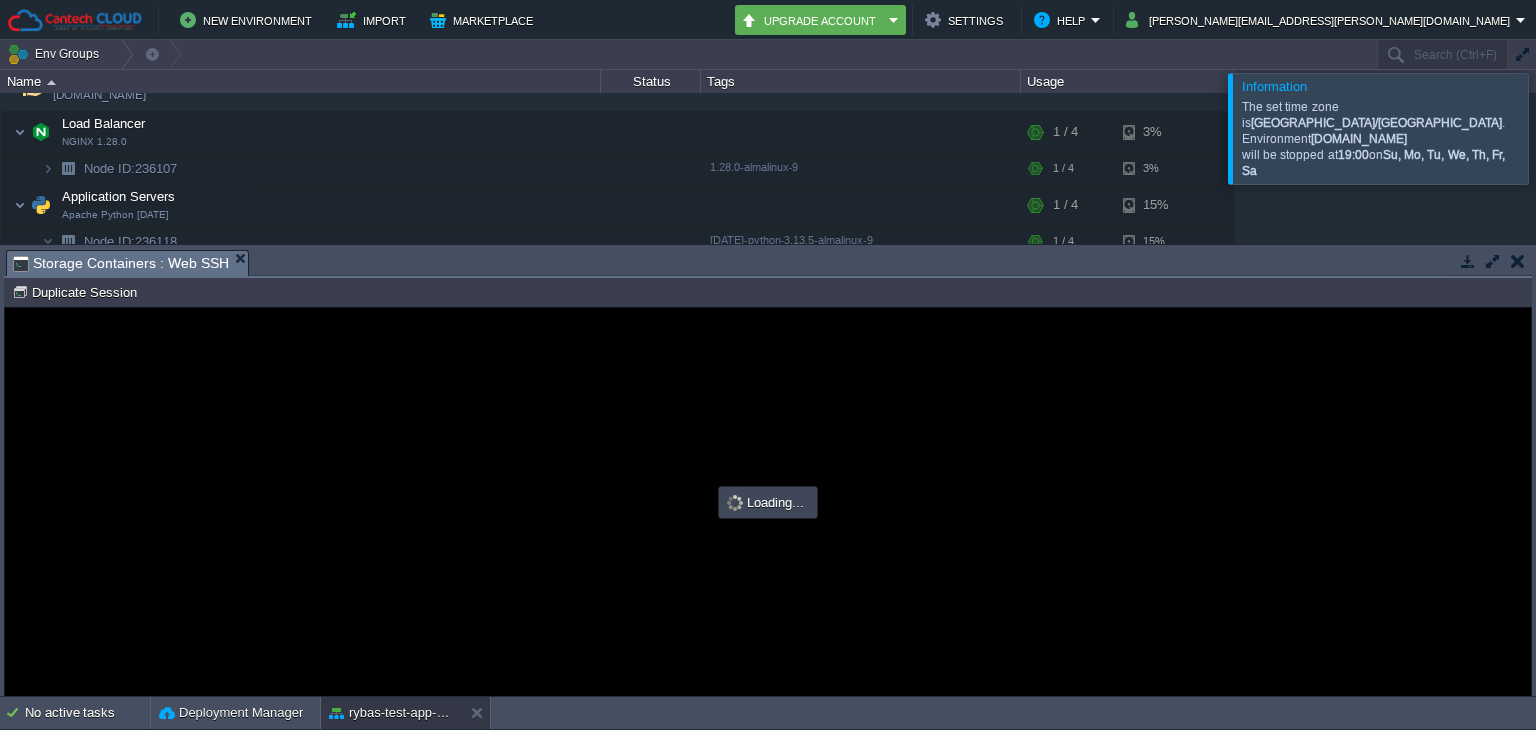 scroll, scrollTop: 0, scrollLeft: 0, axis: both 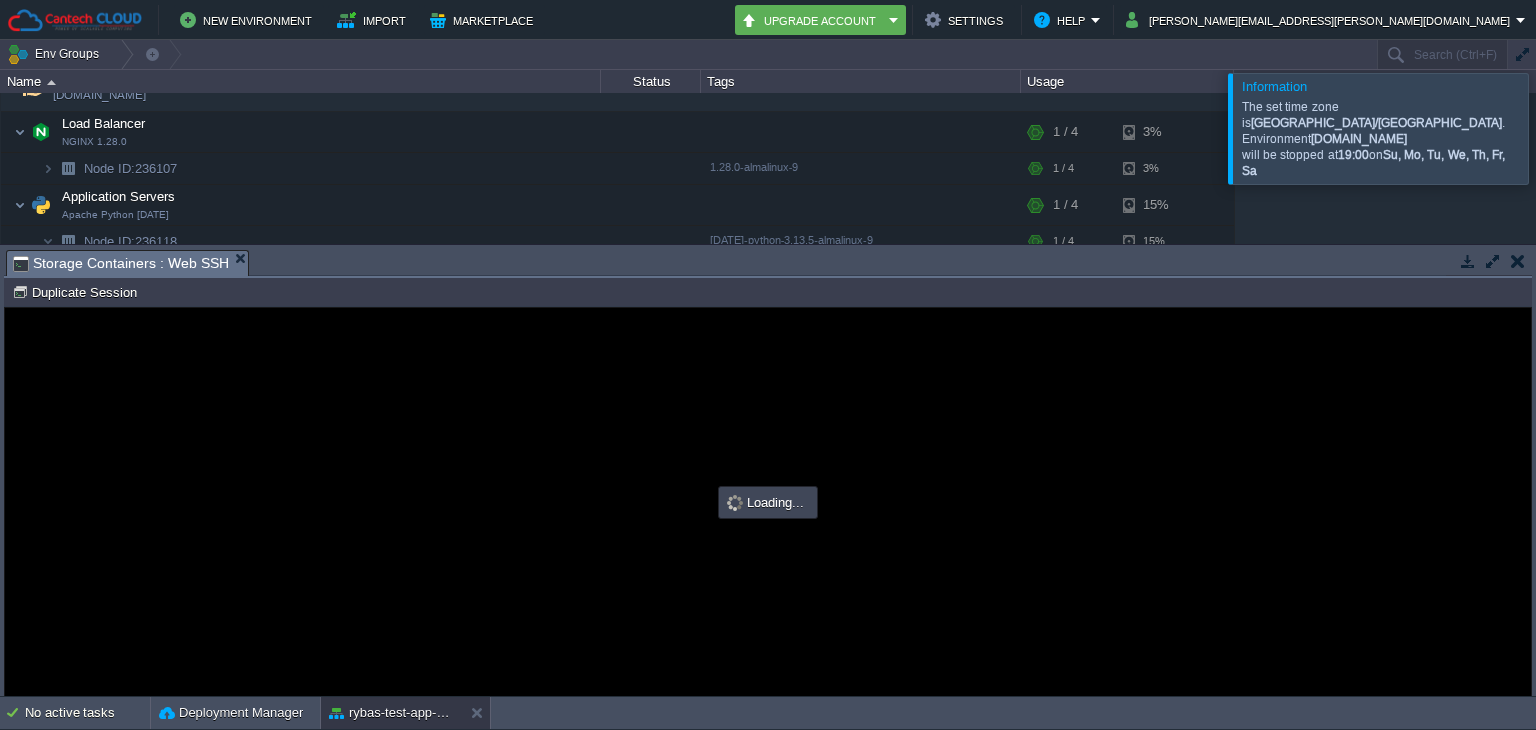 type on "#000000" 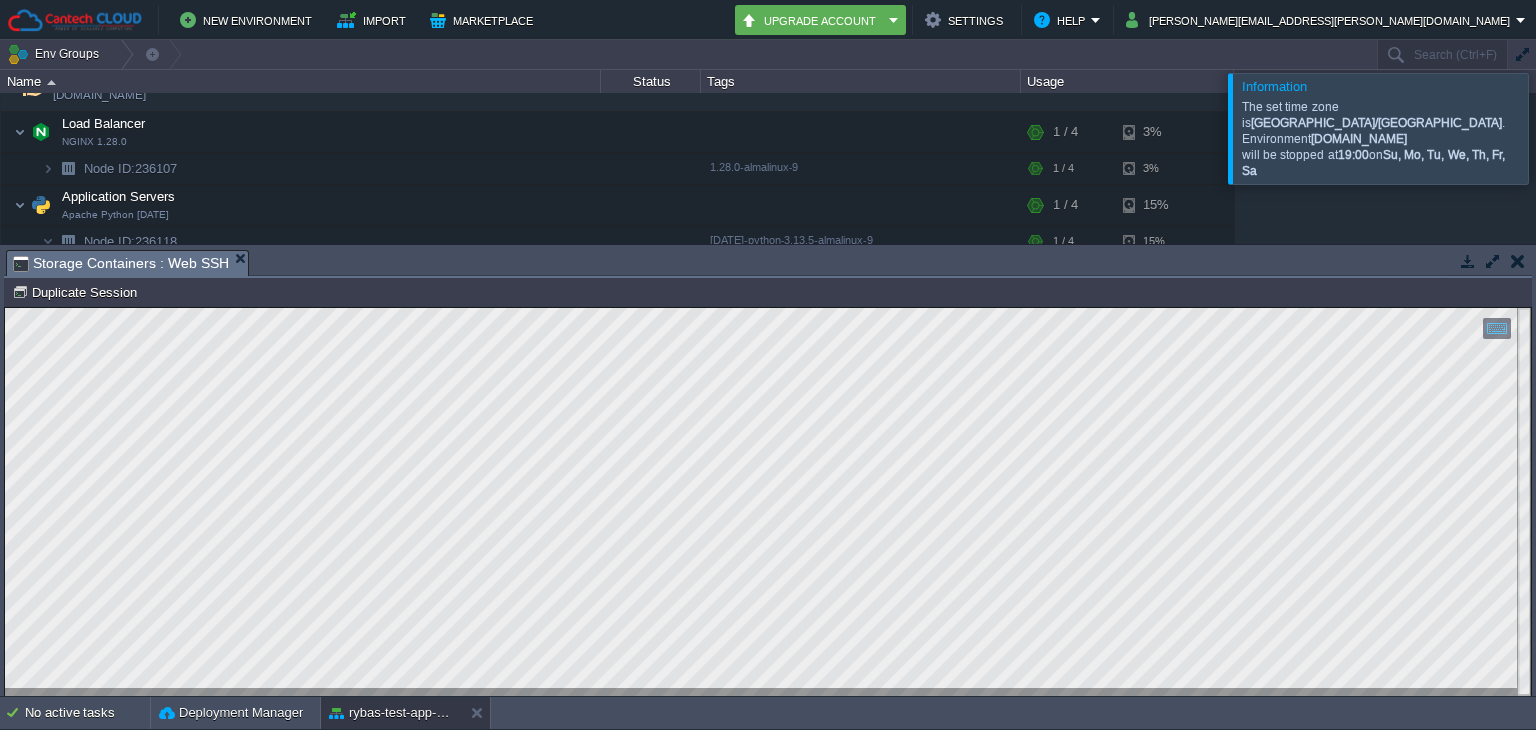 click at bounding box center (1518, 261) 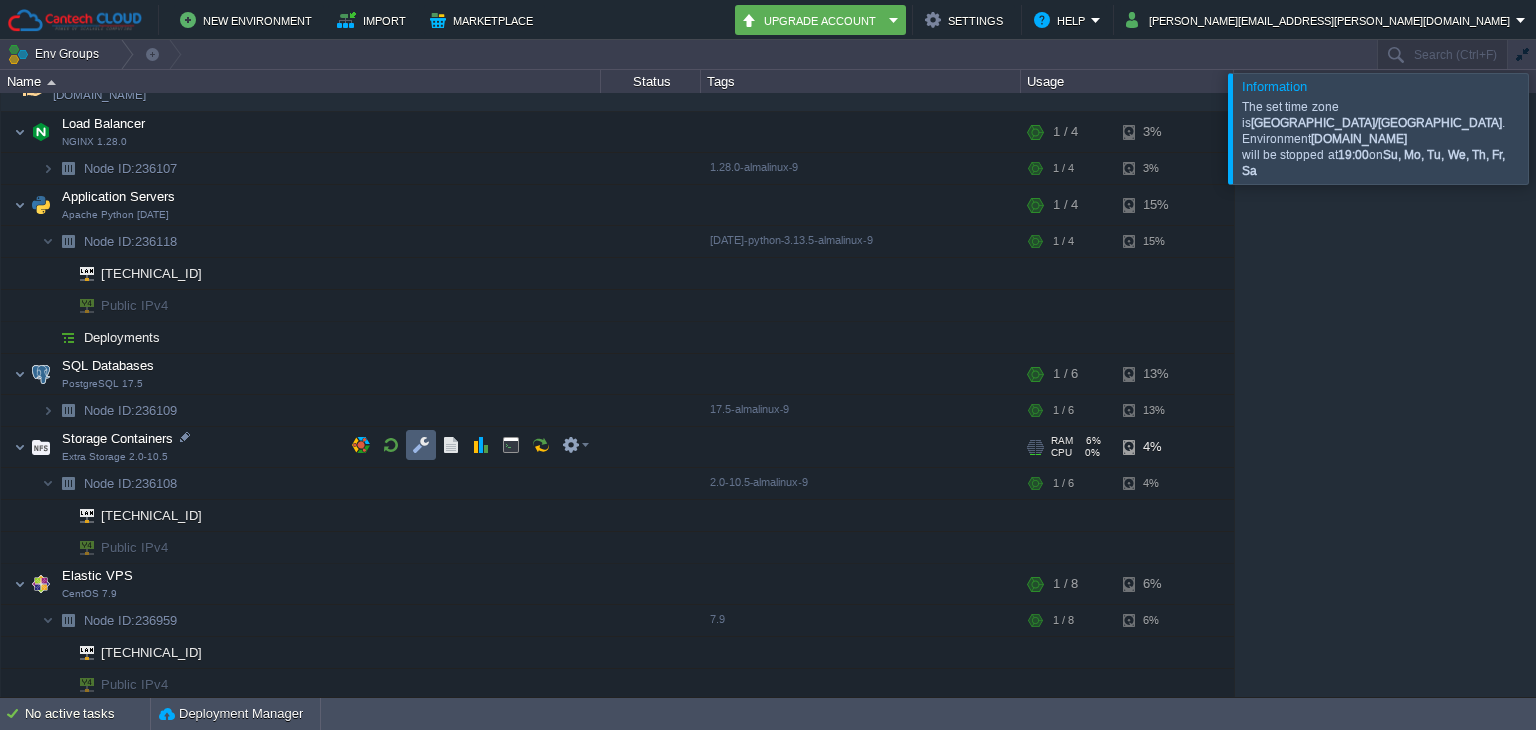 click at bounding box center [421, 445] 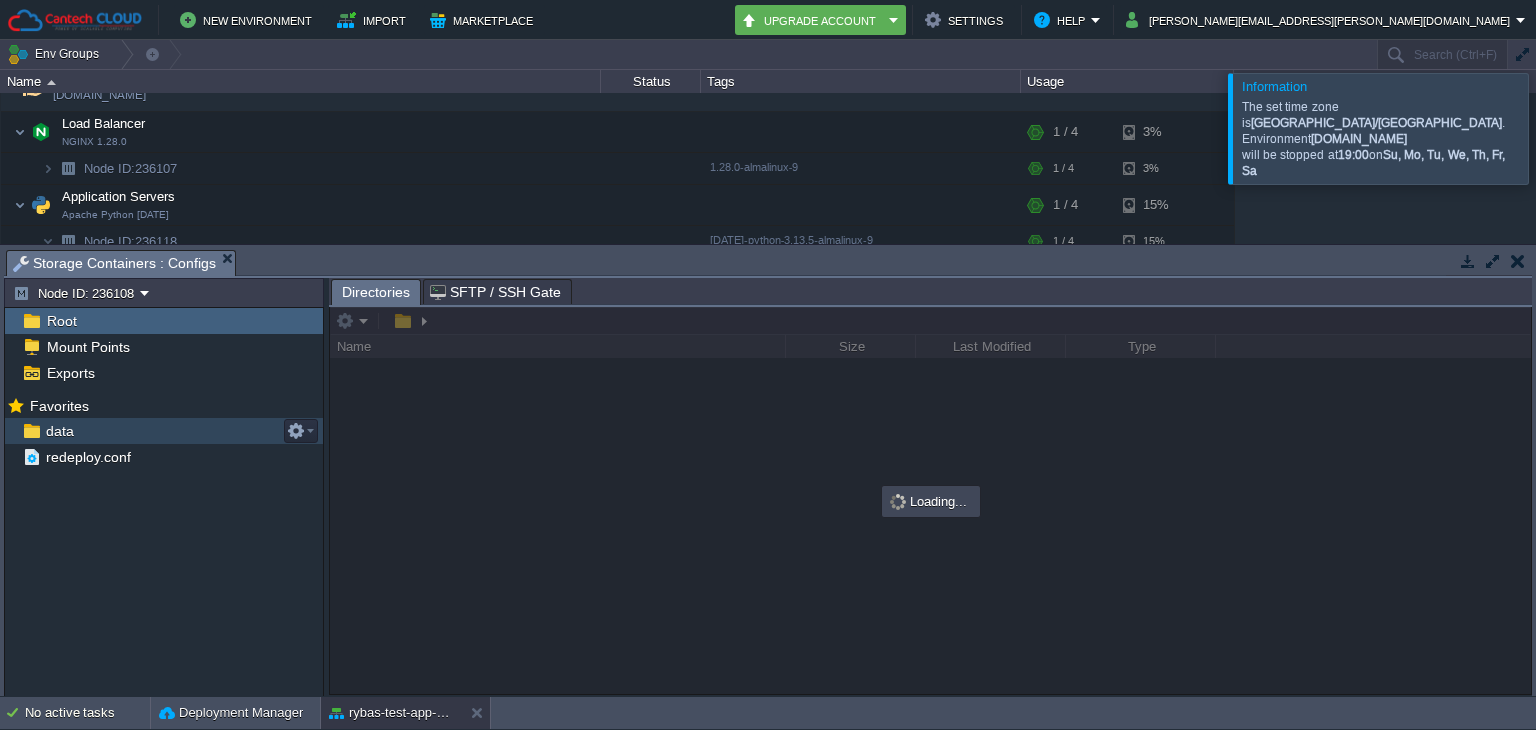 click on "data" at bounding box center [164, 431] 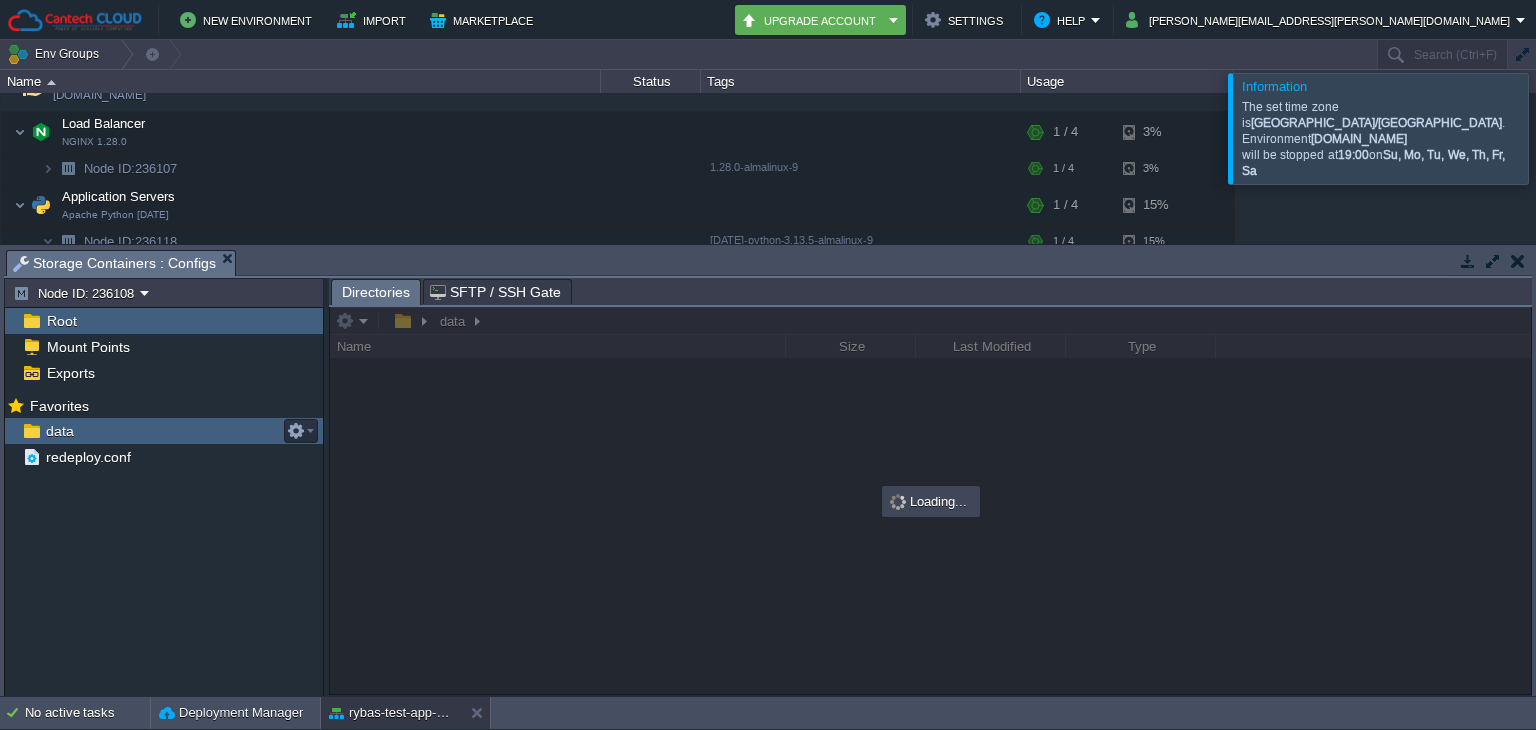 click on "data" at bounding box center (164, 431) 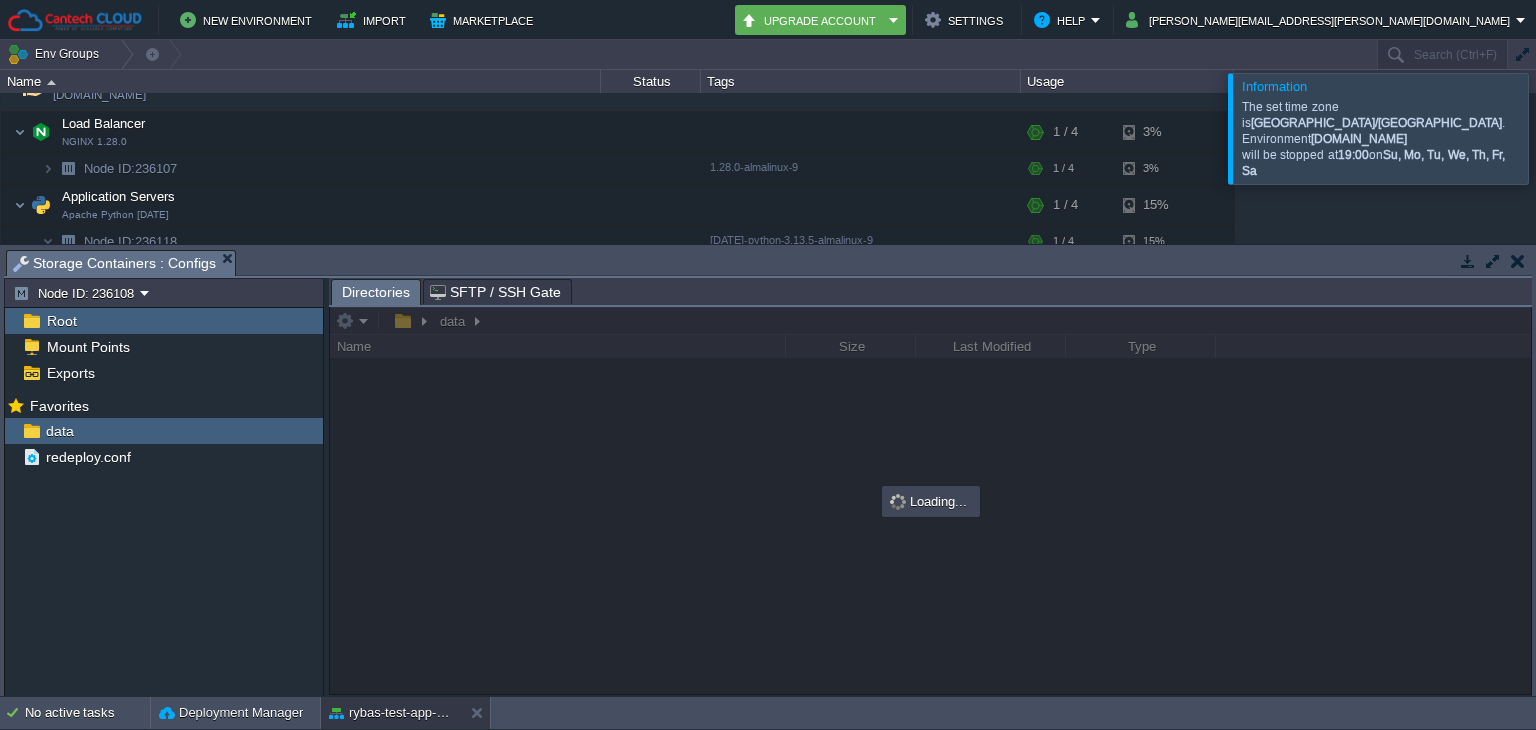 click at bounding box center [1517, 261] 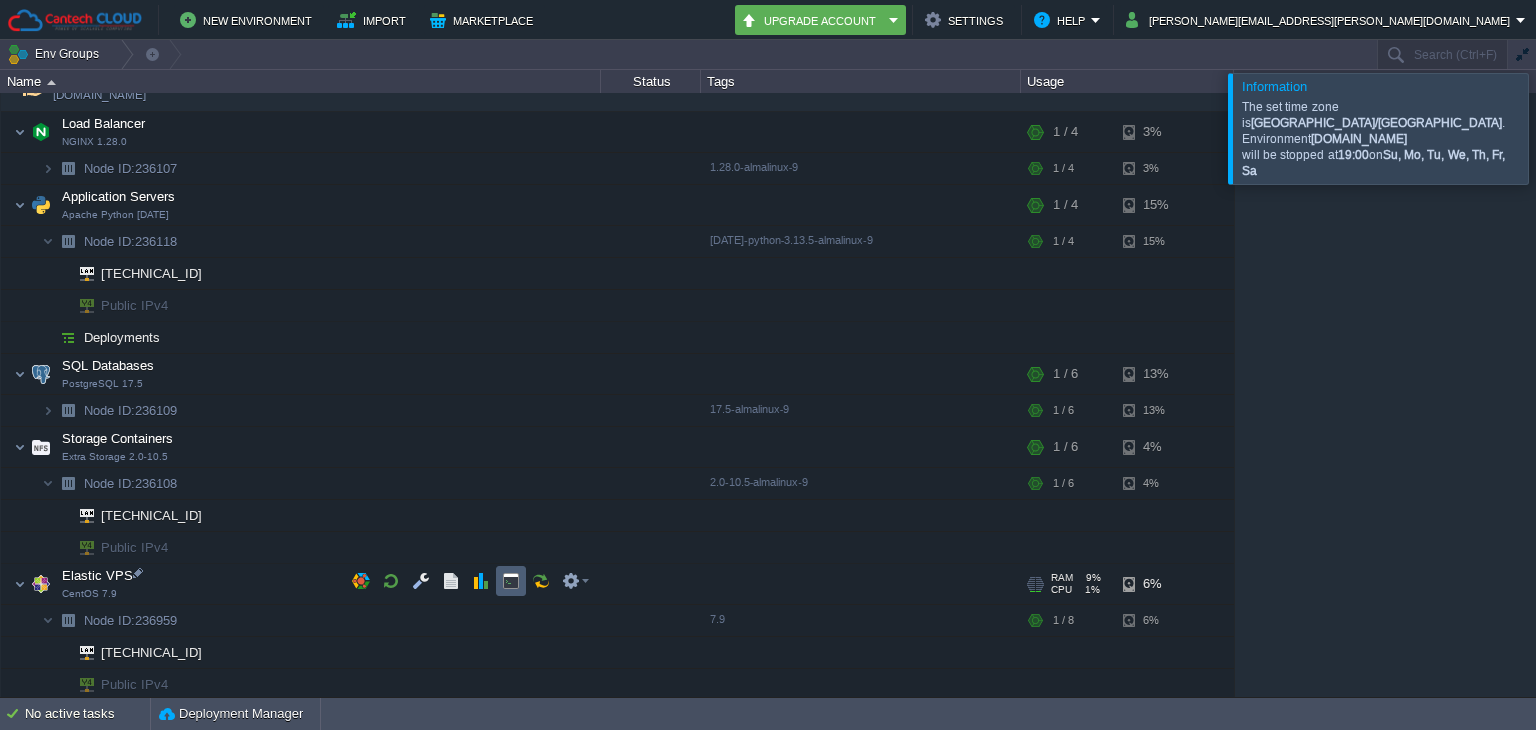 click at bounding box center [511, 581] 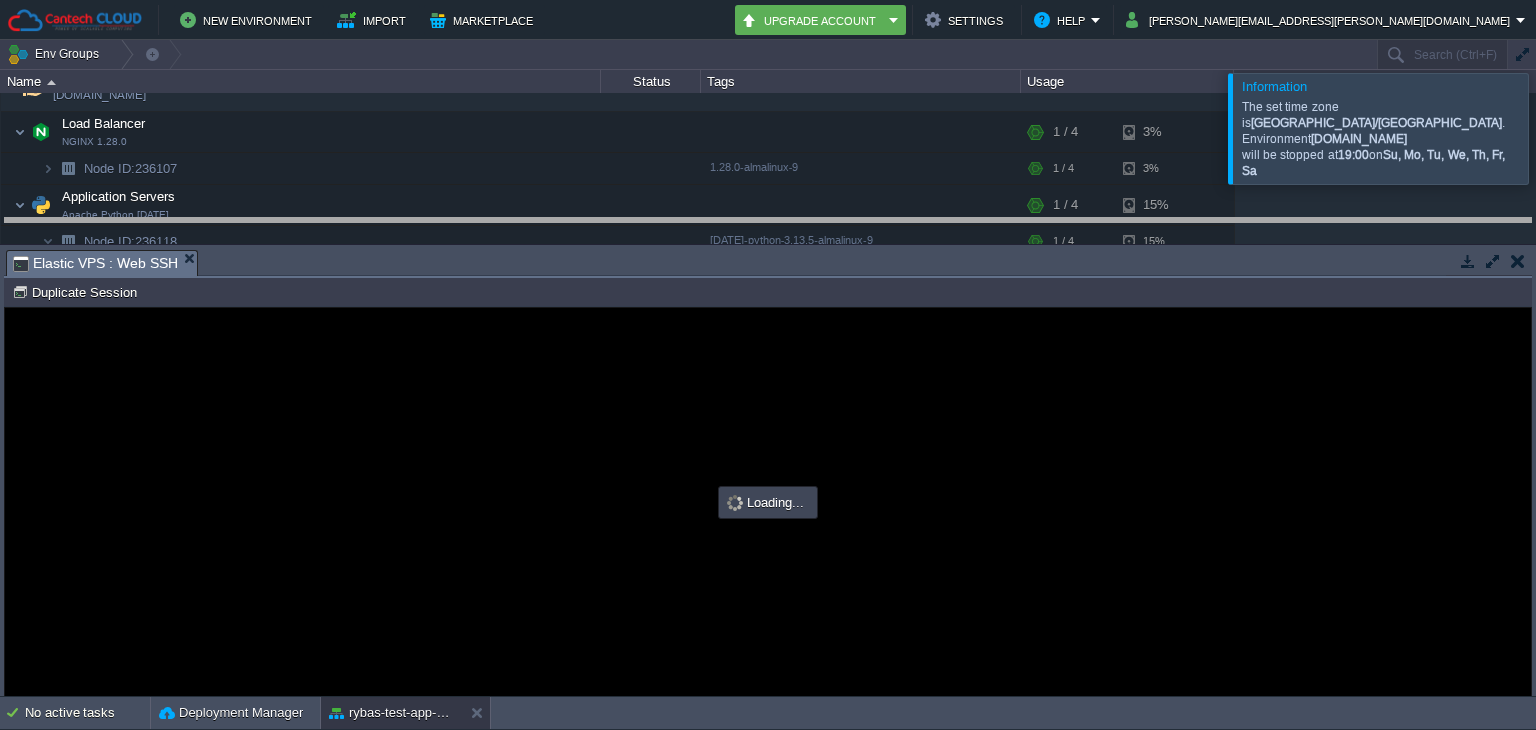 scroll, scrollTop: 0, scrollLeft: 0, axis: both 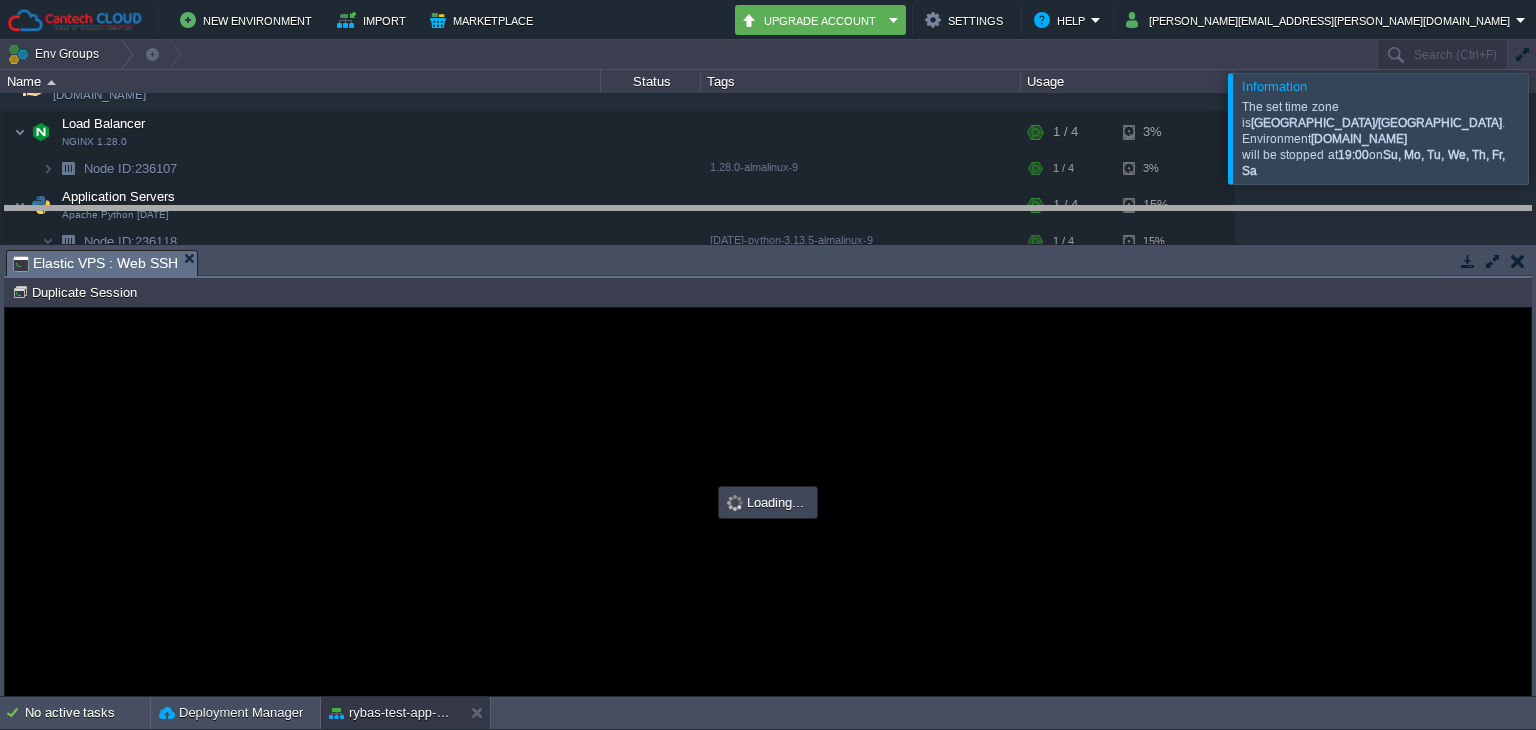 type on "#000000" 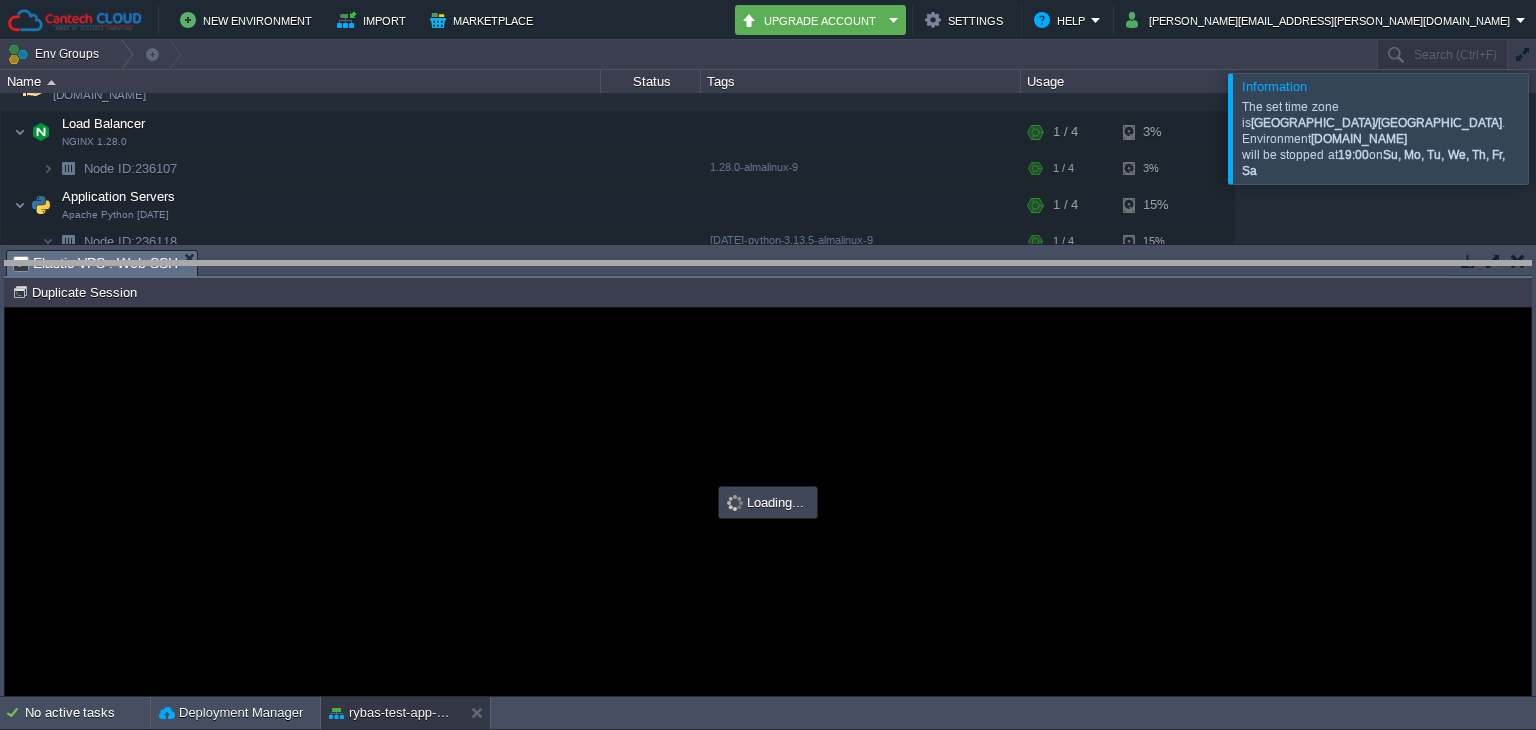 drag, startPoint x: 781, startPoint y: 257, endPoint x: 1509, endPoint y: 268, distance: 728.0831 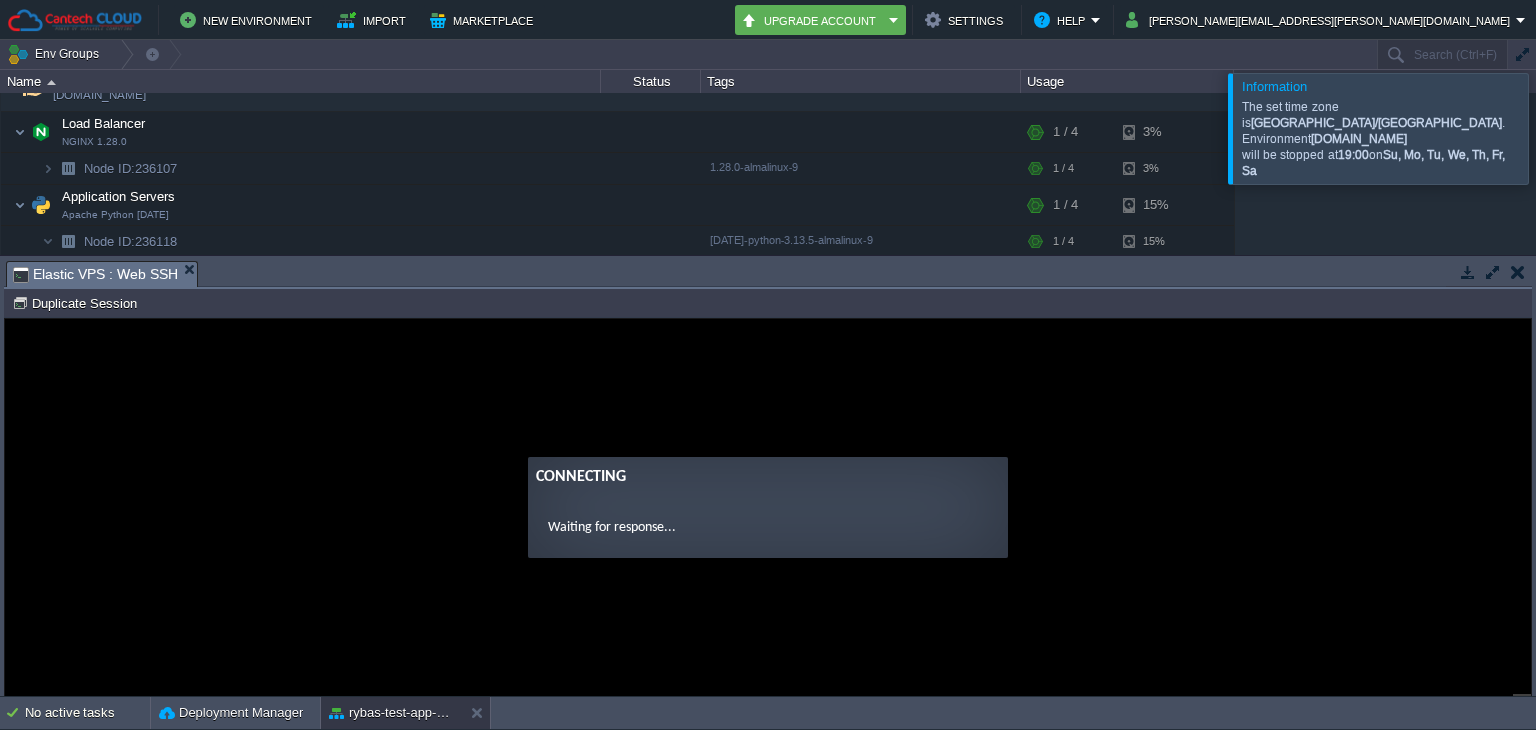 click at bounding box center [1517, 272] 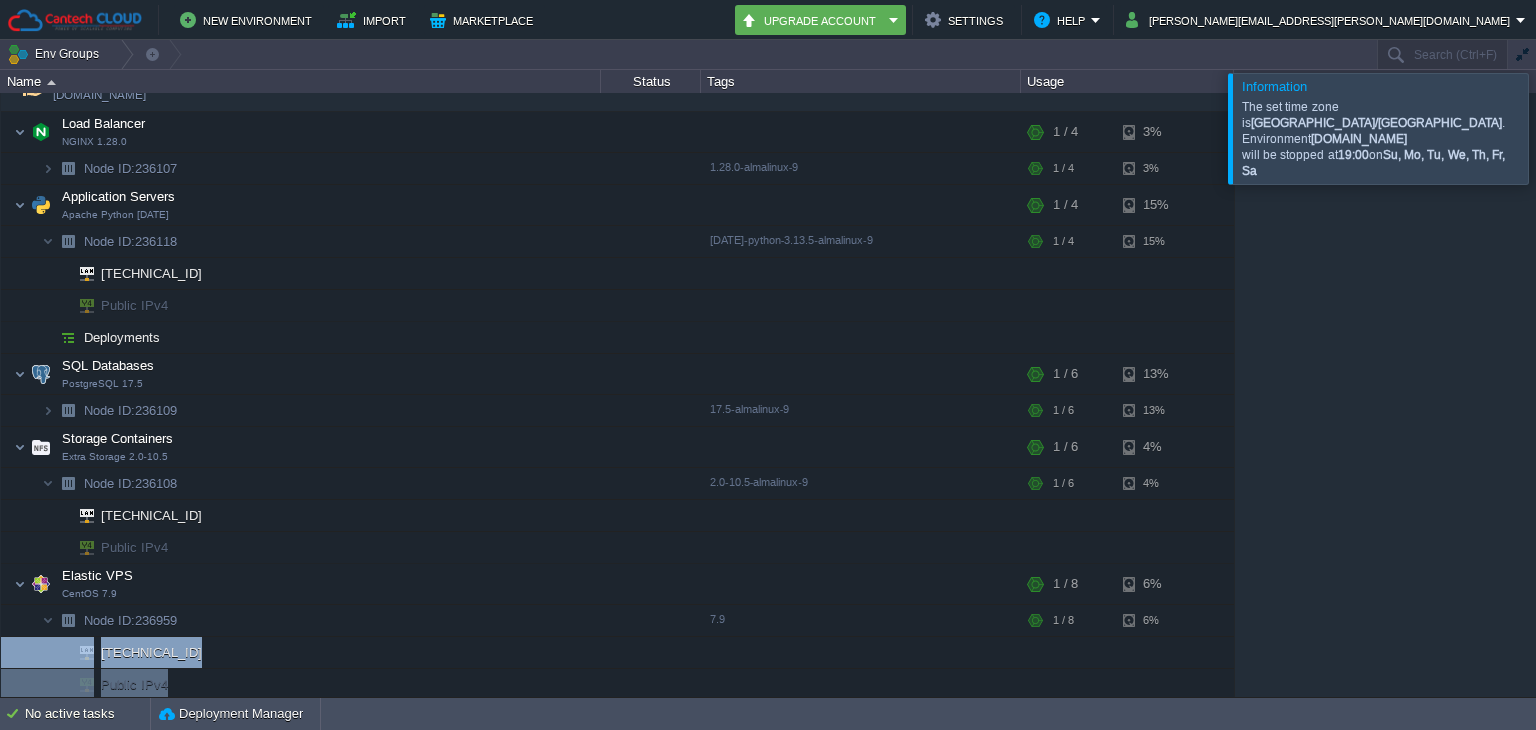 click on "rybas-test-app-env1 [DOMAIN_NAME] Running                               krishna              + Add to Env Group                                                                                                                                                            RAM                 8%                                         CPU                 1%                             5 / 28                    8%     Load Balancer NGINX 1.28.0                                                                                                                                                            RAM                 7%                                         CPU                 0%                             1 / 4                    3%     Node ID:  236107                                                1.28.0-almalinux-9                                                                                                                                                                            RAM 7%" at bounding box center (768, 395) 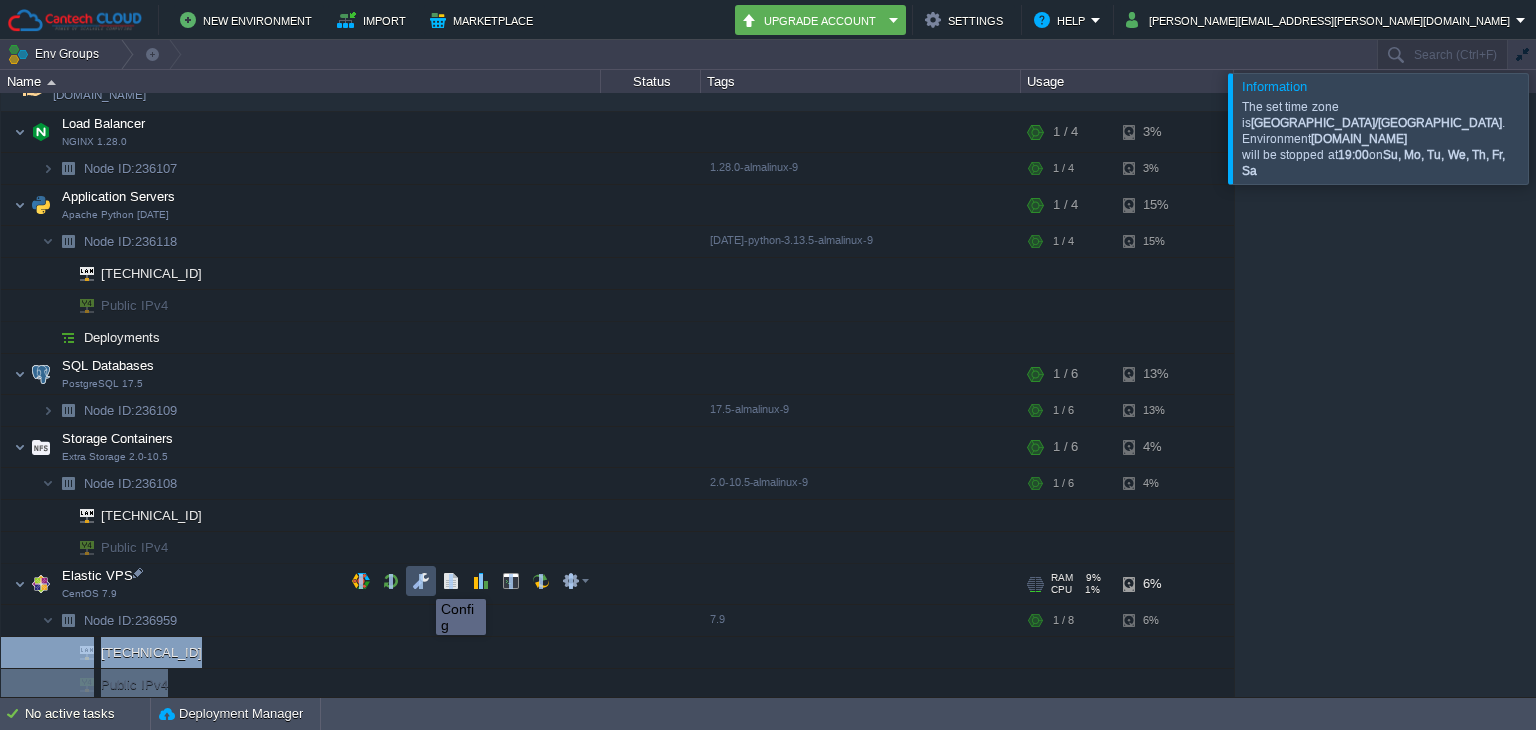 click at bounding box center [421, 581] 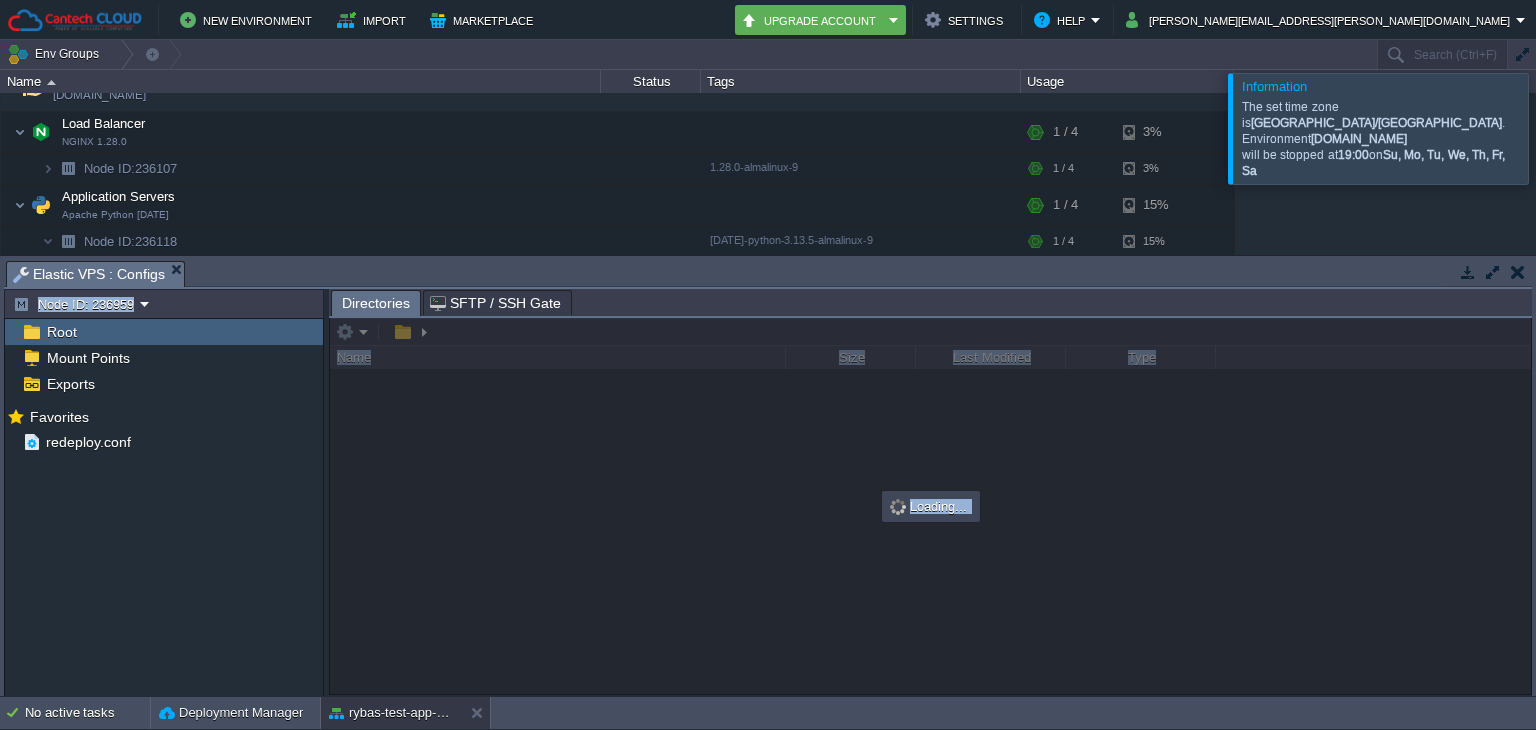 click at bounding box center [930, 506] 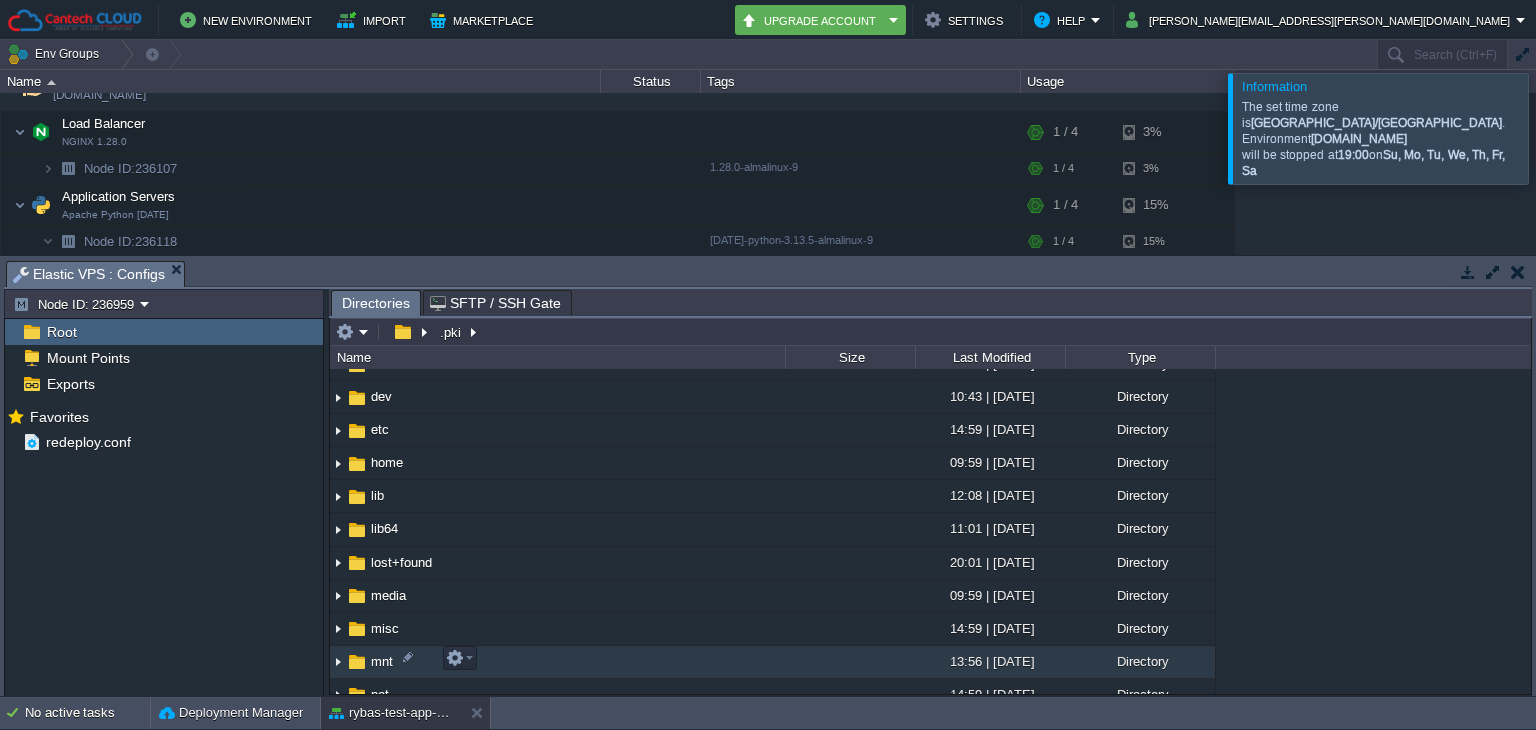 scroll, scrollTop: 94, scrollLeft: 0, axis: vertical 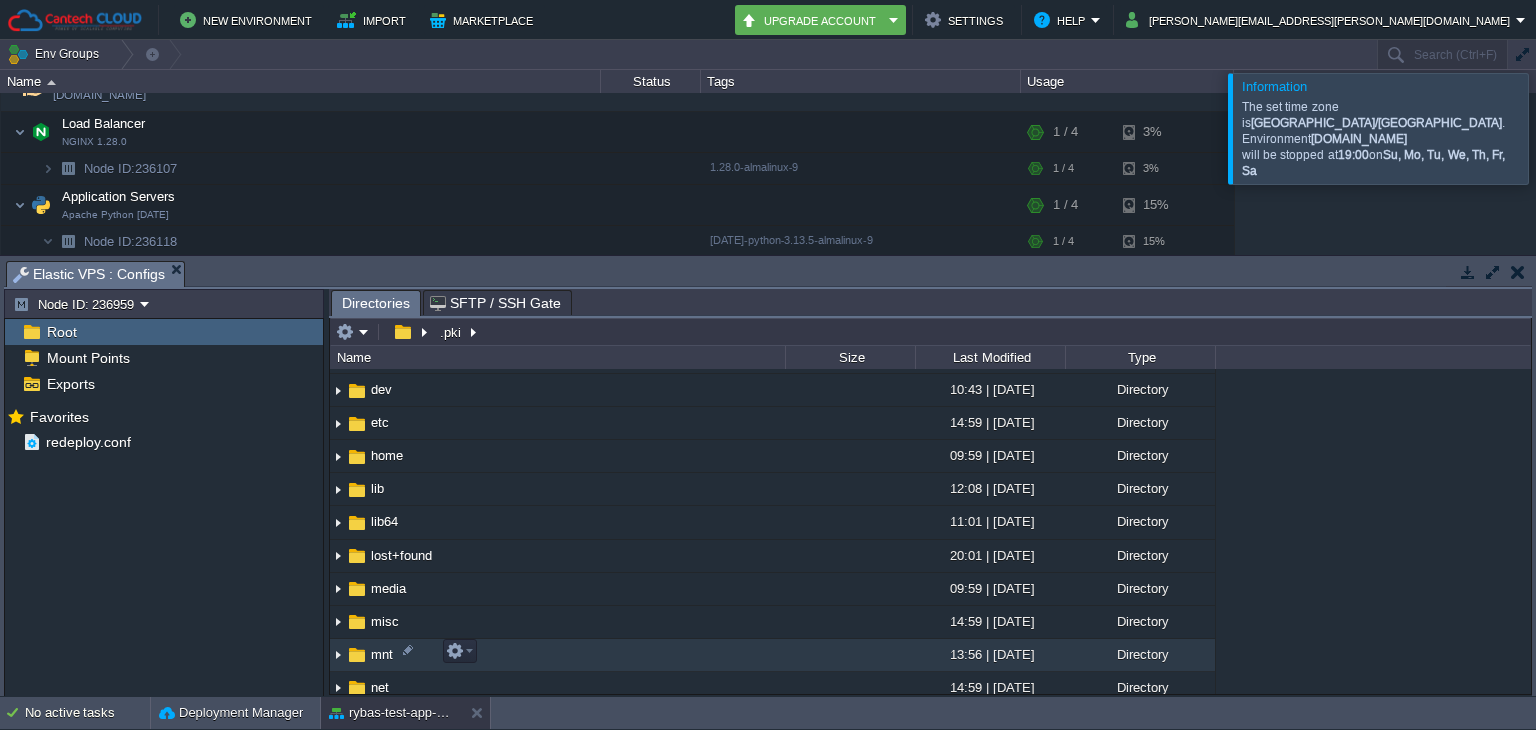 click on "mnt" at bounding box center [382, 654] 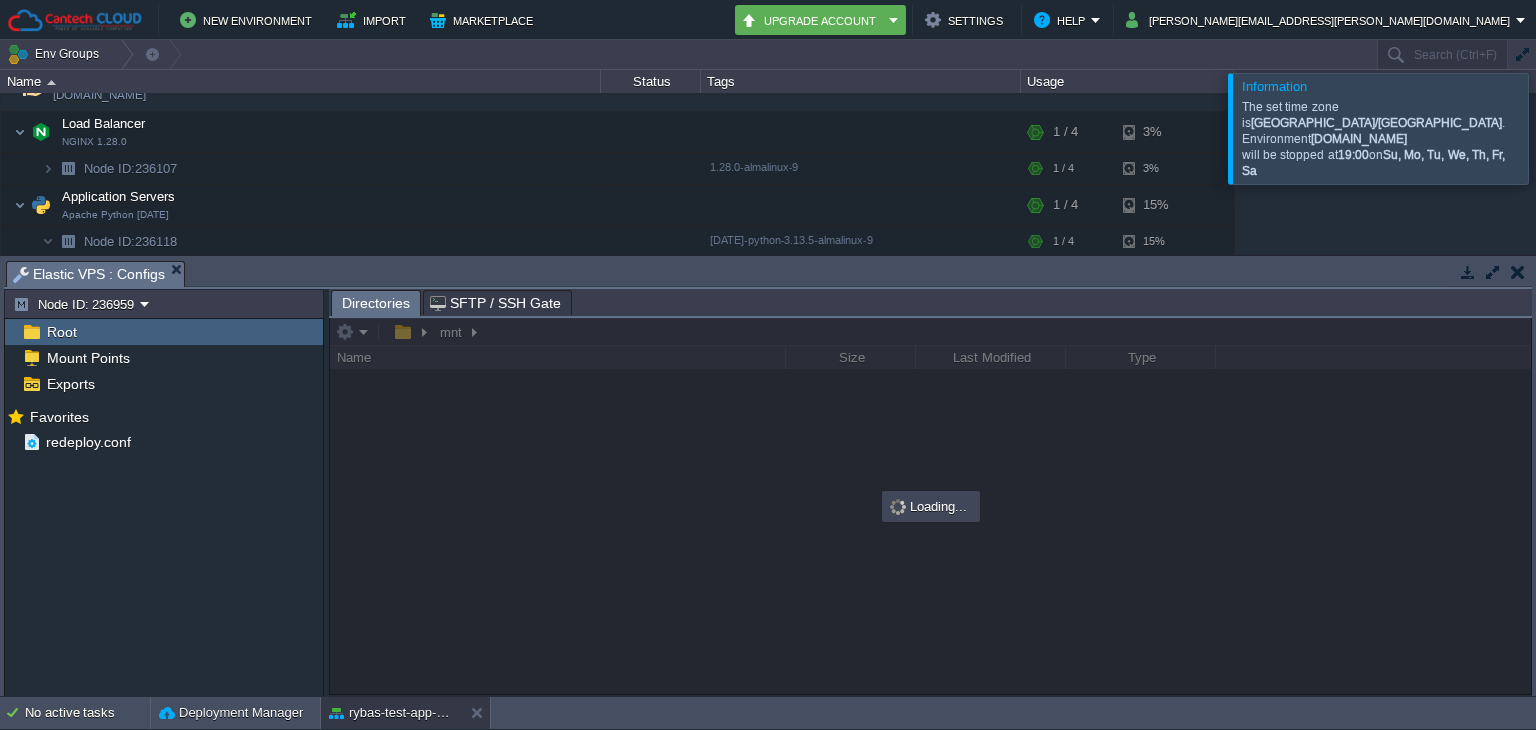 scroll, scrollTop: 0, scrollLeft: 0, axis: both 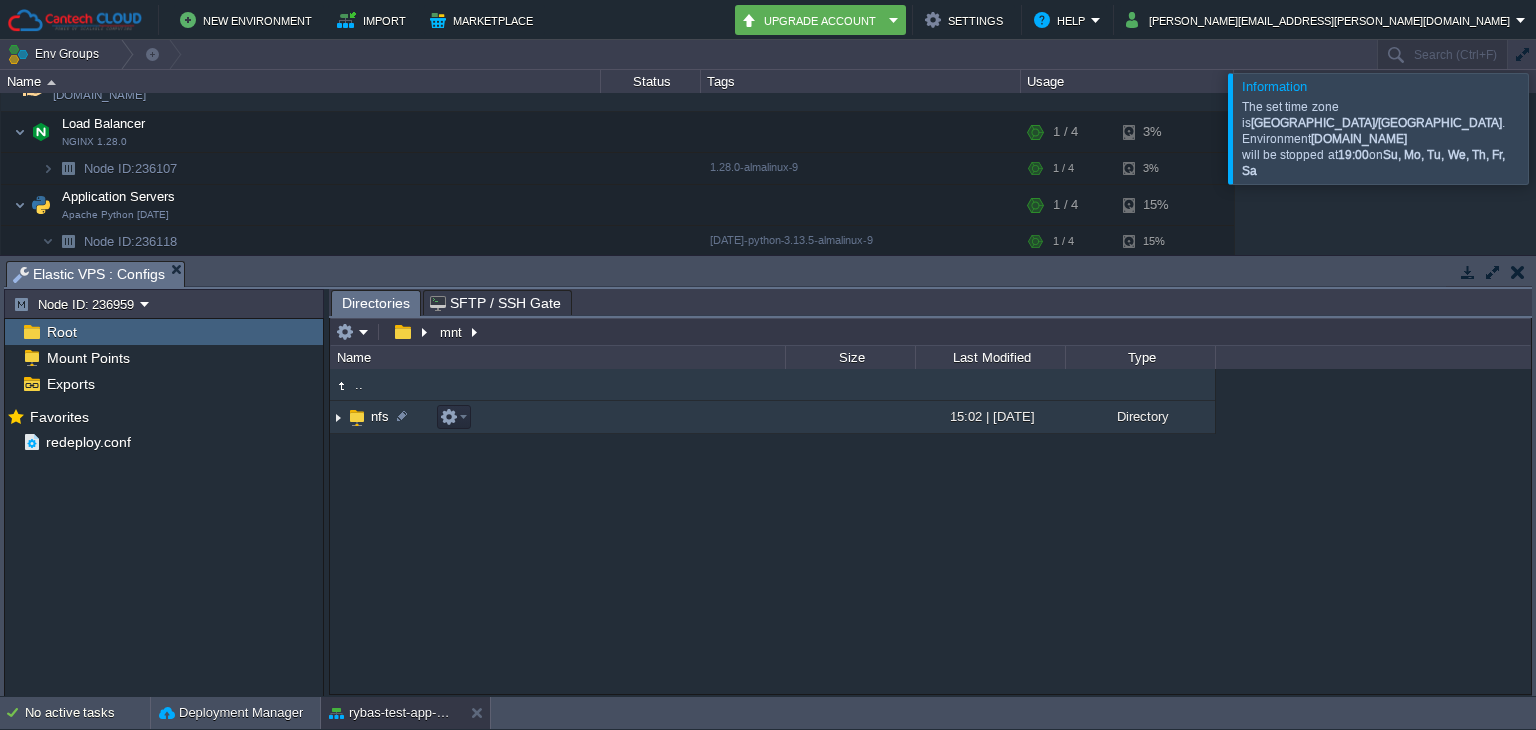click on "nfs" at bounding box center [557, 417] 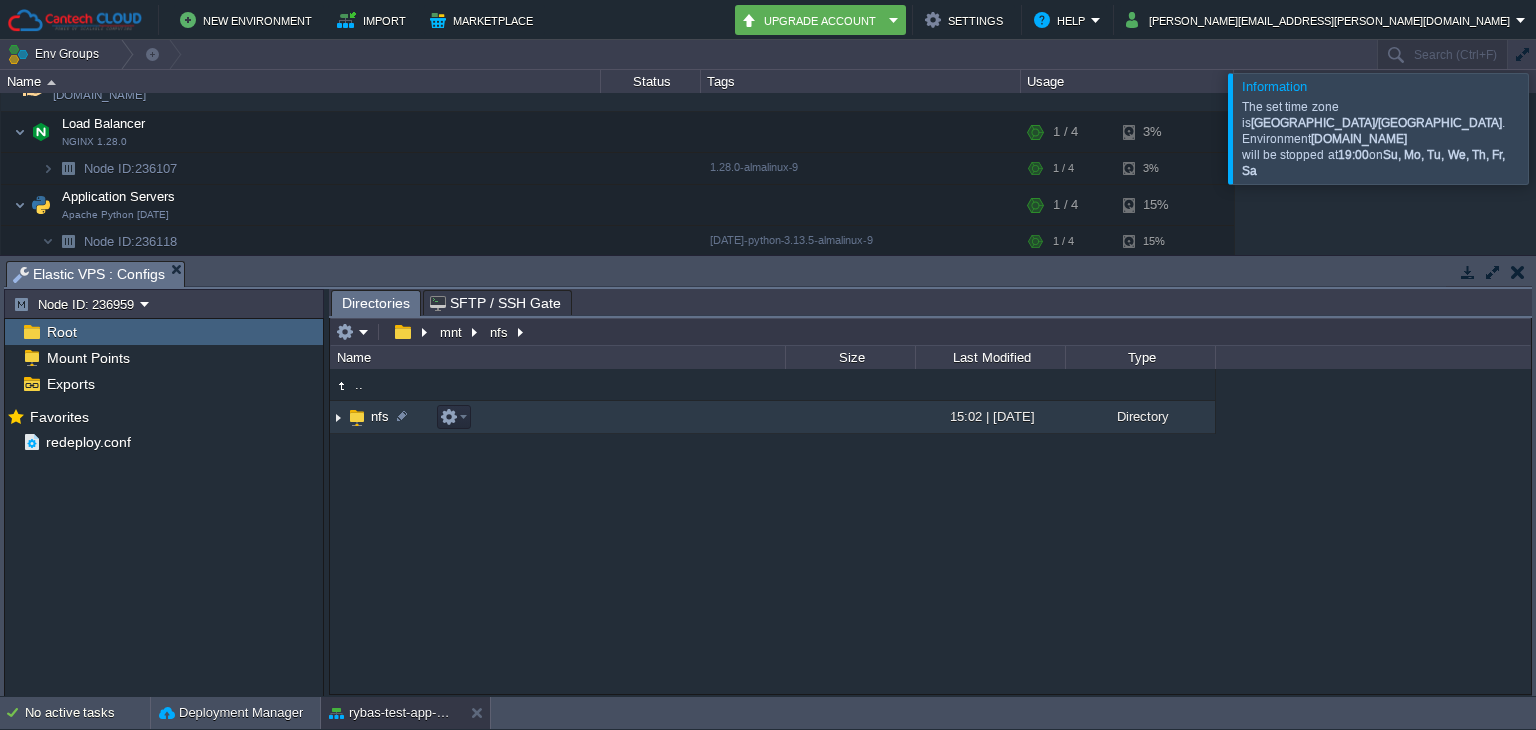 click on "nfs" at bounding box center (557, 417) 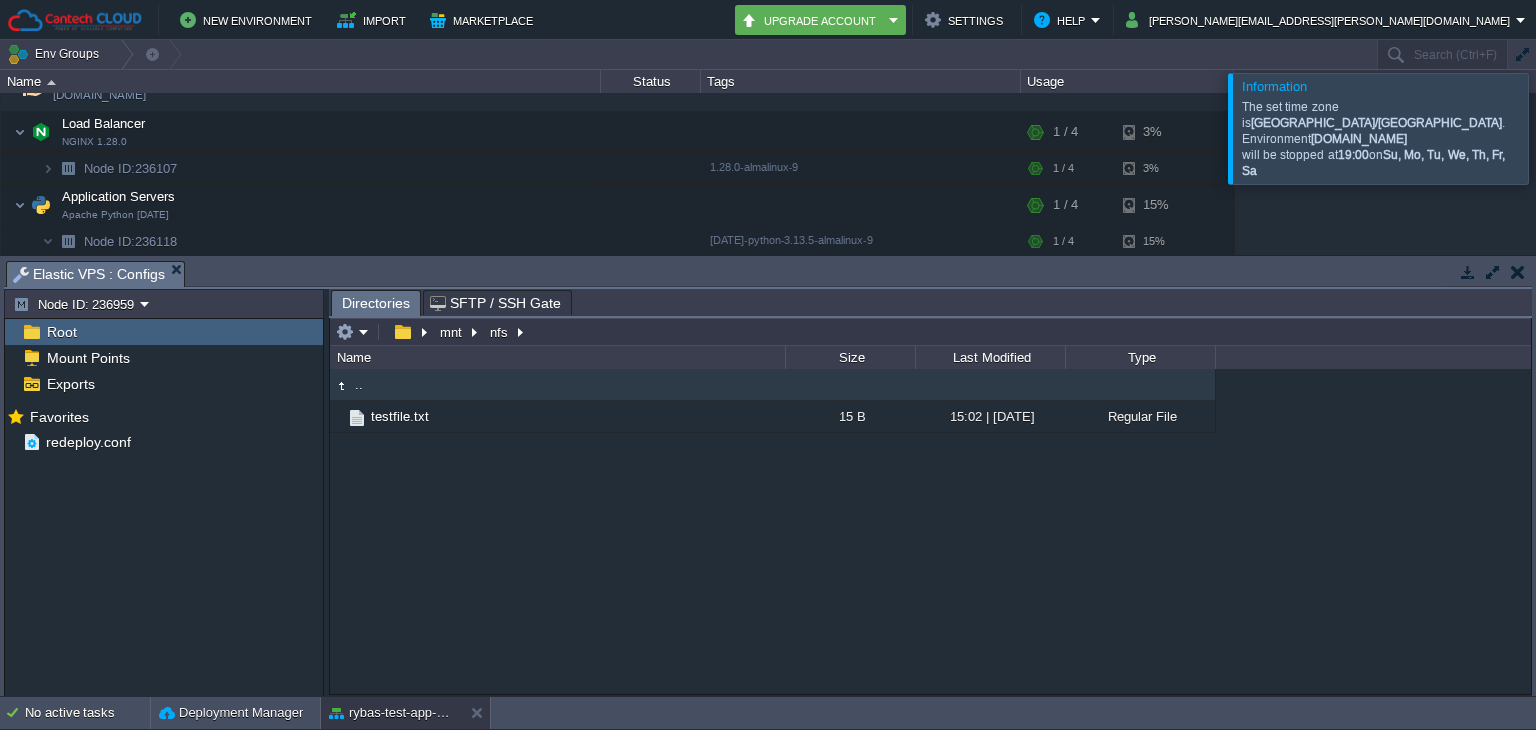 click at bounding box center (1518, 272) 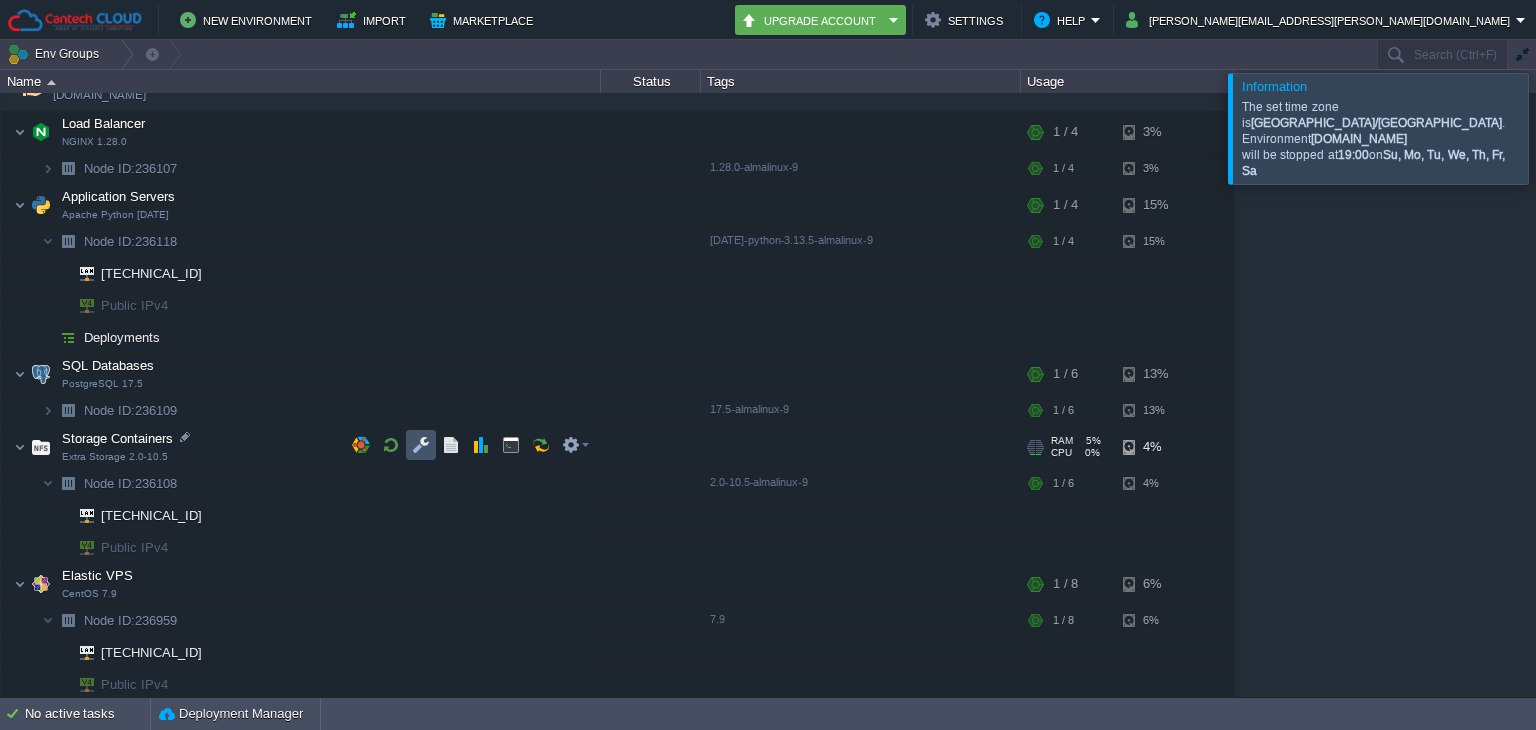 click at bounding box center (421, 445) 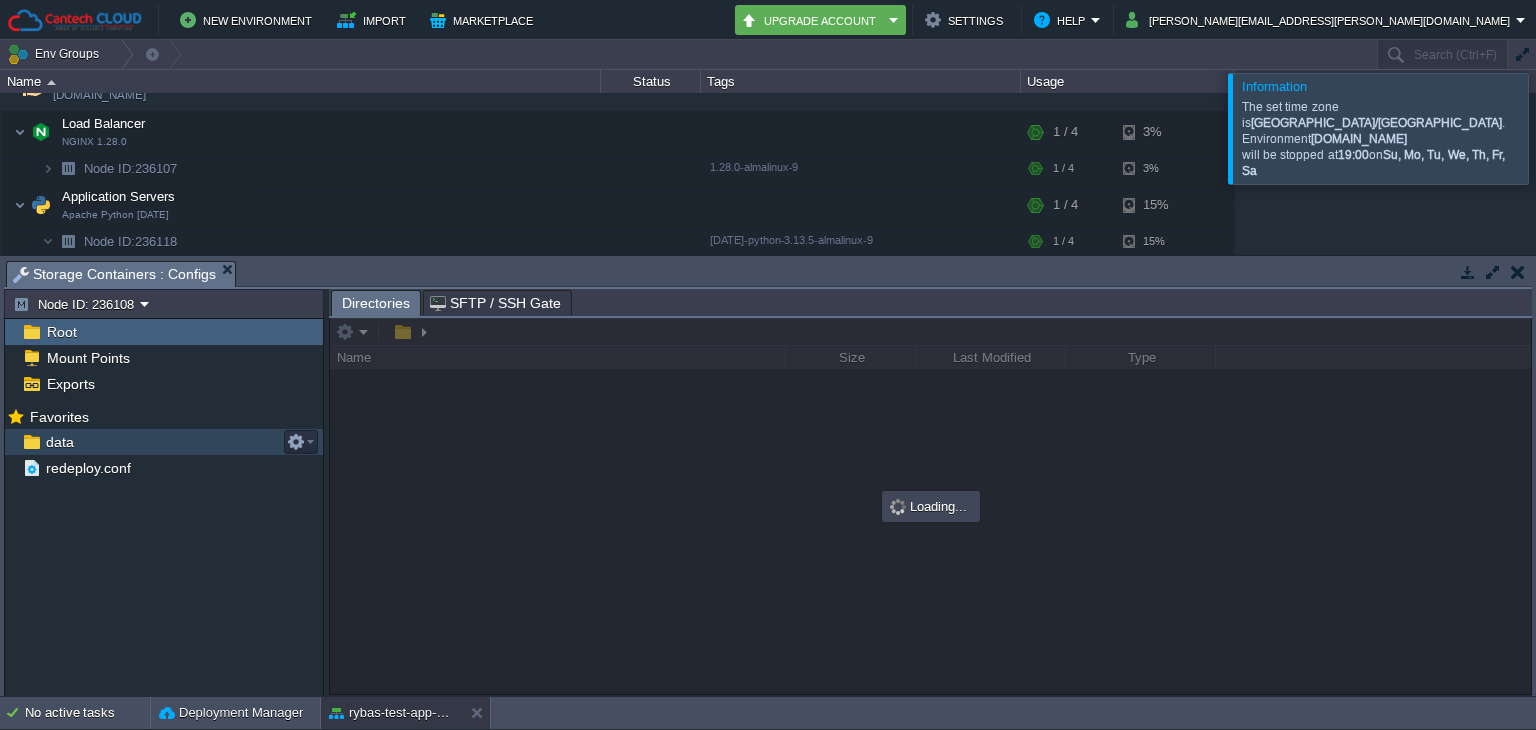 click on "data" at bounding box center [59, 442] 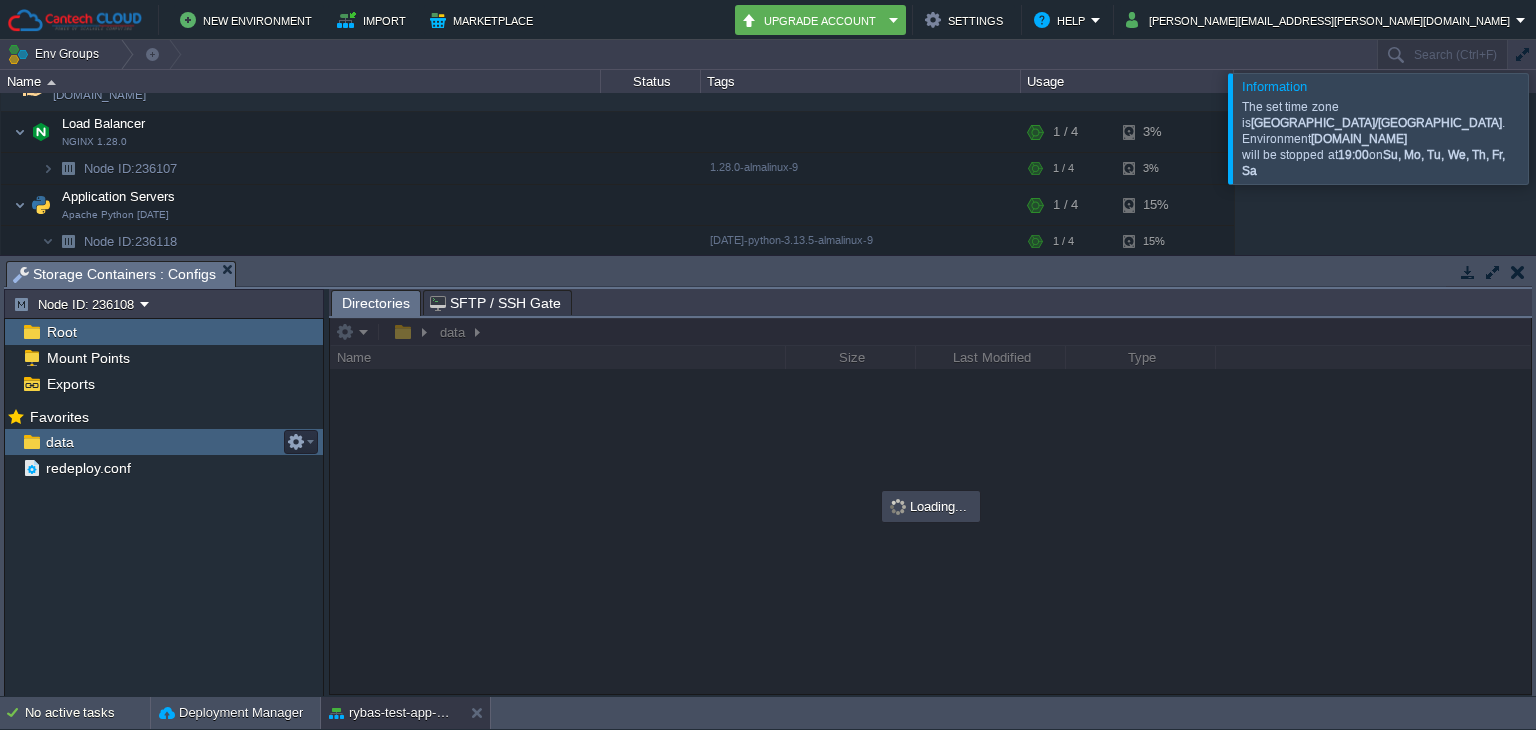 click on "data" at bounding box center (59, 442) 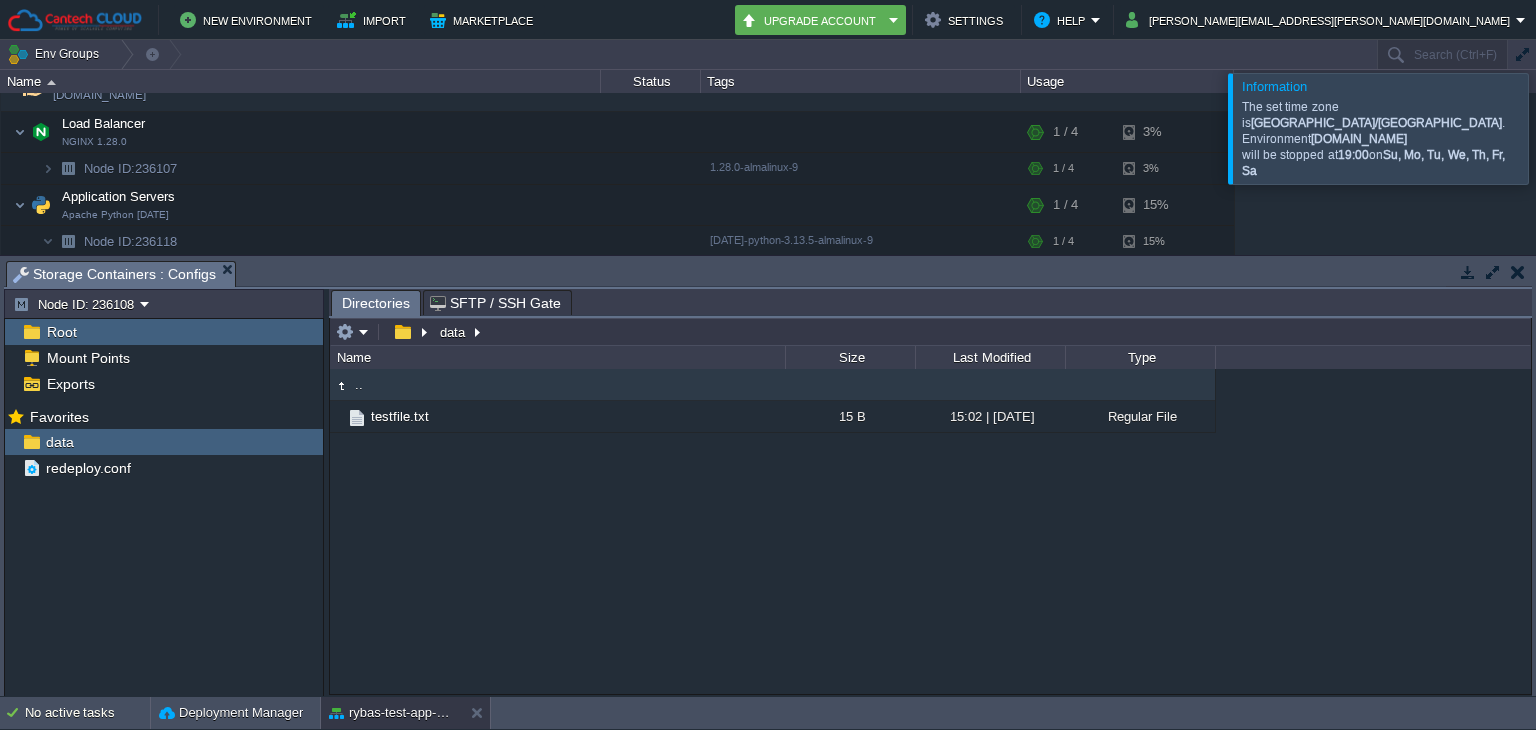 click at bounding box center (1518, 272) 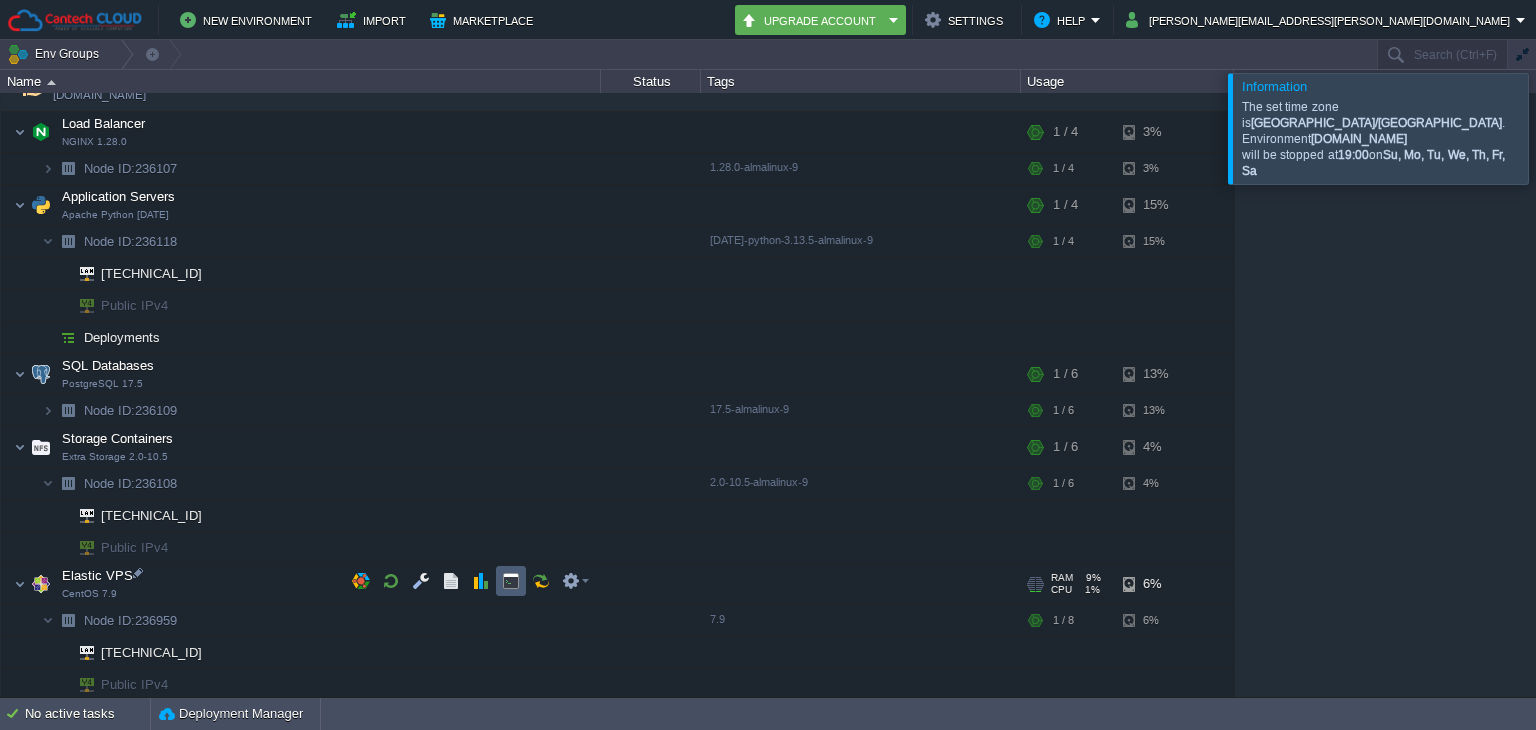 click at bounding box center [511, 581] 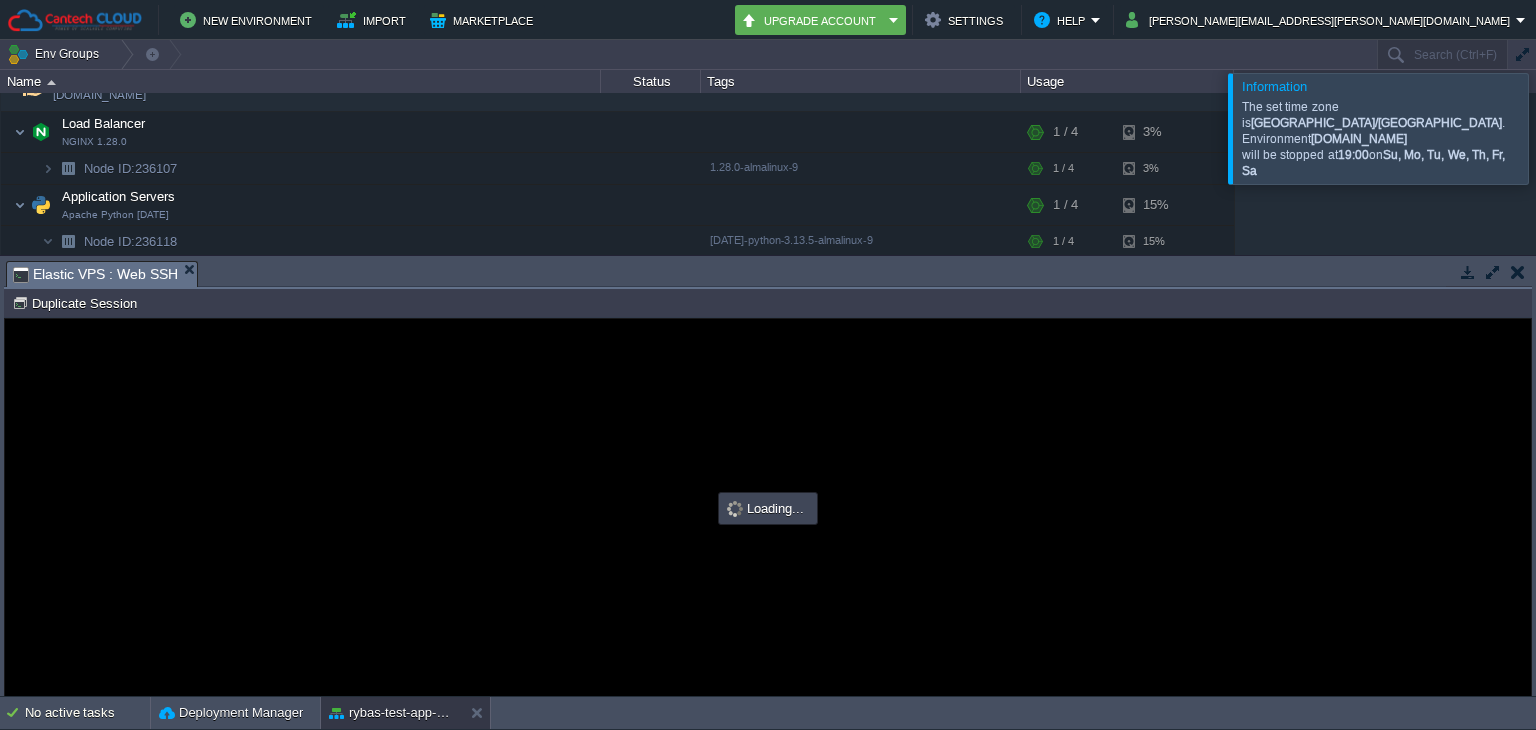 scroll, scrollTop: 0, scrollLeft: 0, axis: both 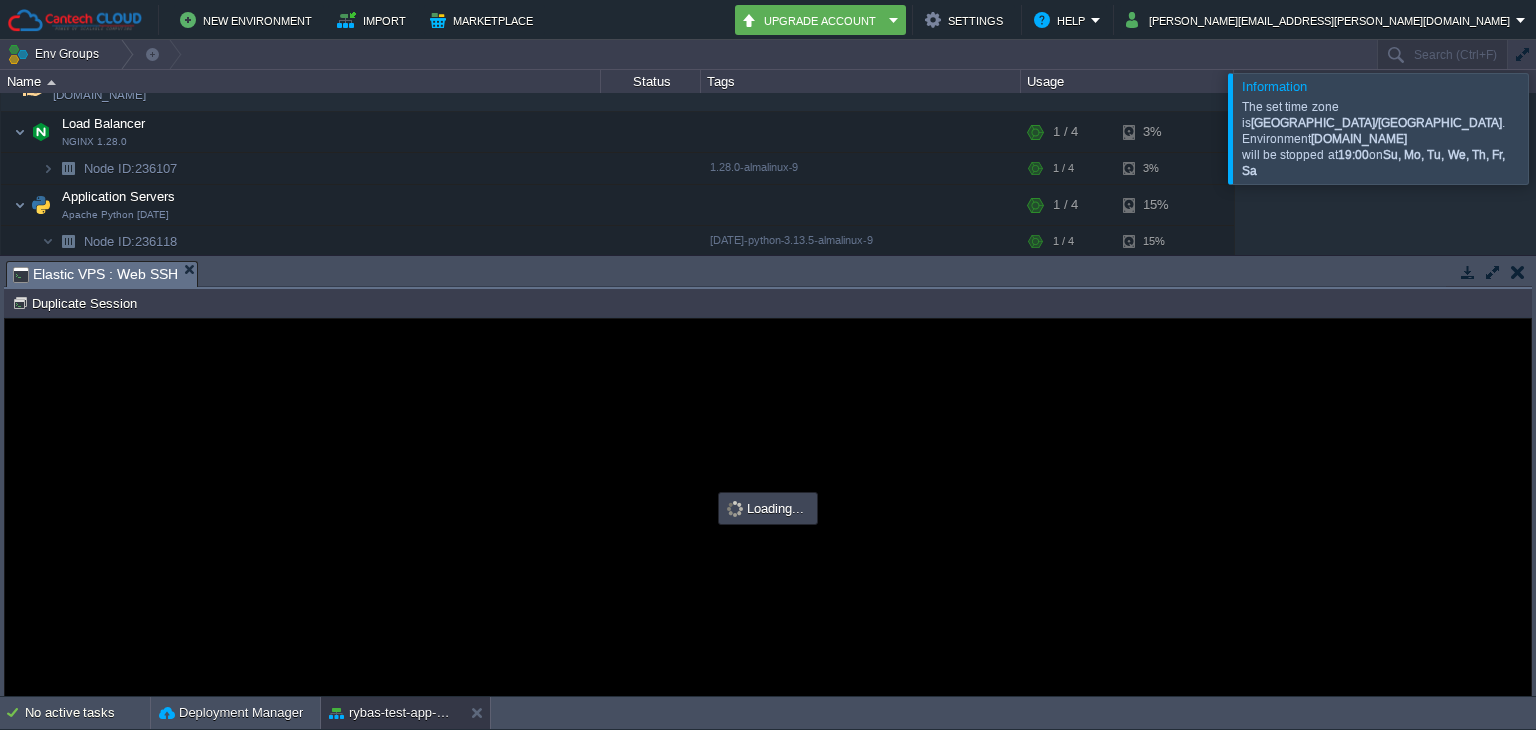 type on "#000000" 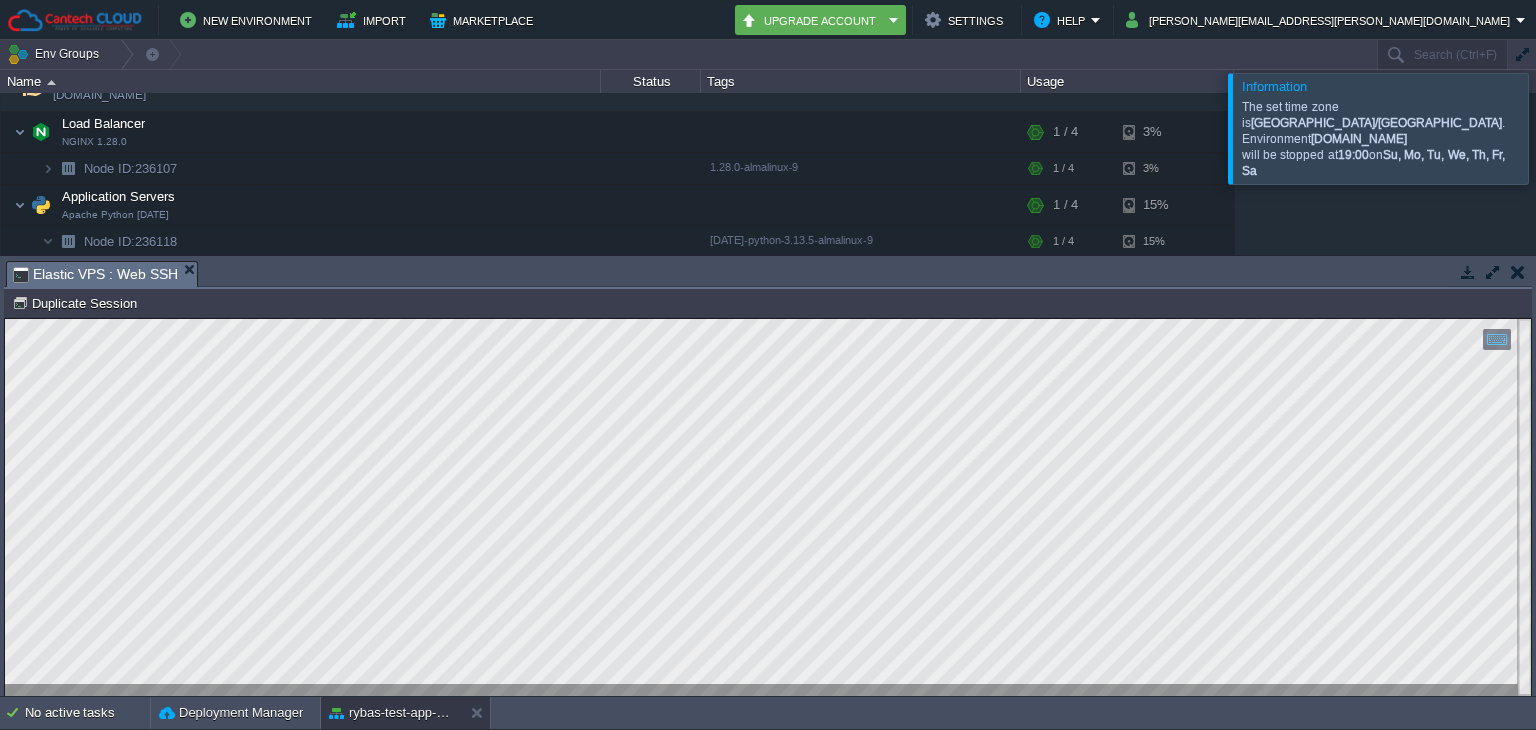 click at bounding box center [1518, 272] 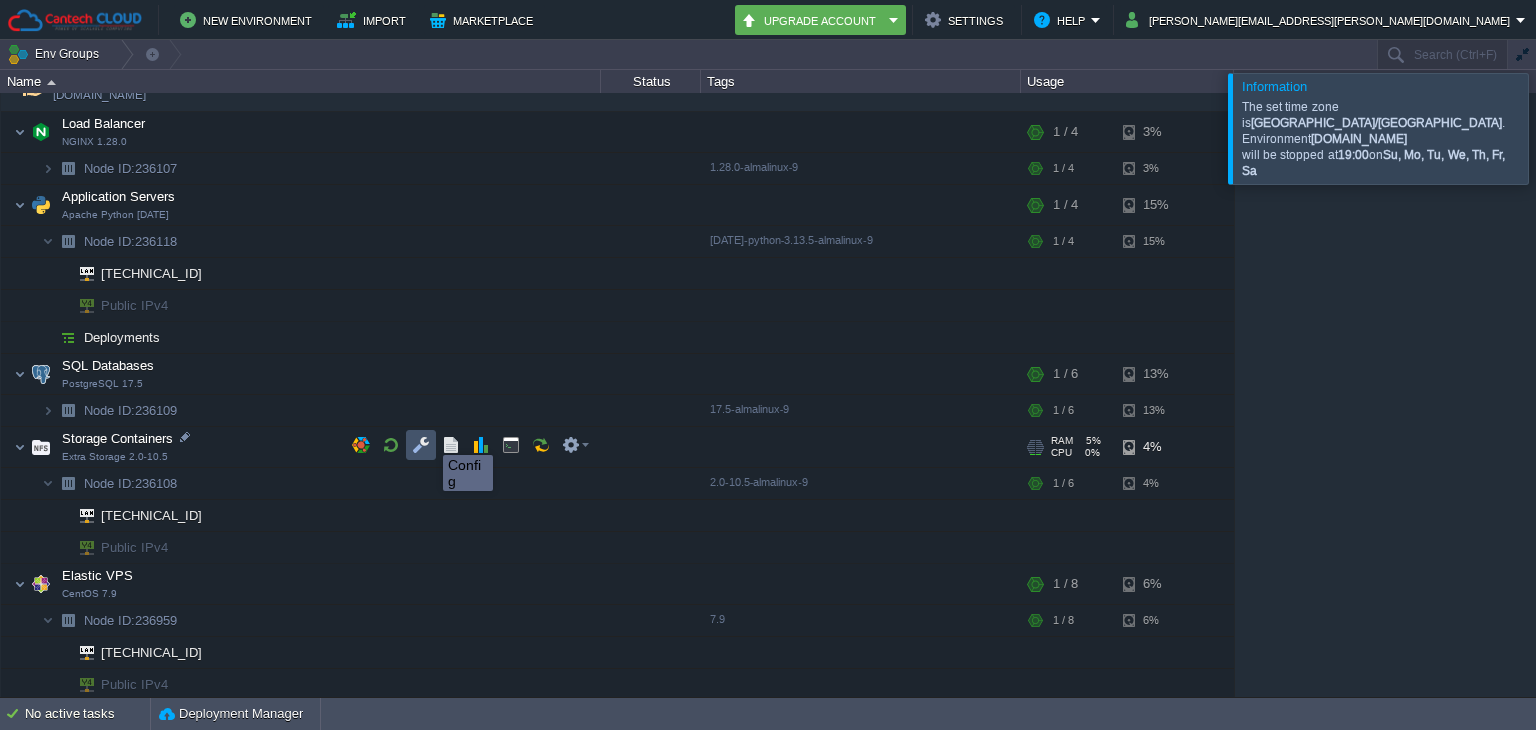 click at bounding box center [421, 445] 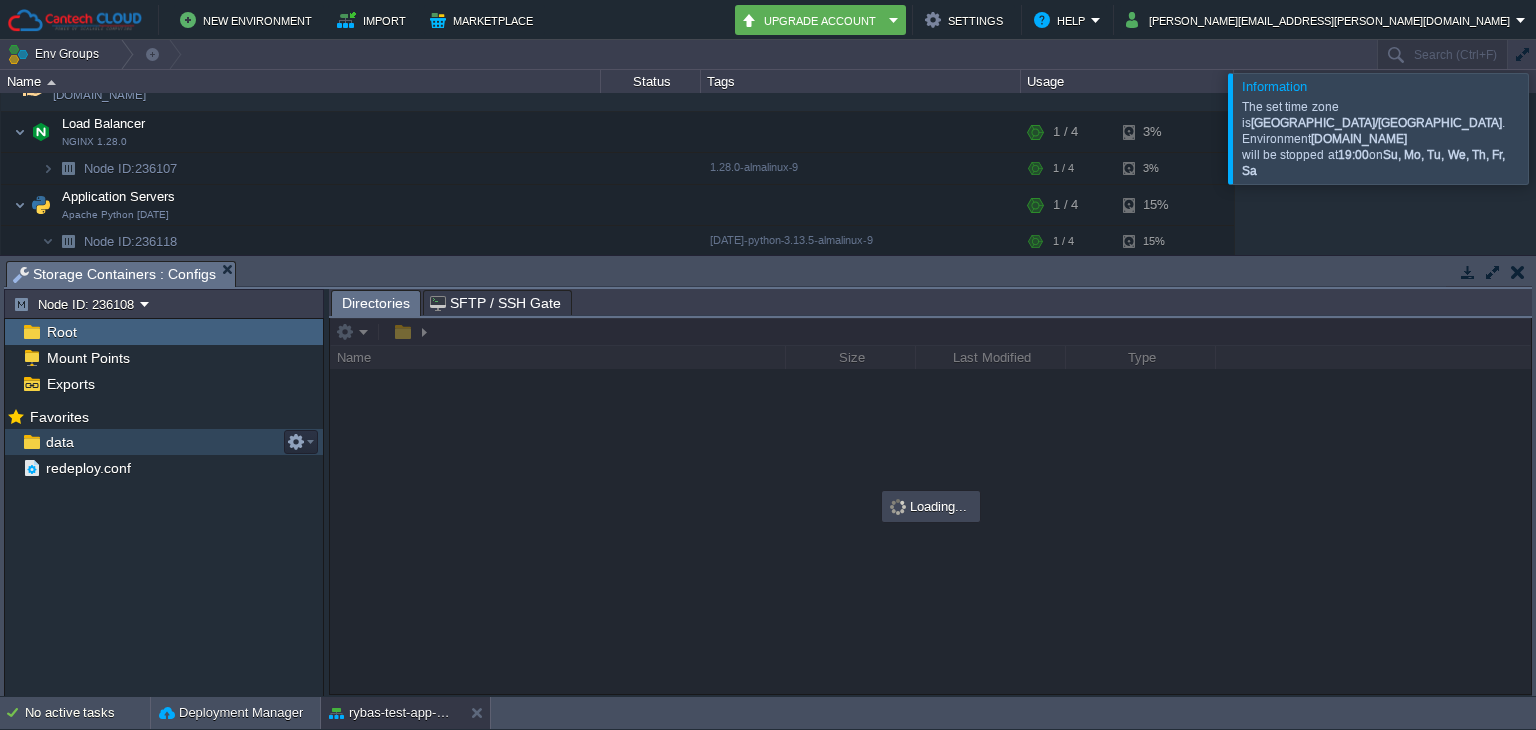 click on "data" at bounding box center (164, 442) 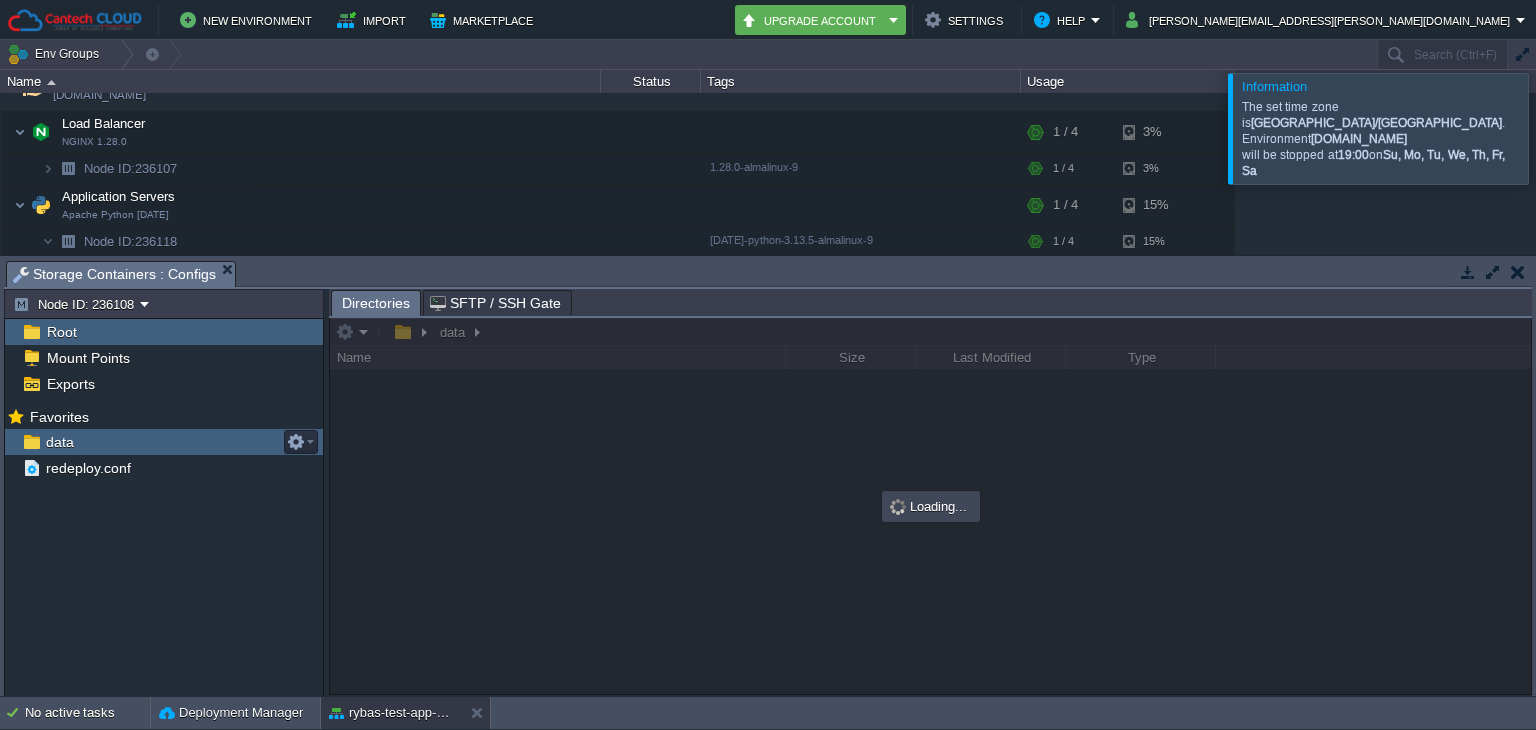 click on "data" at bounding box center (164, 442) 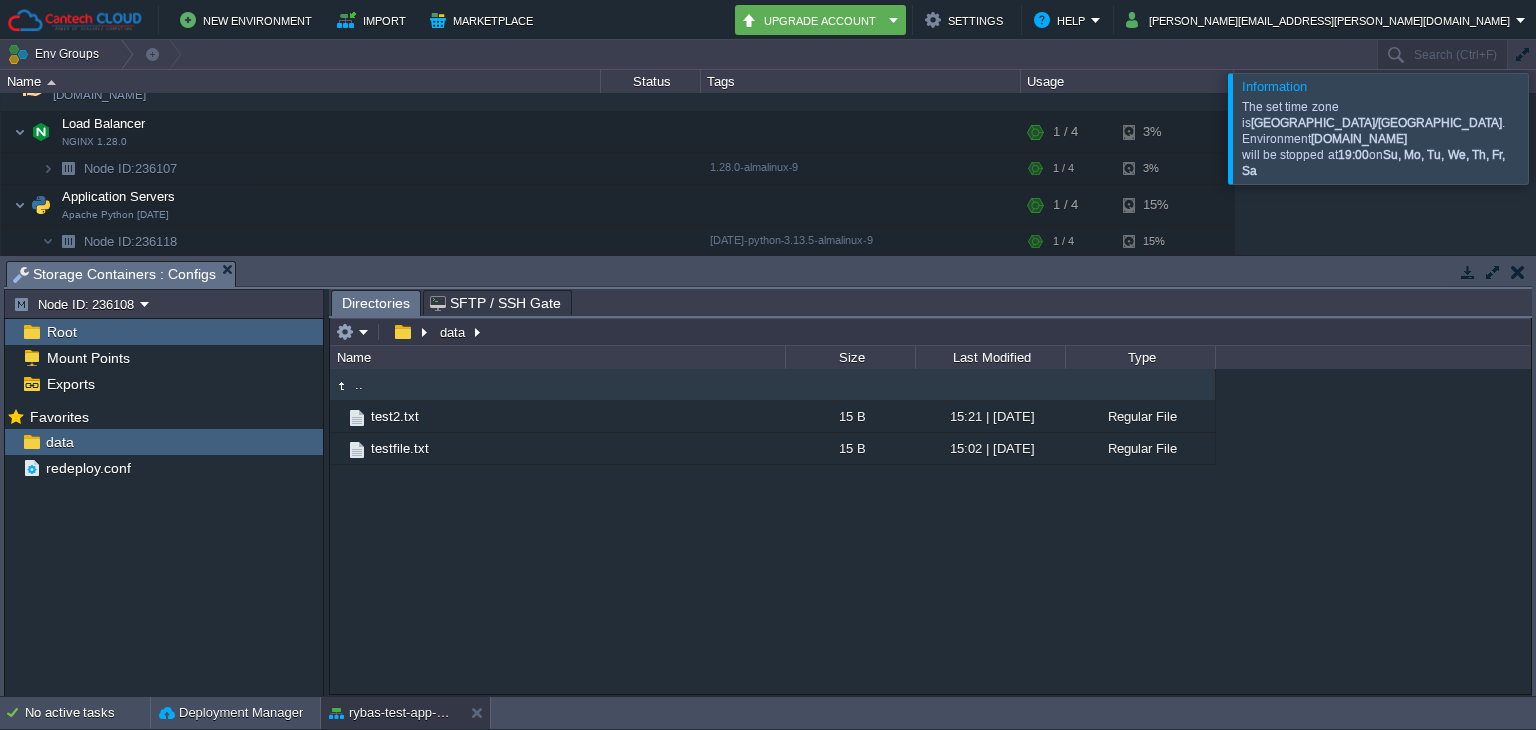 click at bounding box center [1517, 272] 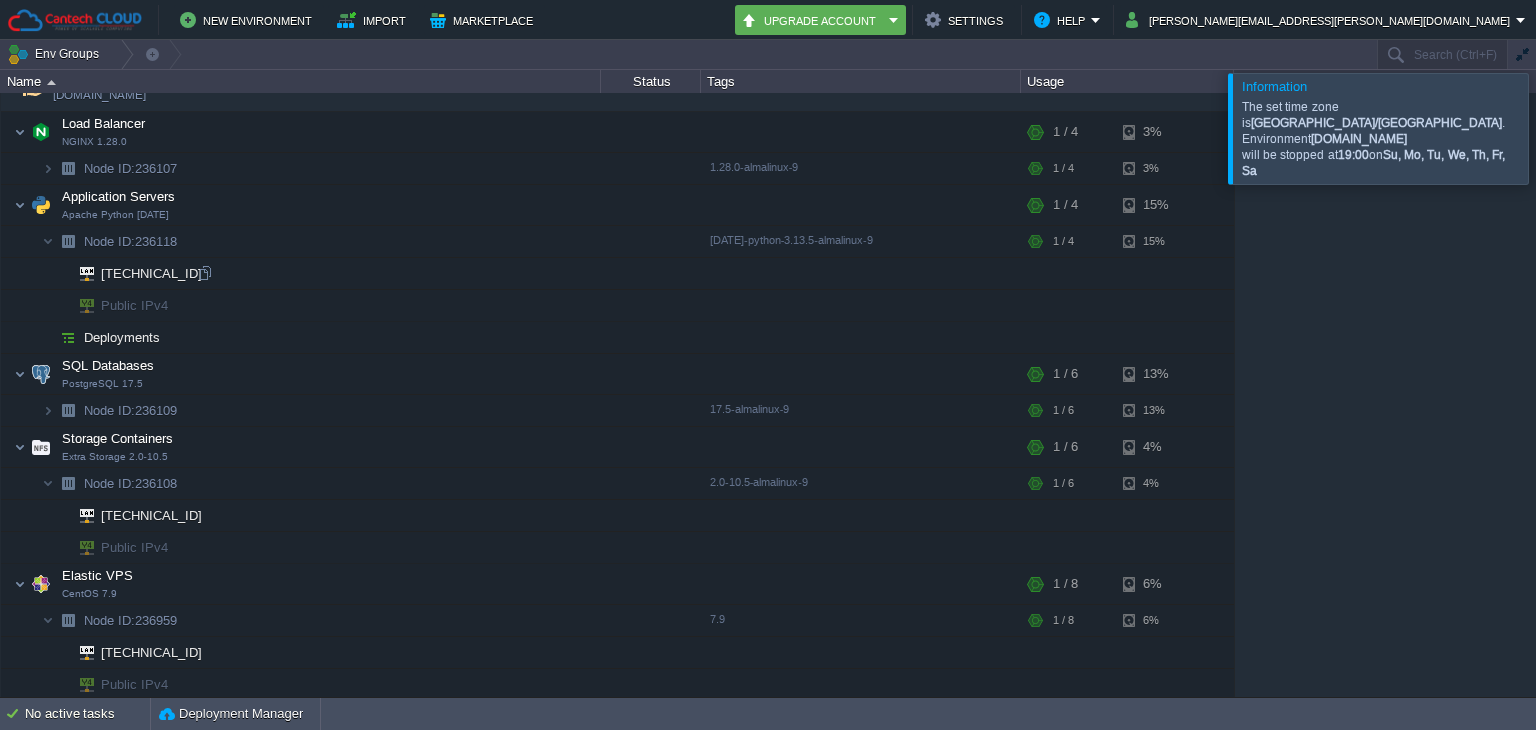 scroll, scrollTop: 0, scrollLeft: 0, axis: both 